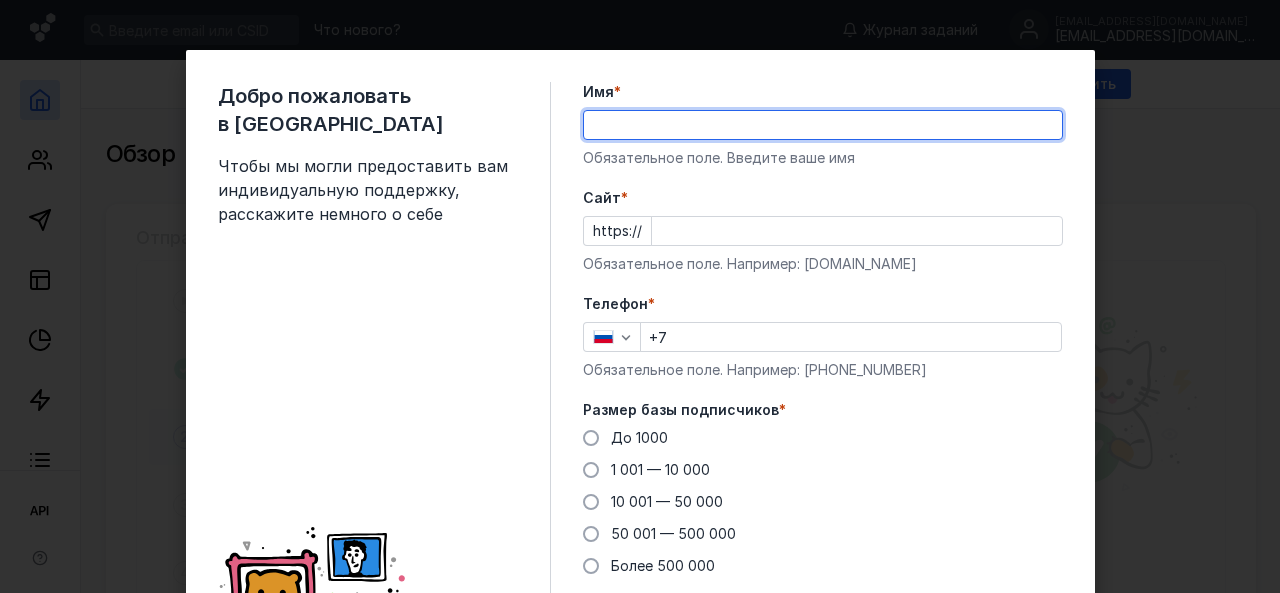 scroll, scrollTop: 0, scrollLeft: 0, axis: both 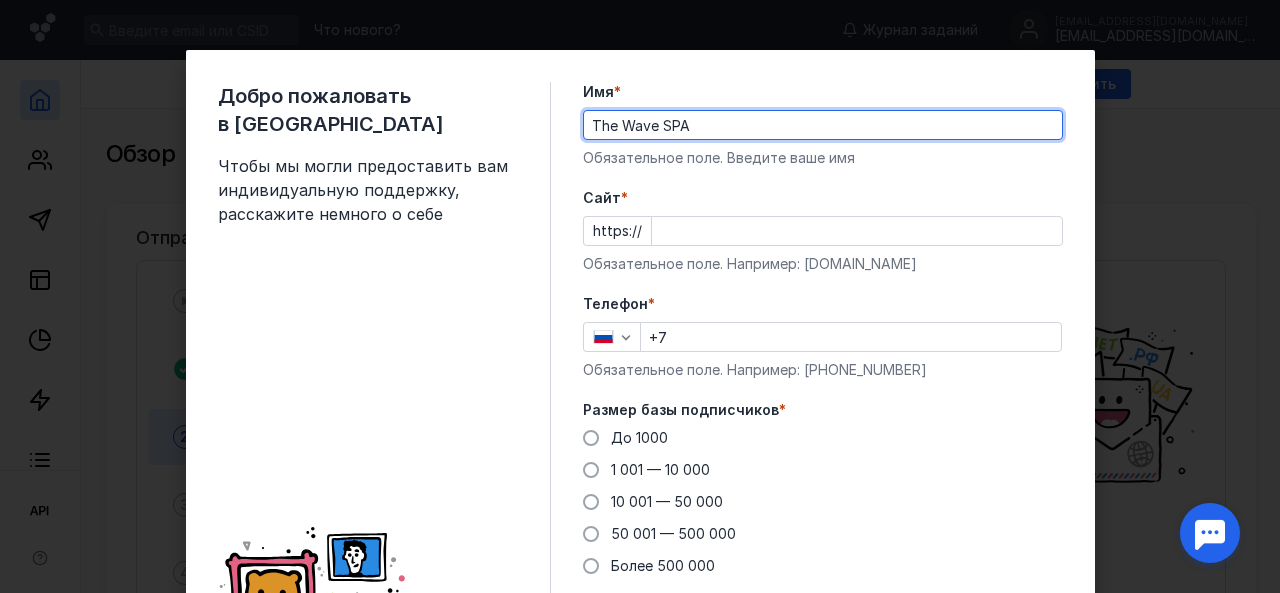 type on "The Wave SPA" 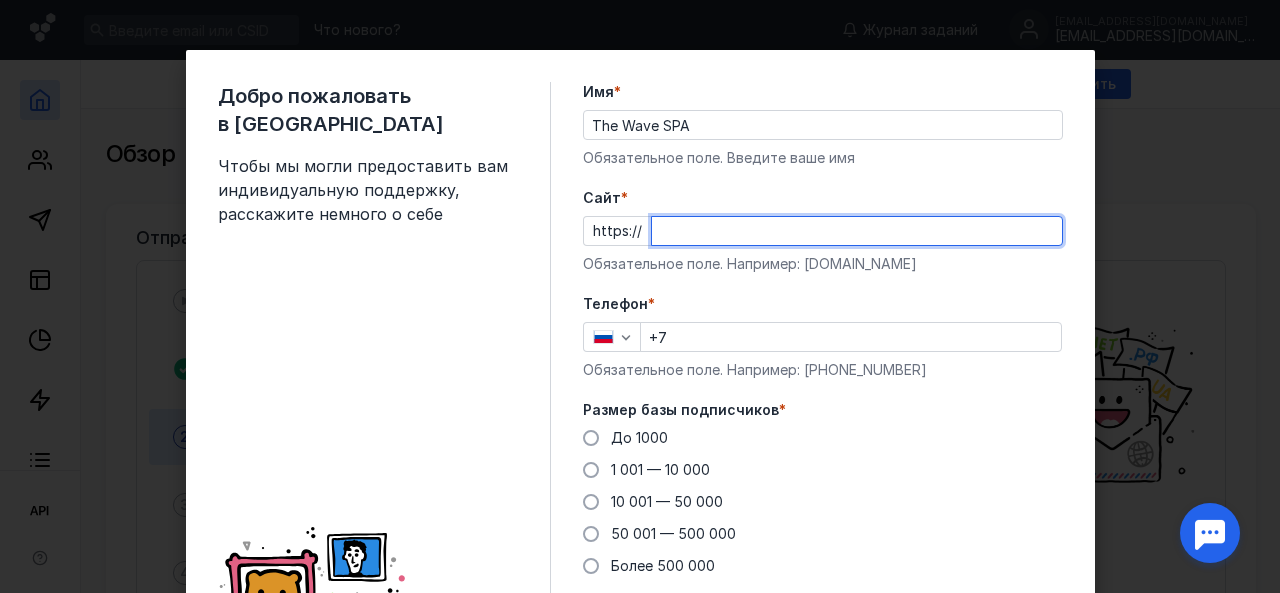 click on "Cайт  *" at bounding box center [857, 231] 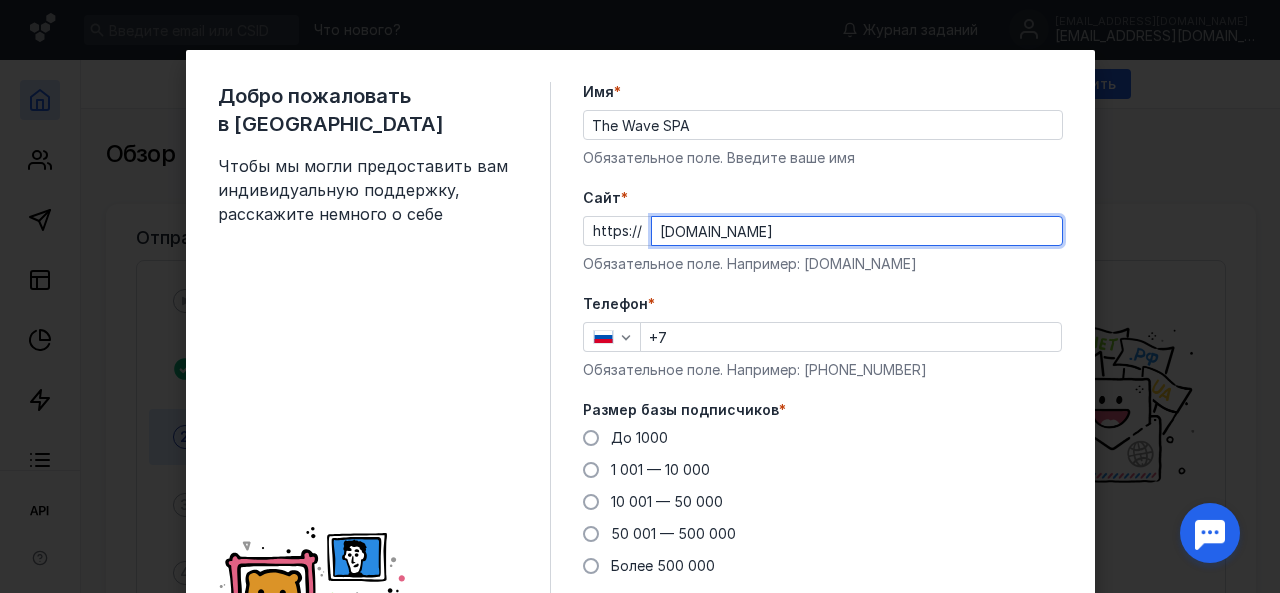 type on "[DOMAIN_NAME]" 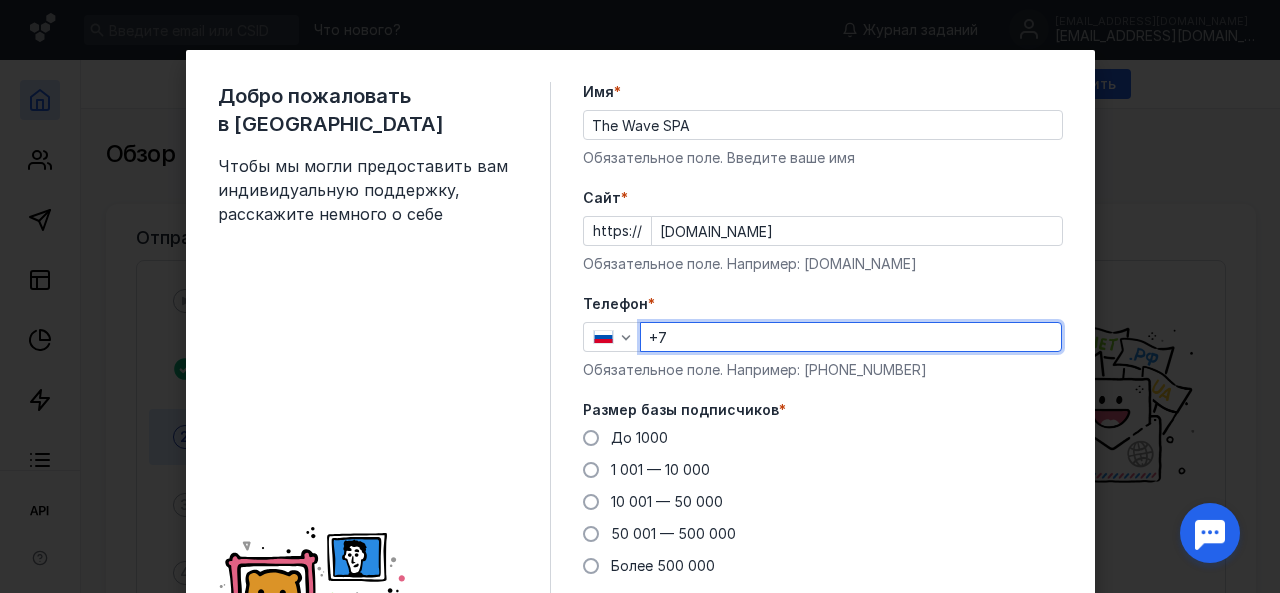click on "+7" at bounding box center [851, 337] 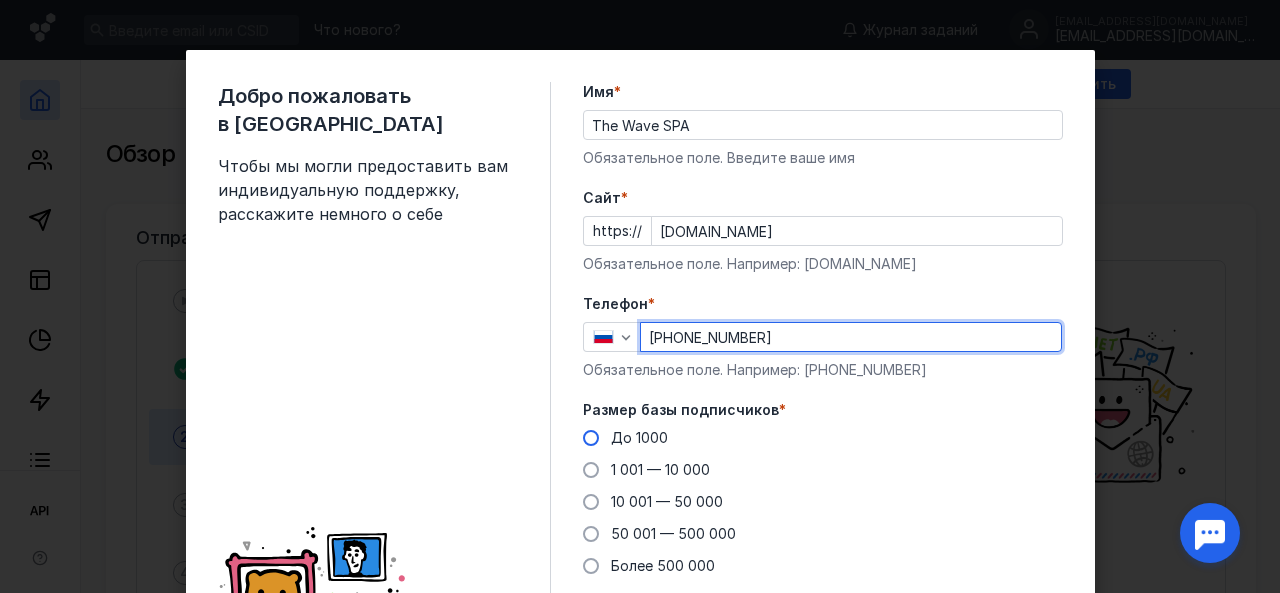 type on "[PHONE_NUMBER]" 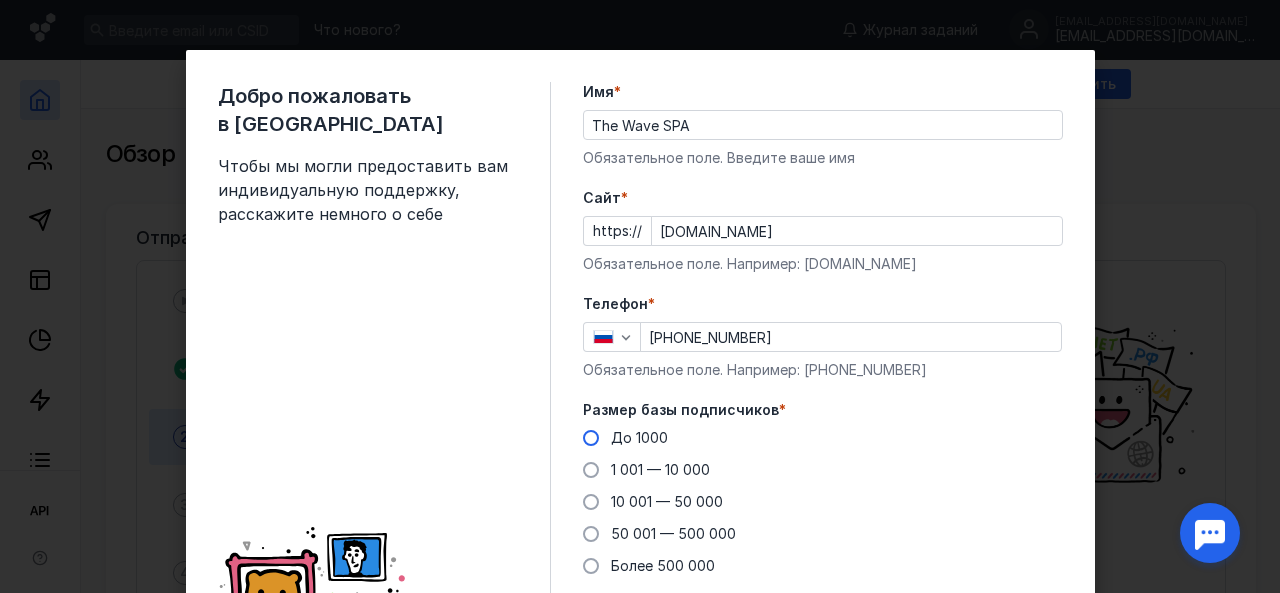 click on "До 1000" at bounding box center [639, 437] 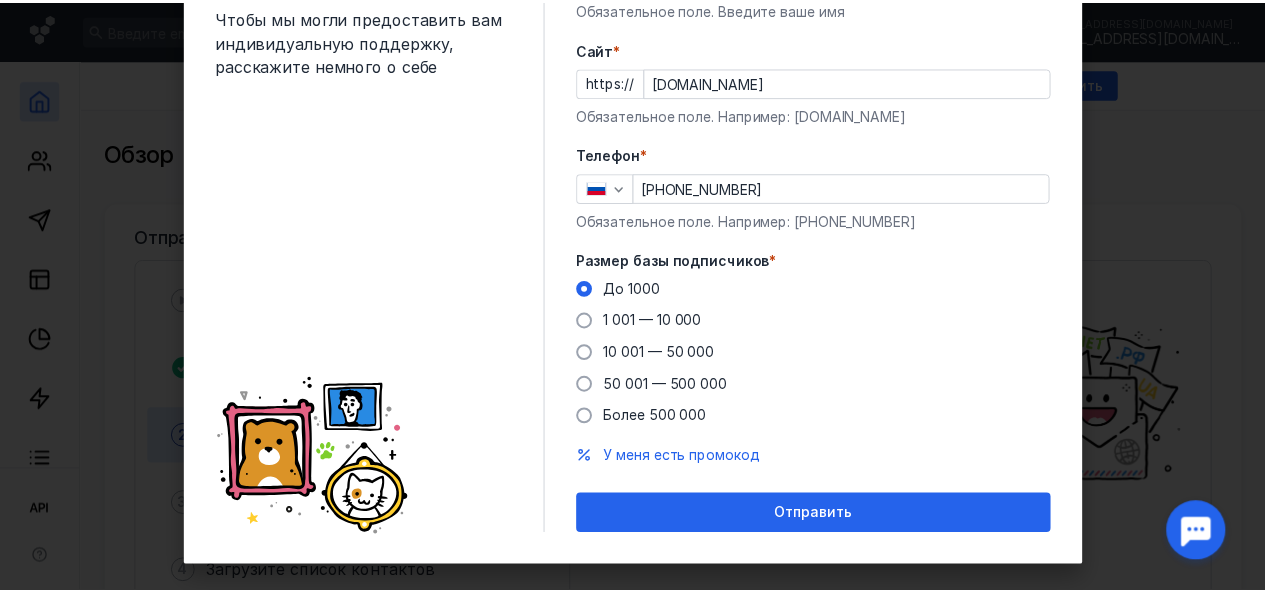 scroll, scrollTop: 172, scrollLeft: 0, axis: vertical 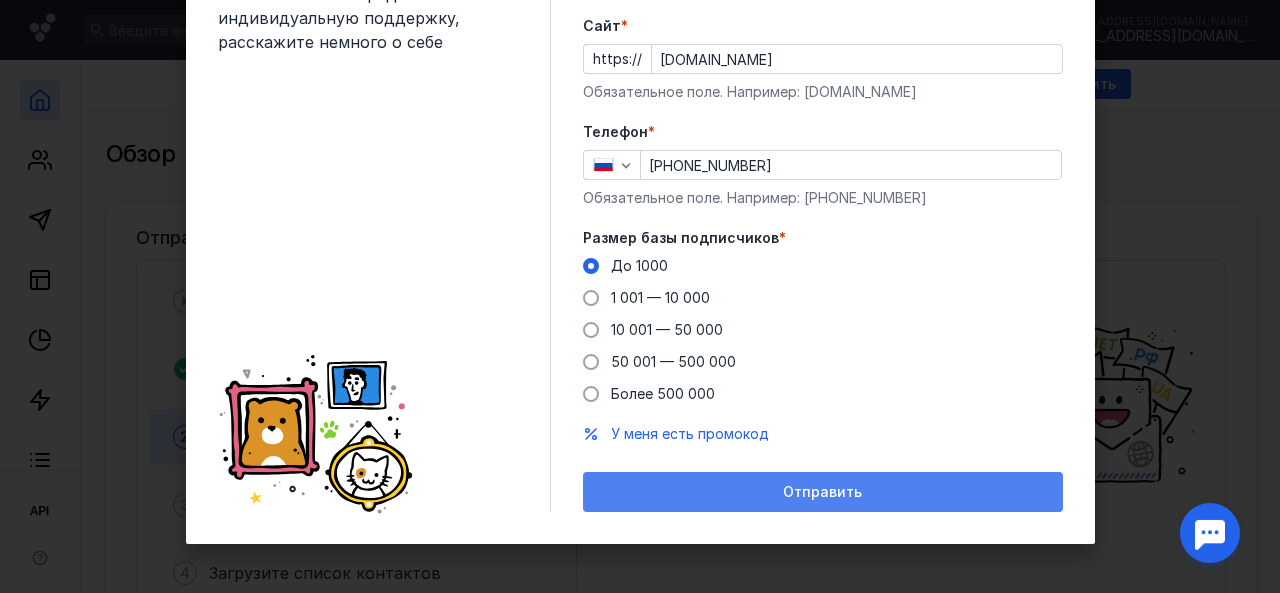 click on "Отправить" at bounding box center [822, 492] 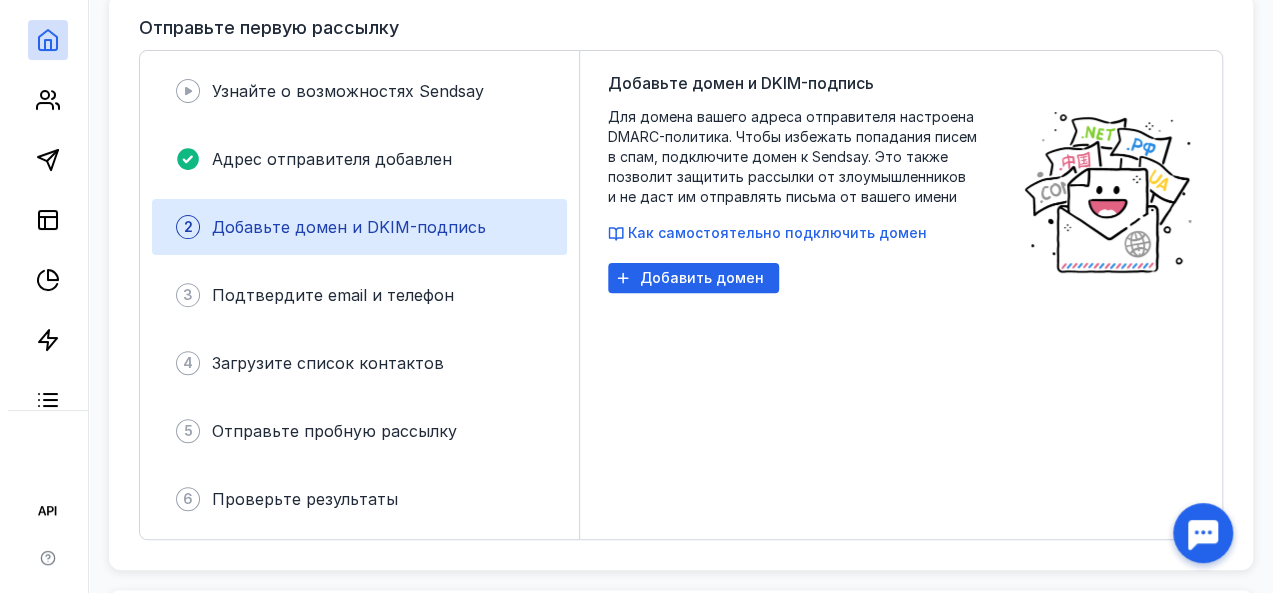 scroll, scrollTop: 225, scrollLeft: 0, axis: vertical 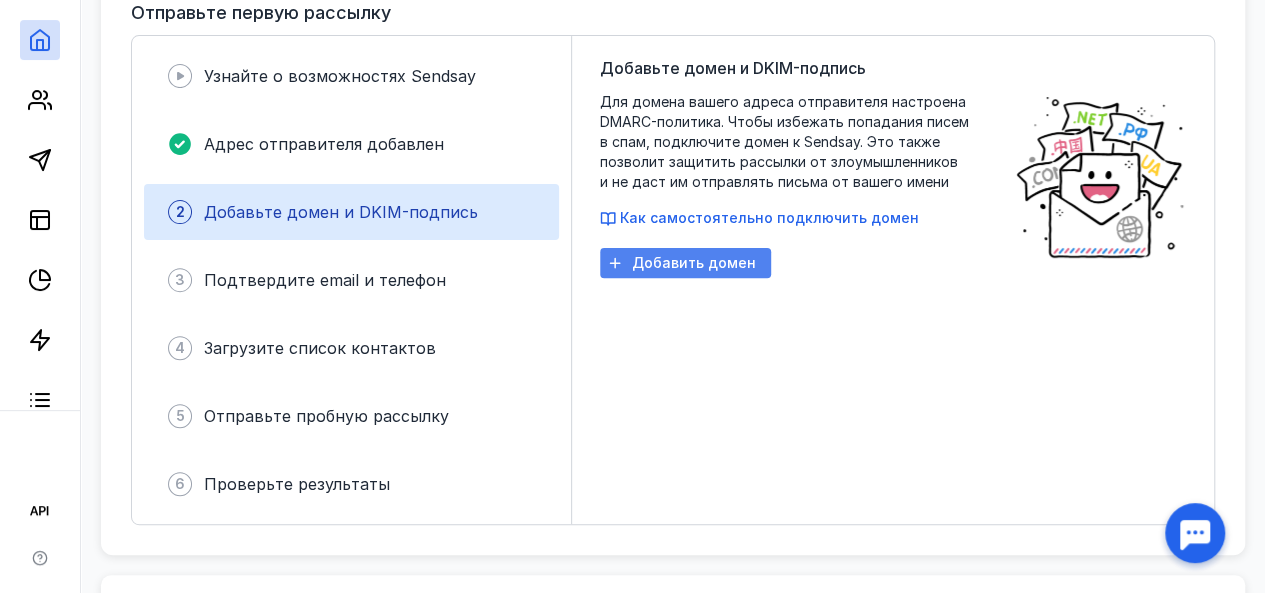 click on "Добавить домен" at bounding box center (694, 263) 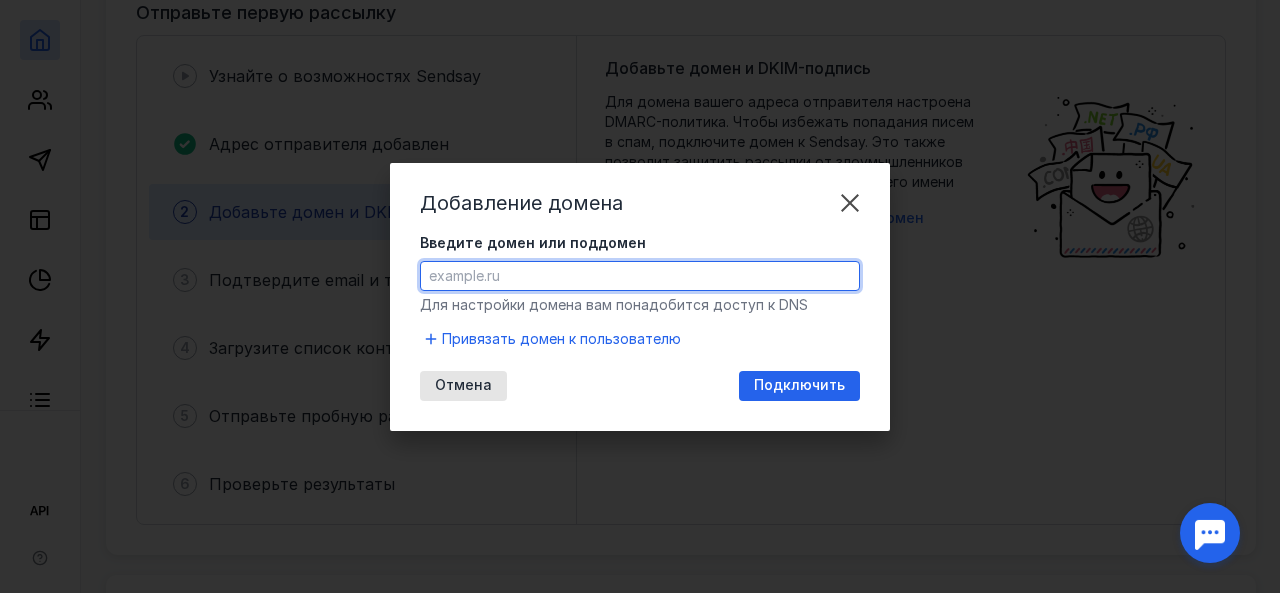 click on "Введите домен или поддомен" at bounding box center (640, 276) 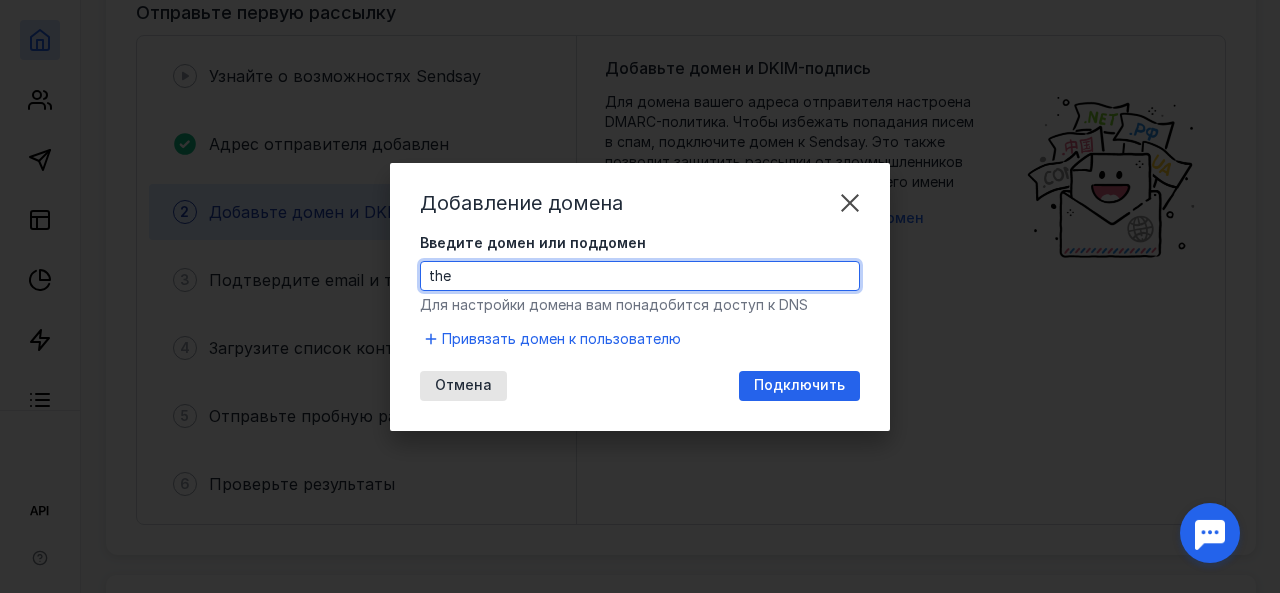 type on "[DOMAIN_NAME]" 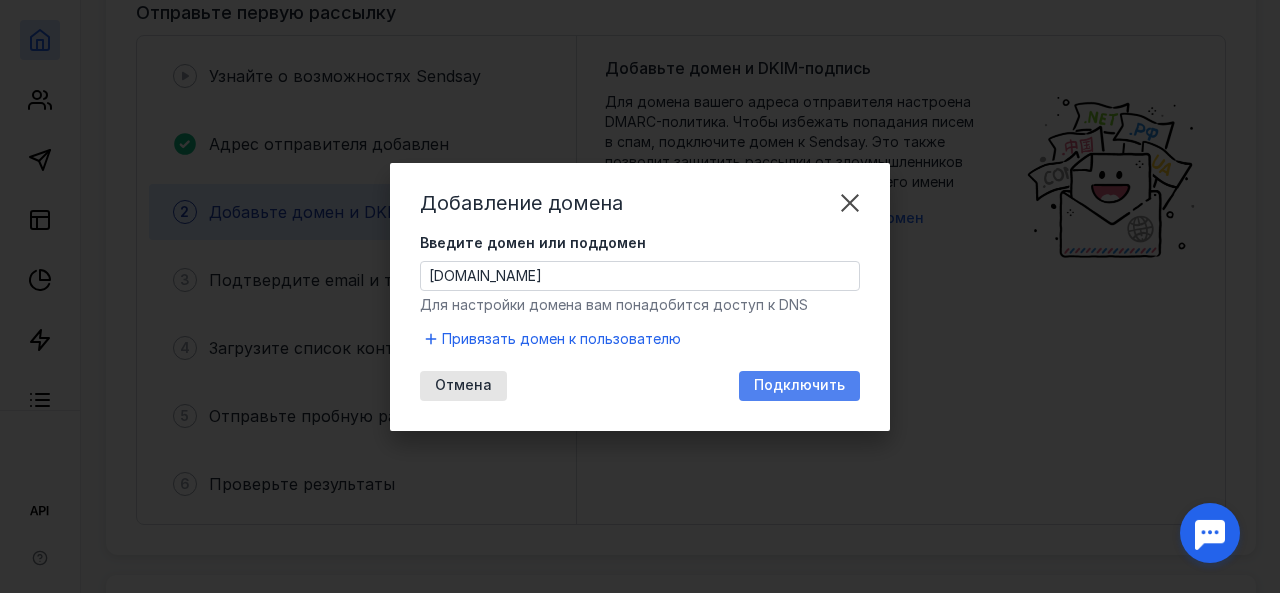 click on "Подключить" at bounding box center (799, 385) 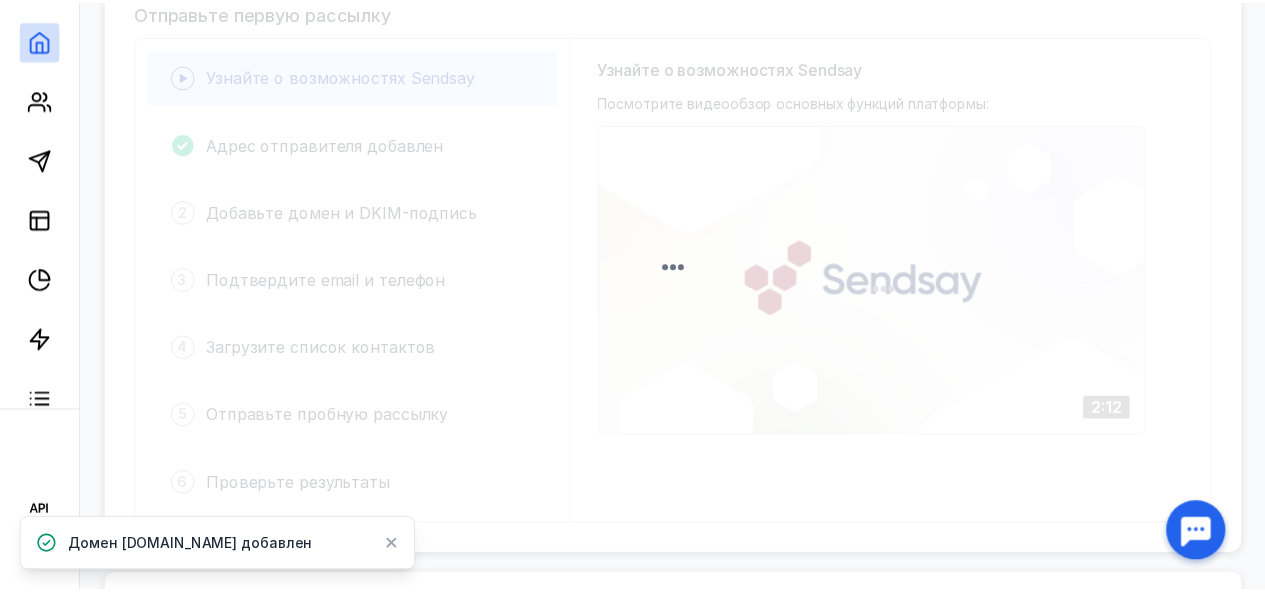 scroll, scrollTop: 0, scrollLeft: 0, axis: both 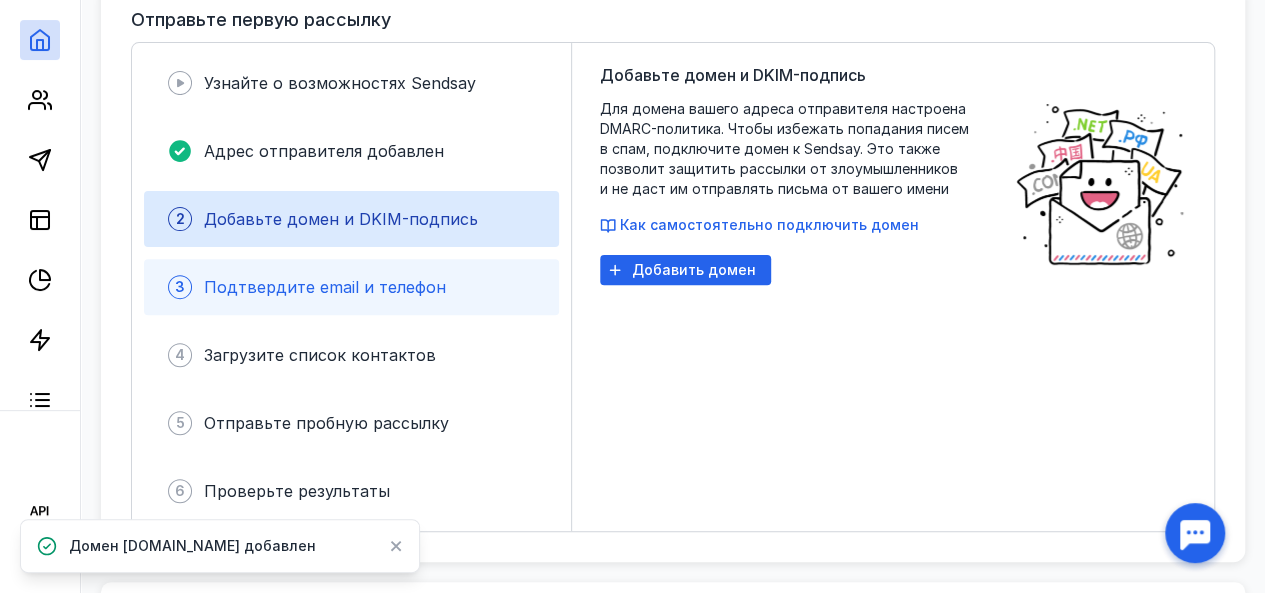 click on "Подтвердите email и телефон" at bounding box center [325, 287] 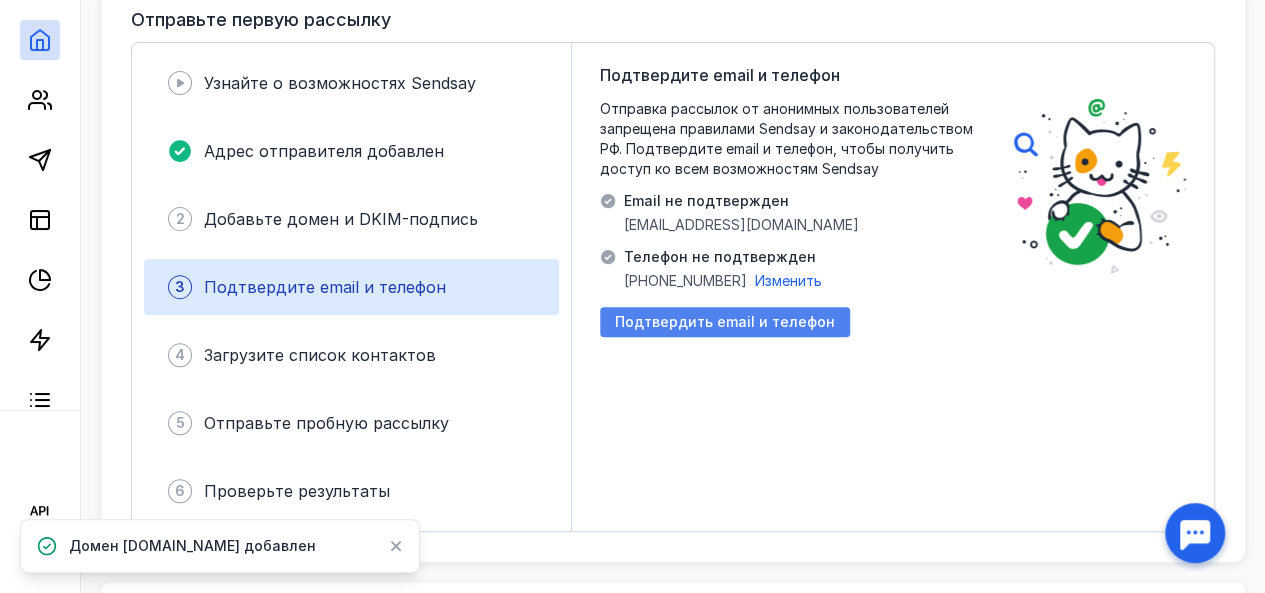 click on "Подтвердить email и телефон" at bounding box center (725, 322) 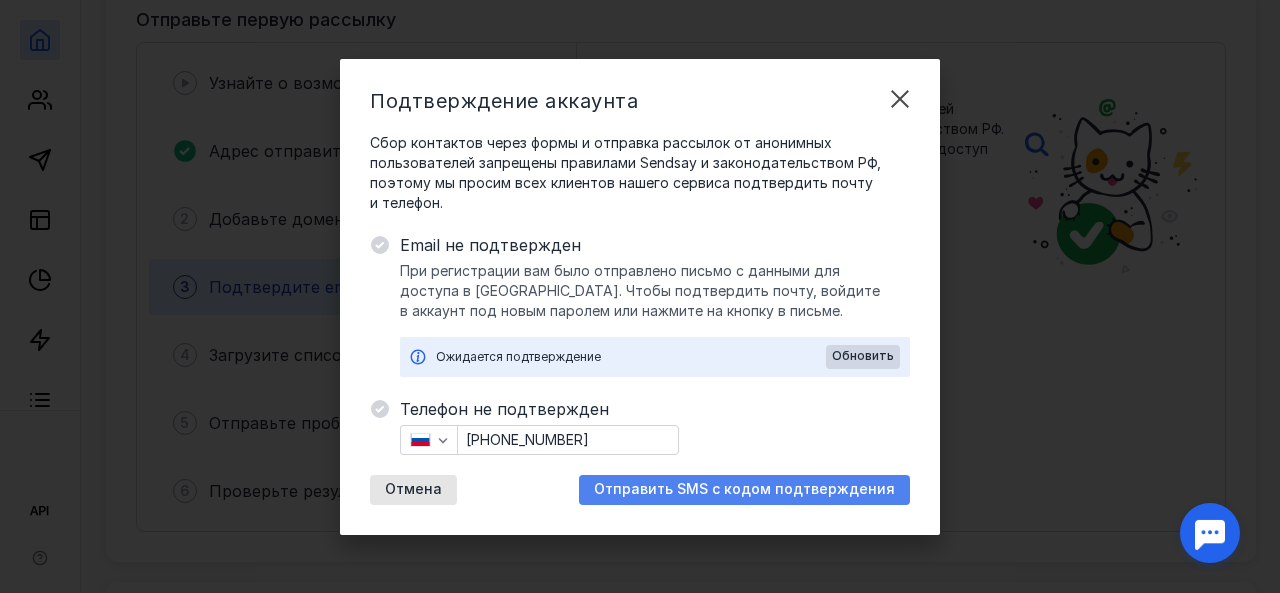 click on "Отправить SMS с кодом подтверждения" at bounding box center [744, 489] 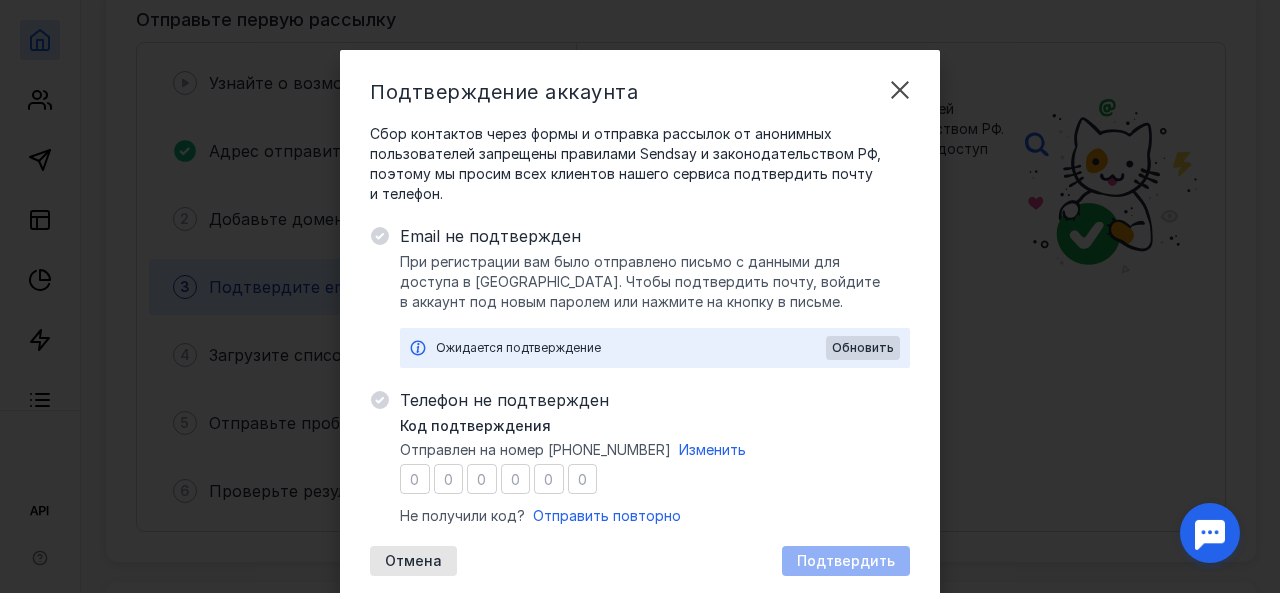 type on "7" 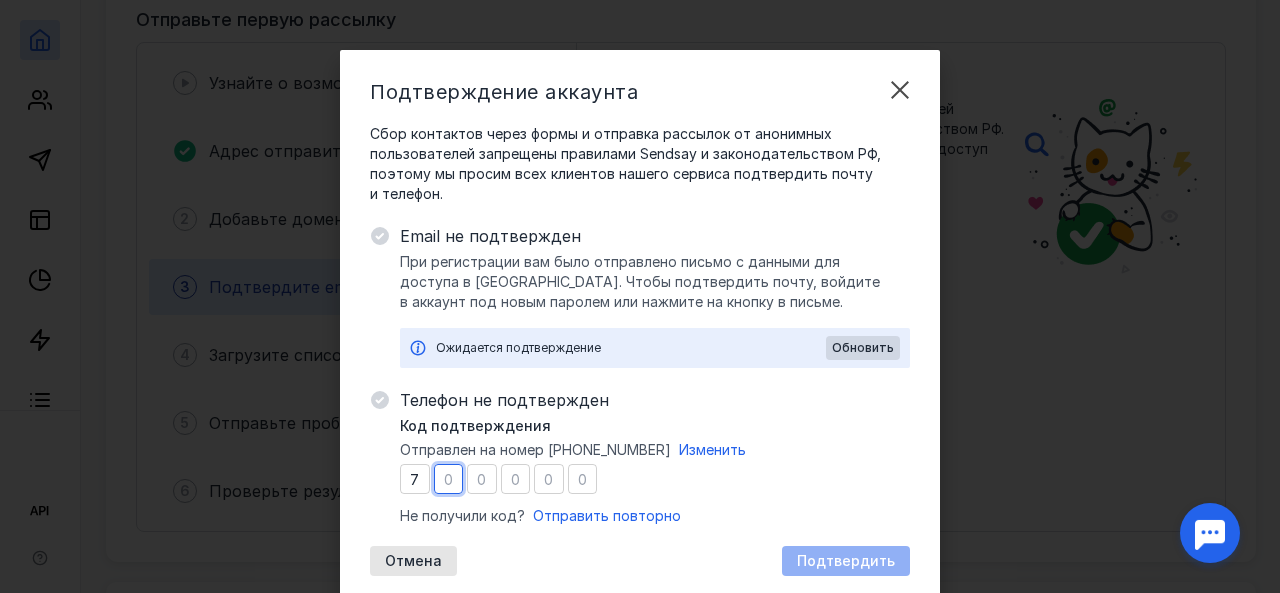 type on "8" 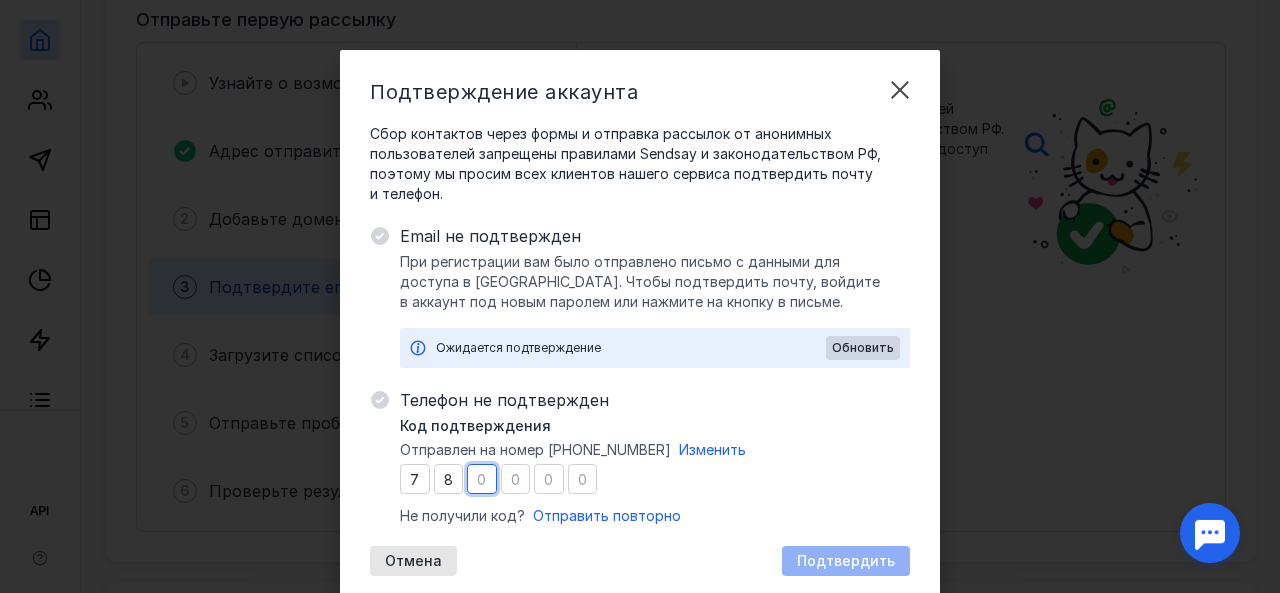 type on "9" 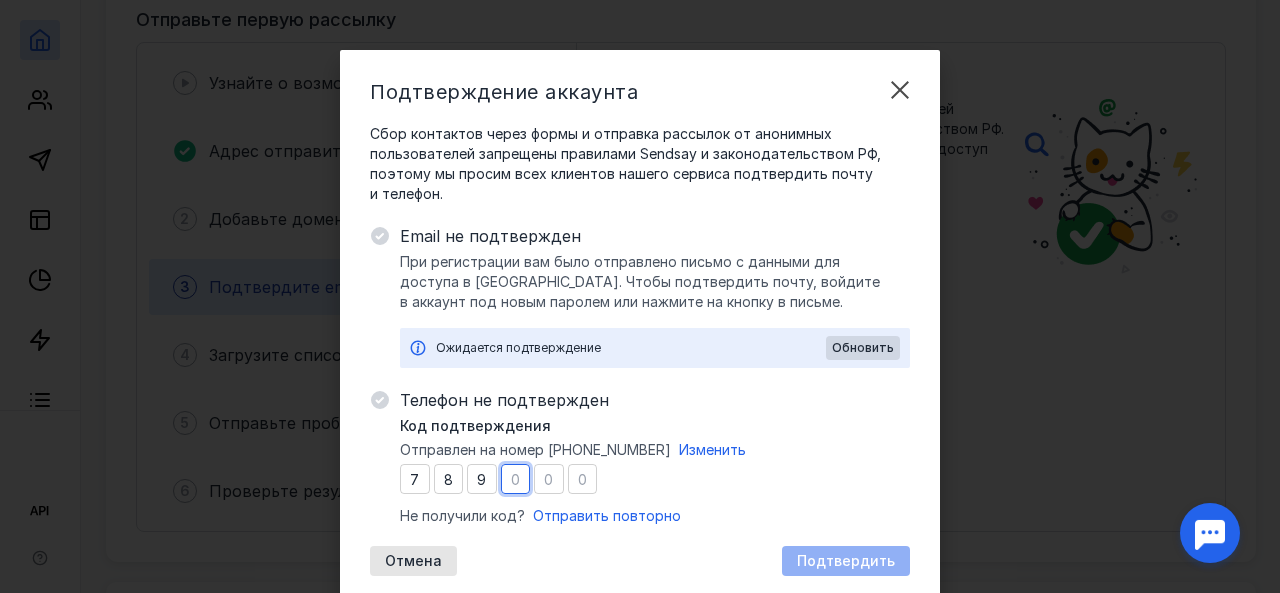 type on "8" 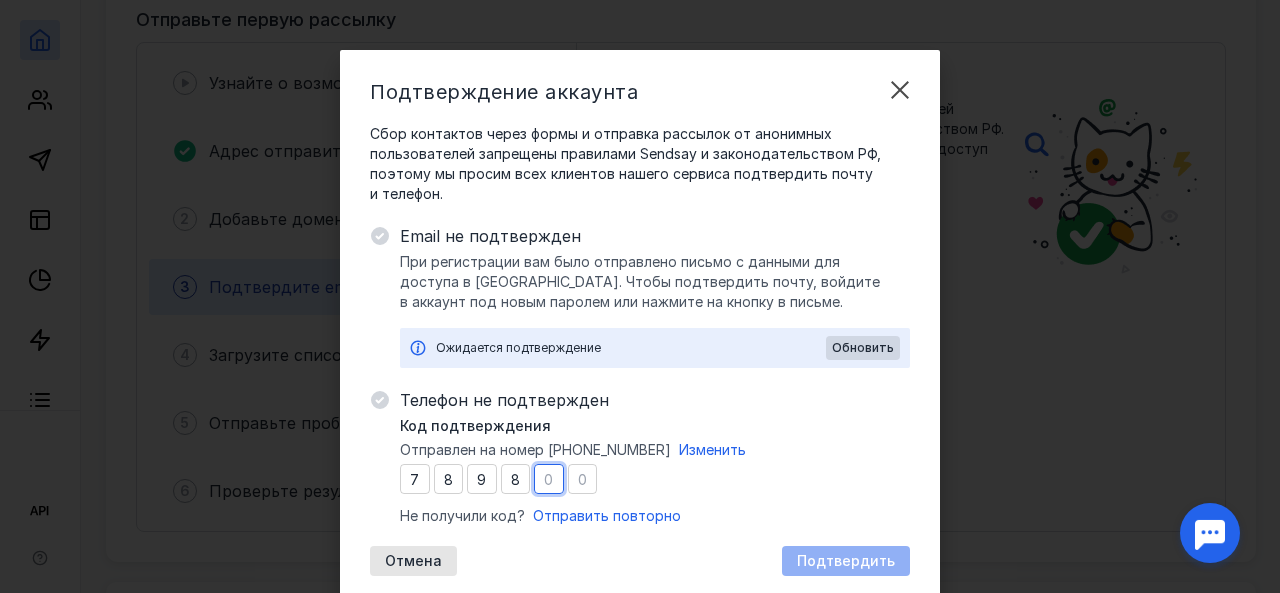 type on "0" 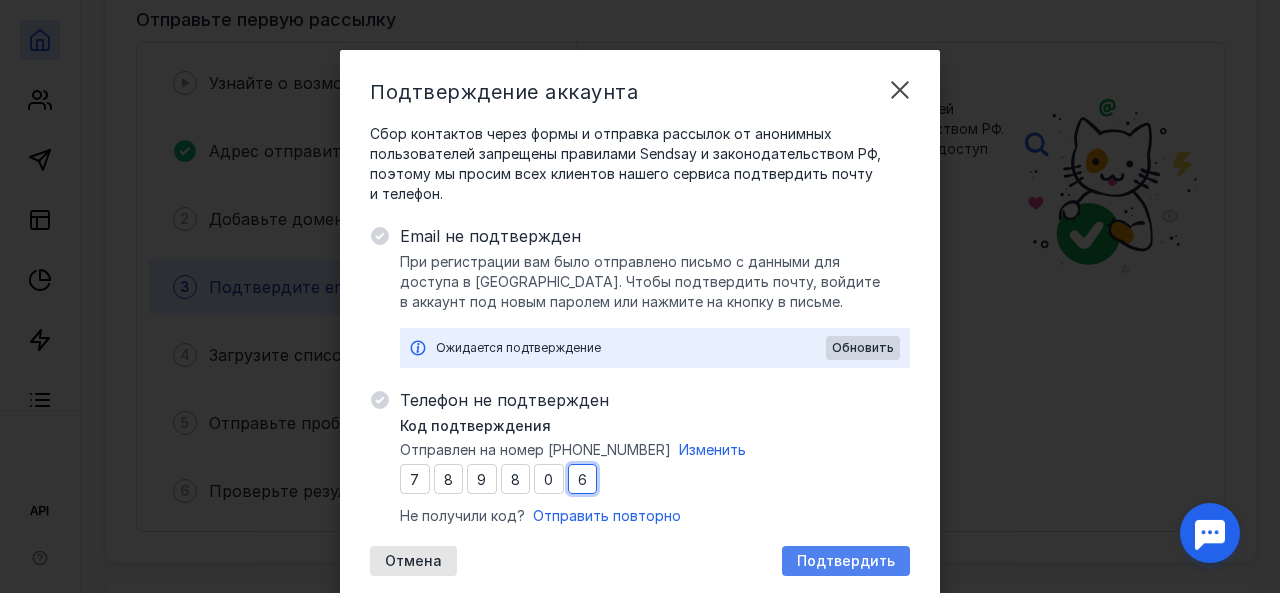 type on "6" 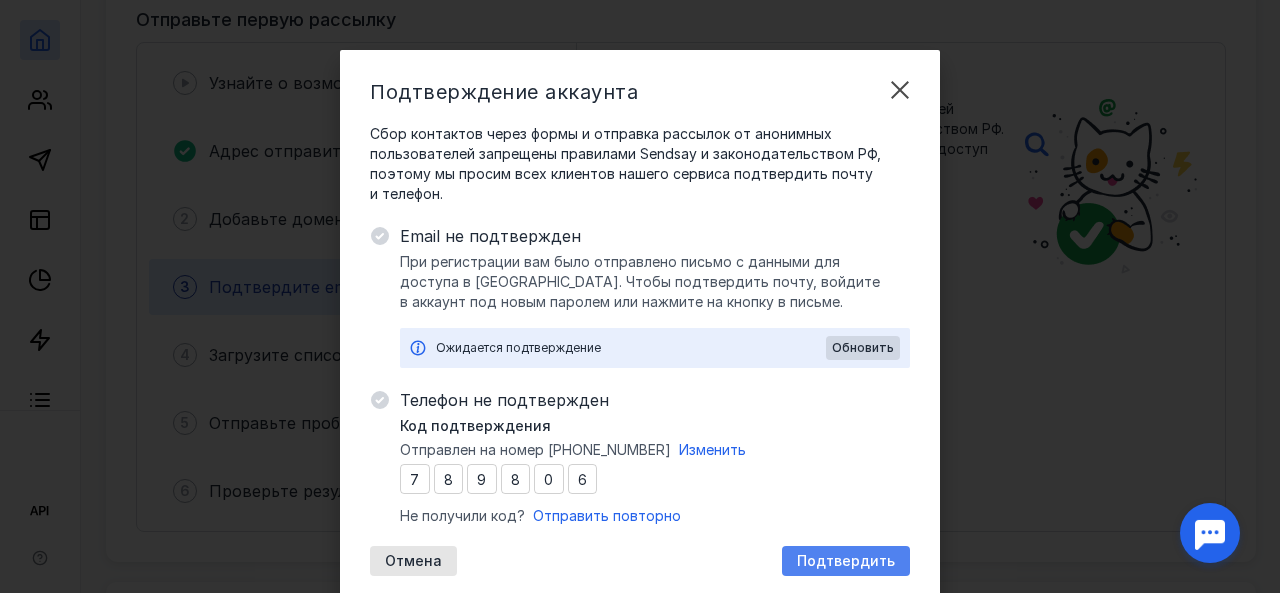 click on "Подтвердить" at bounding box center (846, 561) 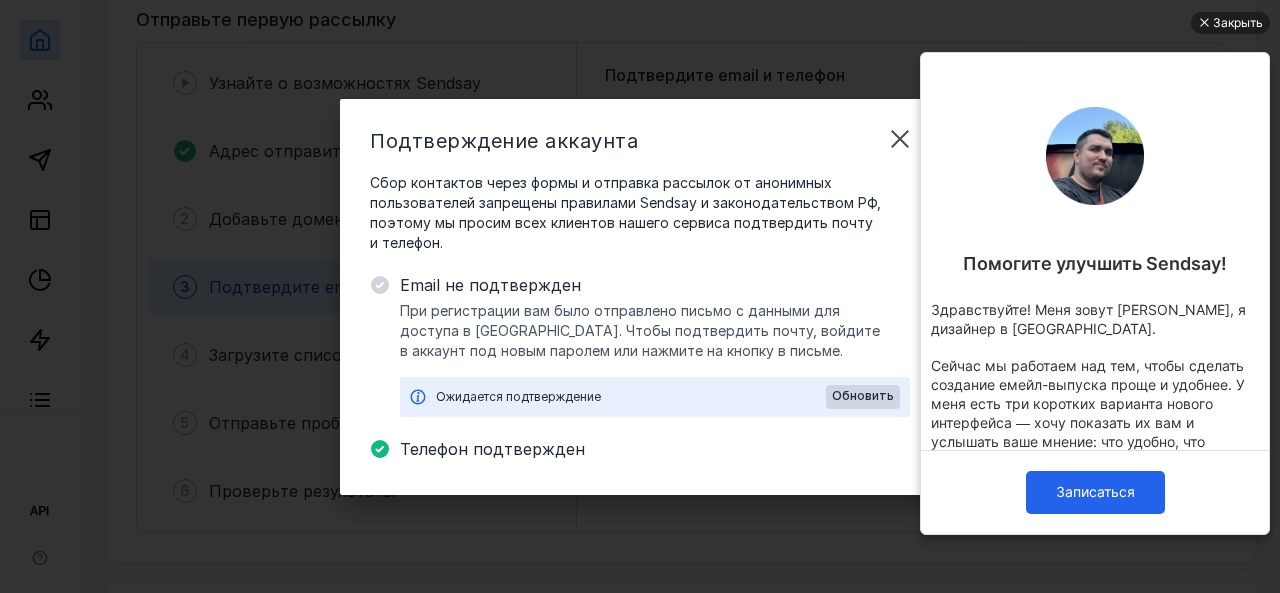 scroll, scrollTop: 0, scrollLeft: 0, axis: both 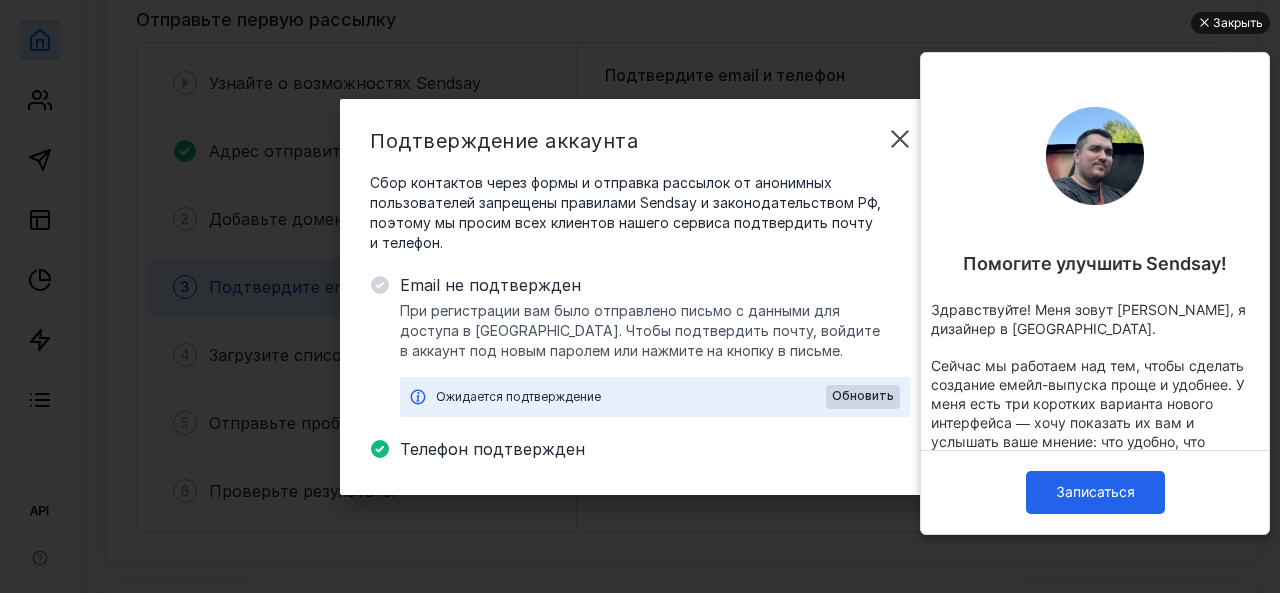 click on "Закрыть" at bounding box center (1238, 23) 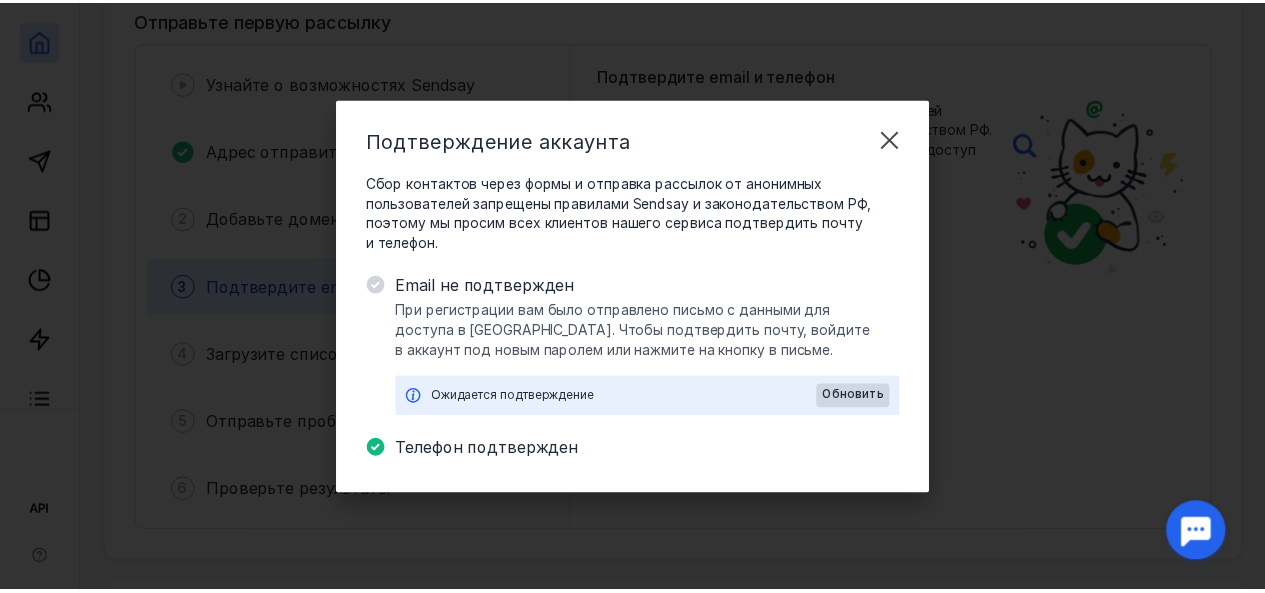 scroll, scrollTop: 0, scrollLeft: 0, axis: both 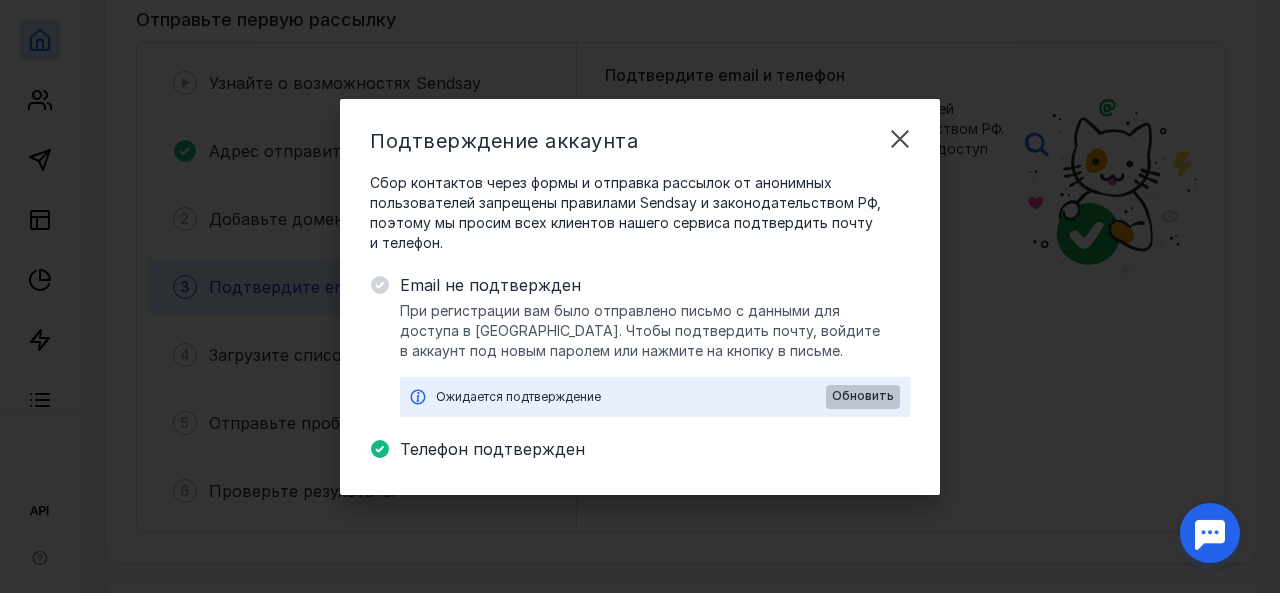 click on "Обновить" at bounding box center [863, 397] 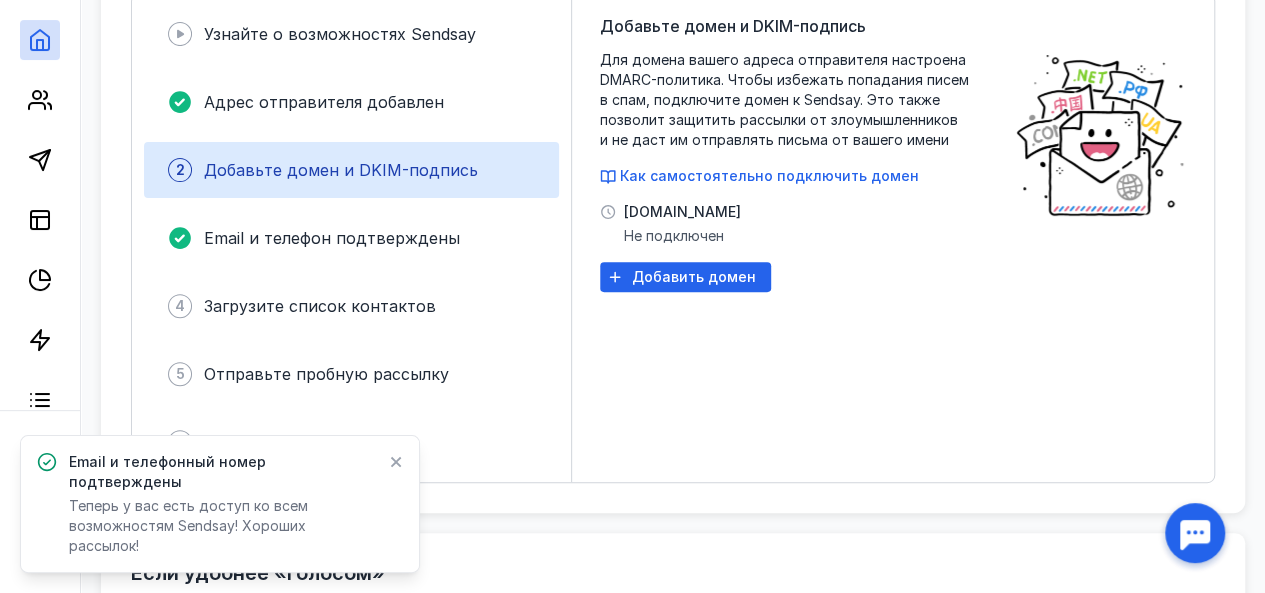 click on "Добавьте домен и DKIM-подпись Для домена вашего адреса отправителя настроена DMARC-политика. Чтобы избежать попадания писем в спам, подключите домен к Sendsay. Это также позволит защитить рассылки от злоумышленников и не даст им отправлять письма от вашего имени   Как самостоятельно подключить домен [DOMAIN_NAME] Не подключен Добавить домен" at bounding box center (797, 238) 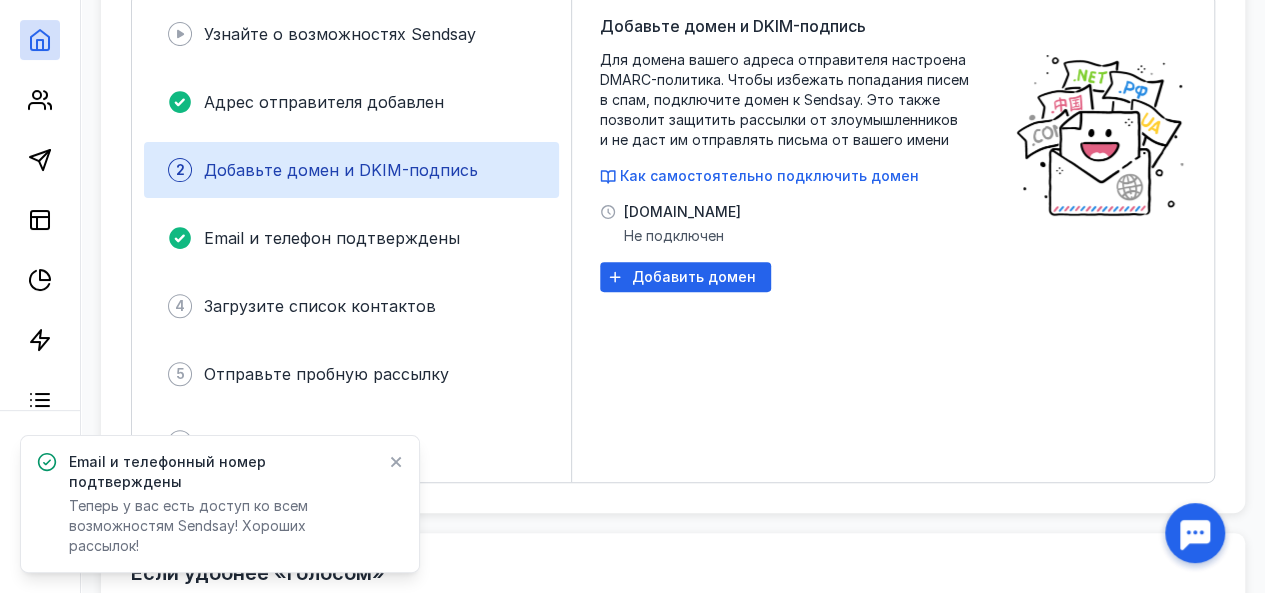 click 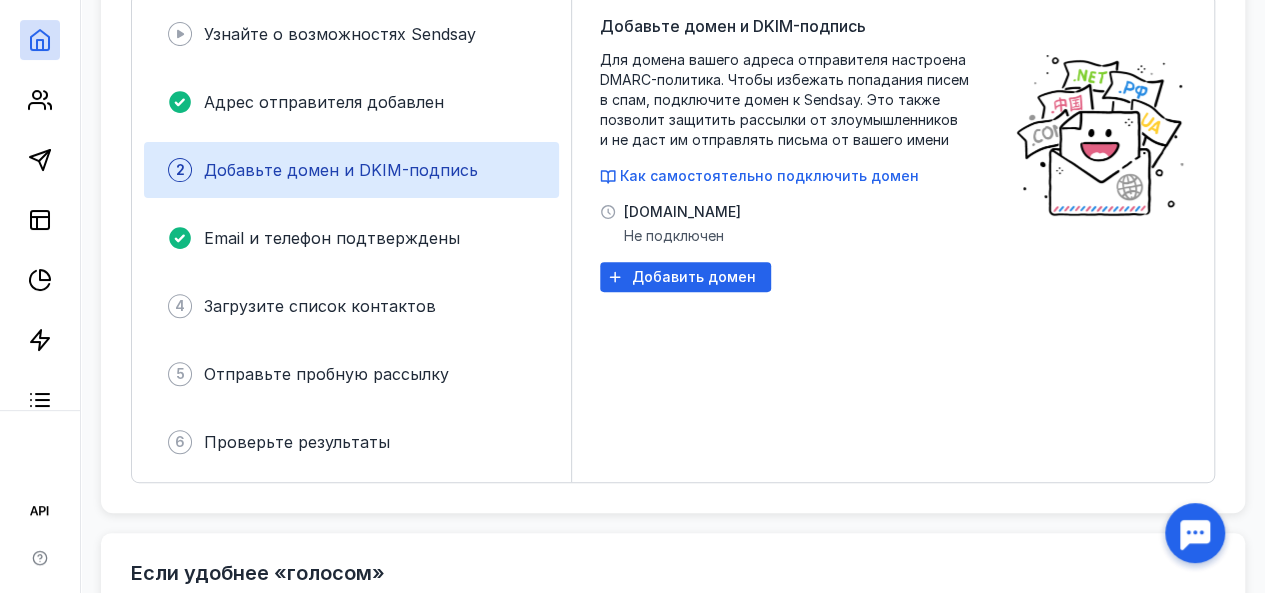 click on "Добавьте домен и DKIM-подпись Для домена вашего адреса отправителя настроена DMARC-политика. Чтобы избежать попадания писем в спам, подключите домен к Sendsay. Это также позволит защитить рассылки от злоумышленников и не даст им отправлять письма от вашего имени   Как самостоятельно подключить домен [DOMAIN_NAME] Не подключен Добавить домен" at bounding box center [797, 238] 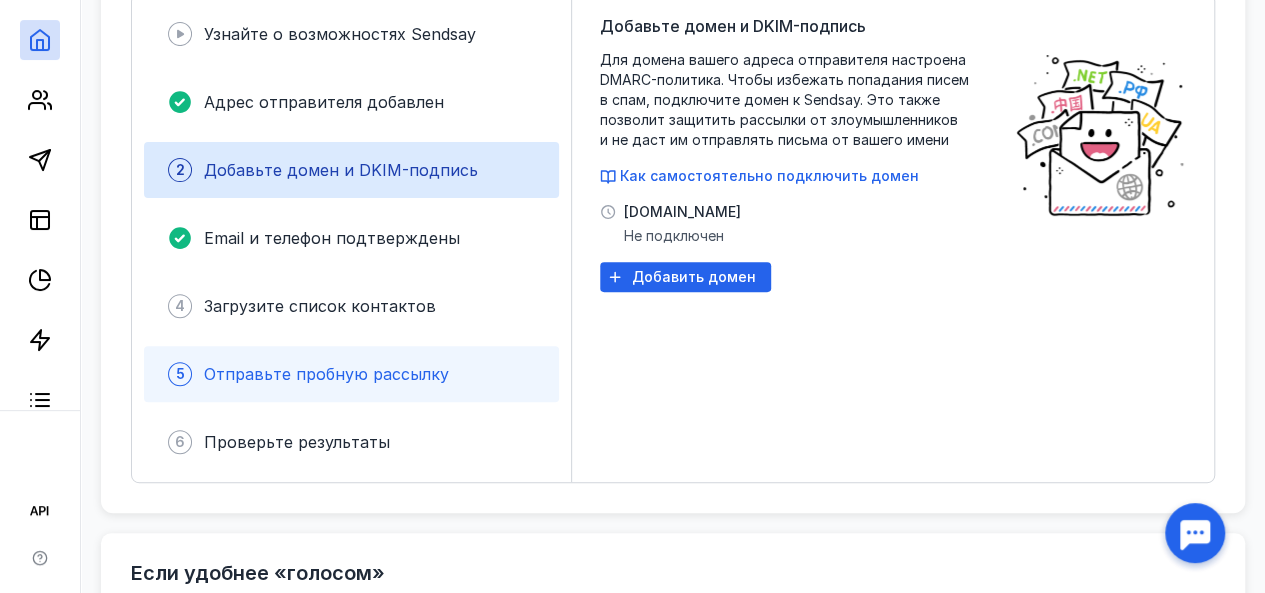click on "5 Отправьте пробную рассылку" at bounding box center [351, 374] 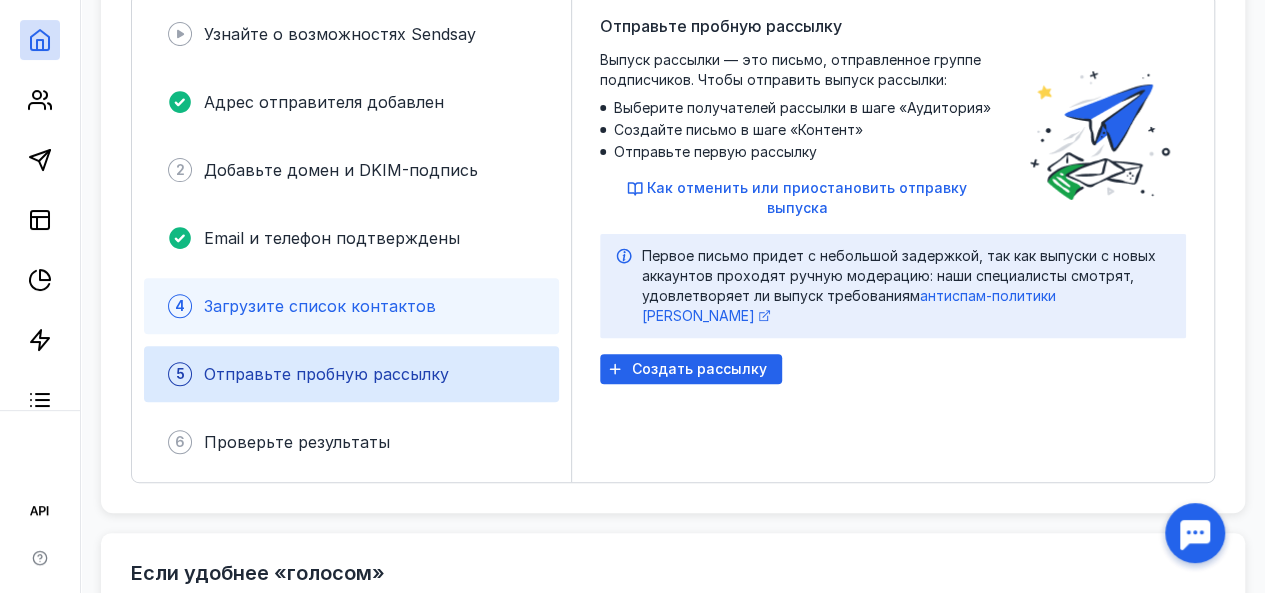 click on "Загрузите список контактов" at bounding box center (320, 306) 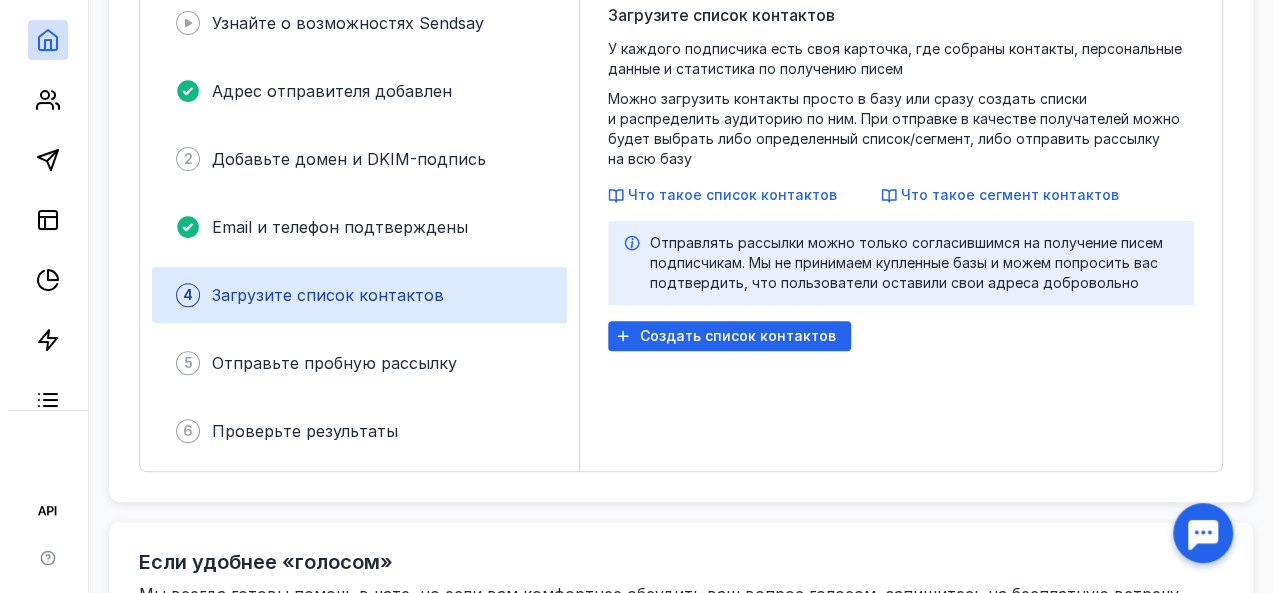 scroll, scrollTop: 236, scrollLeft: 0, axis: vertical 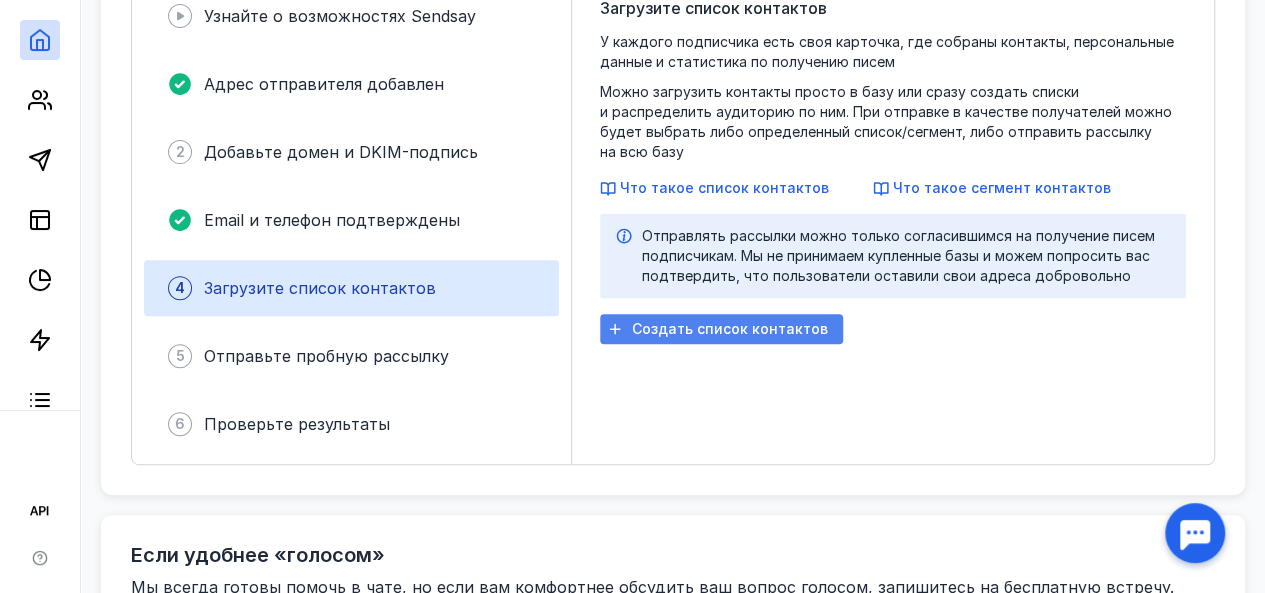 click on "Создать список контактов" at bounding box center [730, 329] 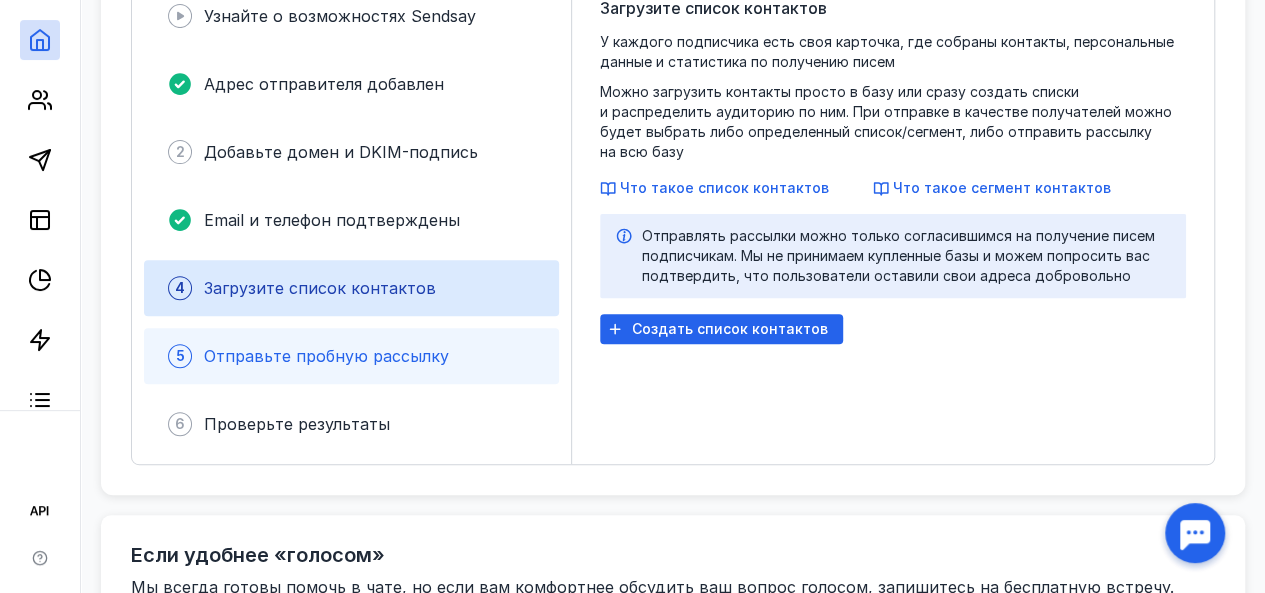 click on "5 Отправьте пробную рассылку" at bounding box center (351, 356) 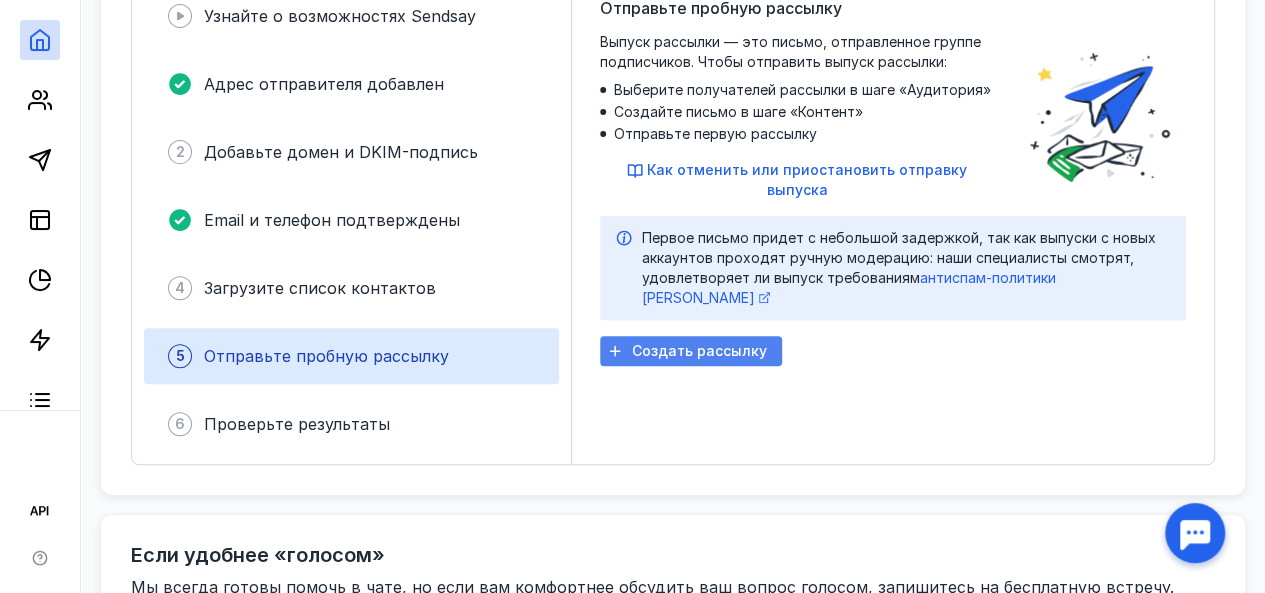 click on "Создать рассылку" at bounding box center [699, 351] 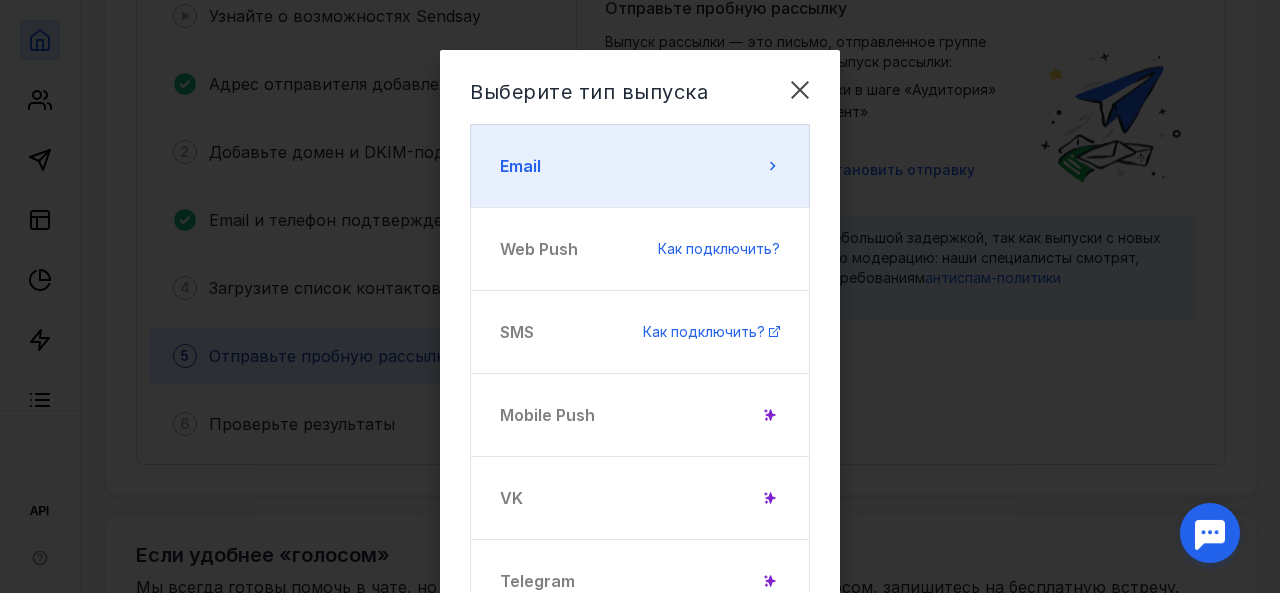 click on "Email" at bounding box center (640, 166) 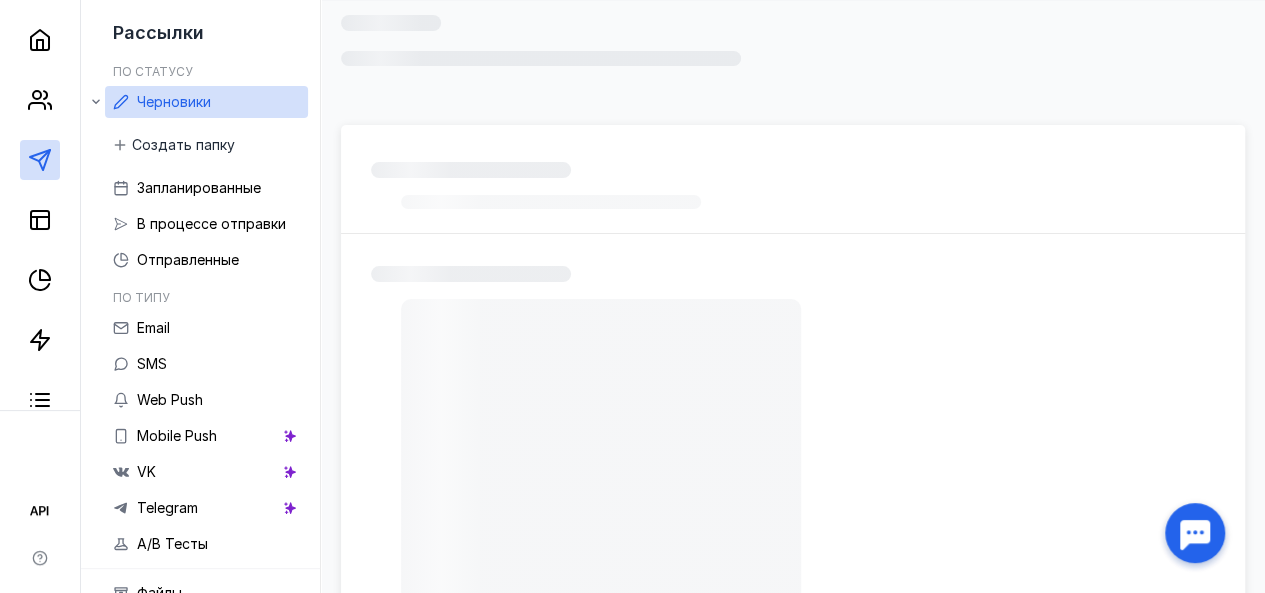 scroll, scrollTop: 236, scrollLeft: 0, axis: vertical 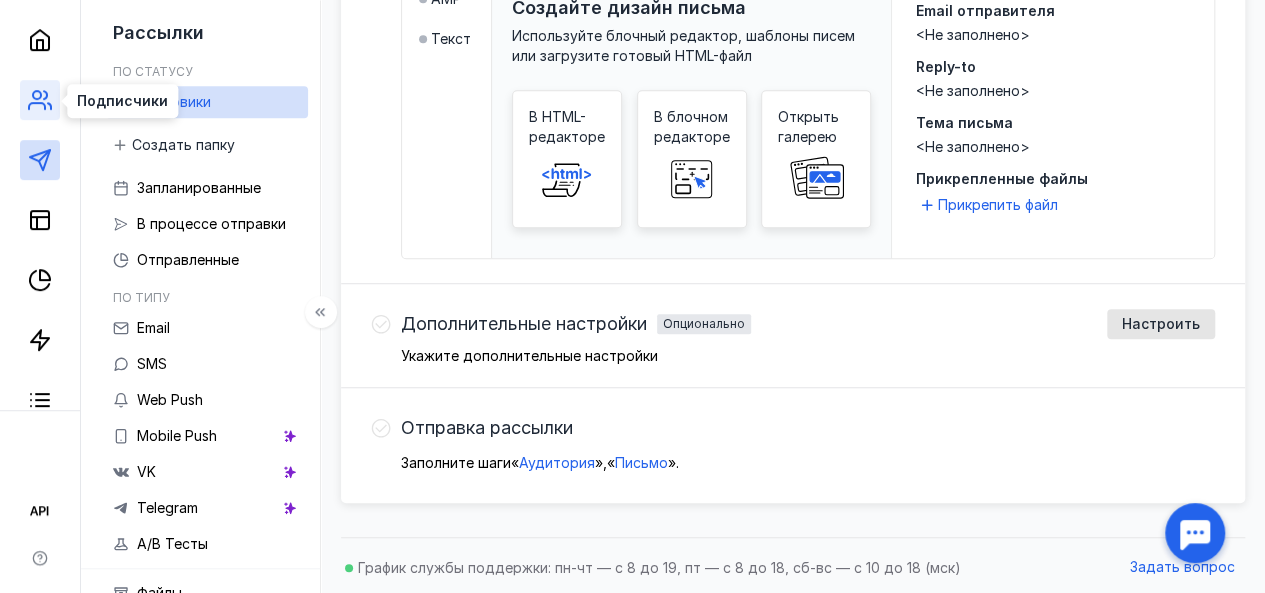 click 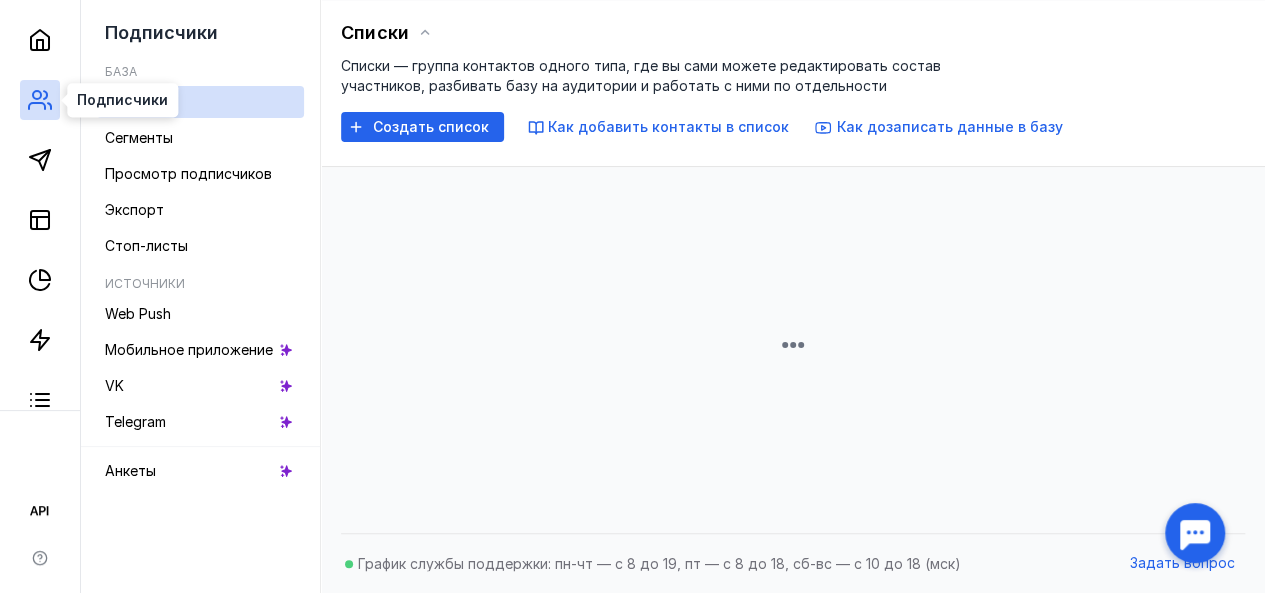 scroll, scrollTop: 307, scrollLeft: 0, axis: vertical 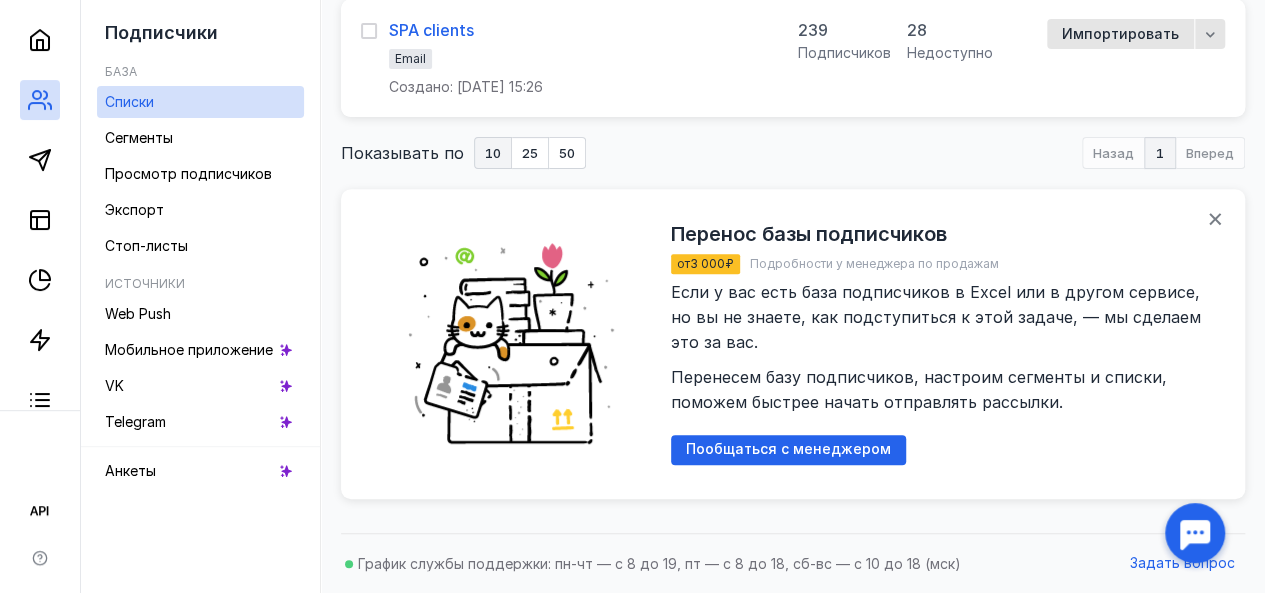 click on "SPA clients" at bounding box center [431, 30] 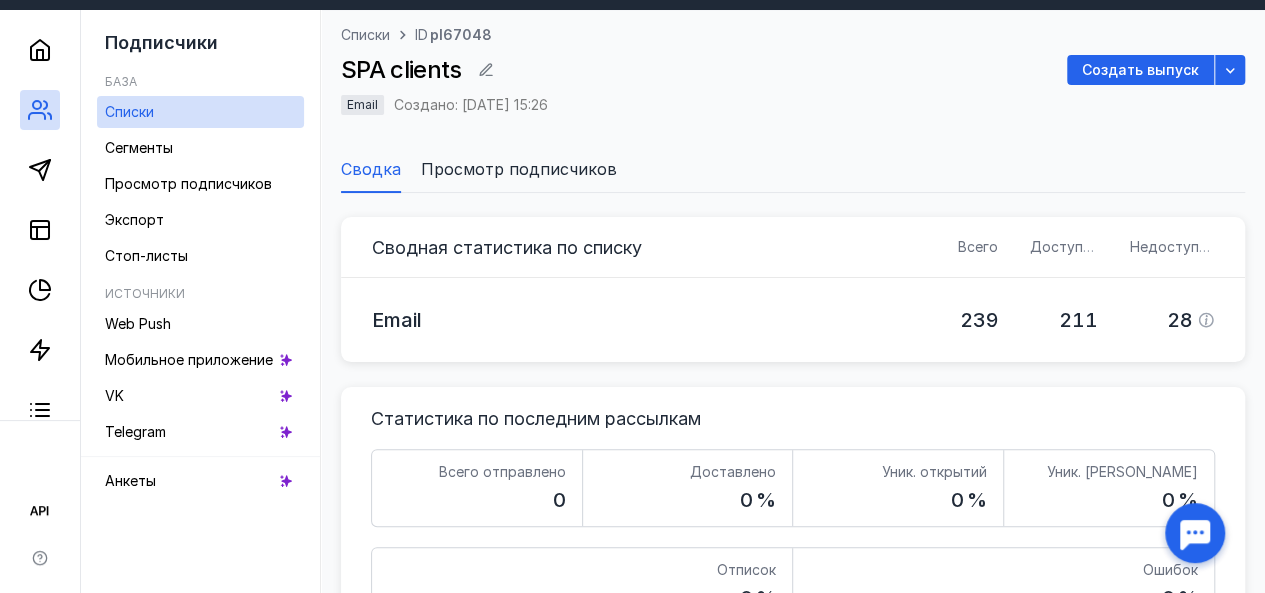 scroll, scrollTop: 41, scrollLeft: 0, axis: vertical 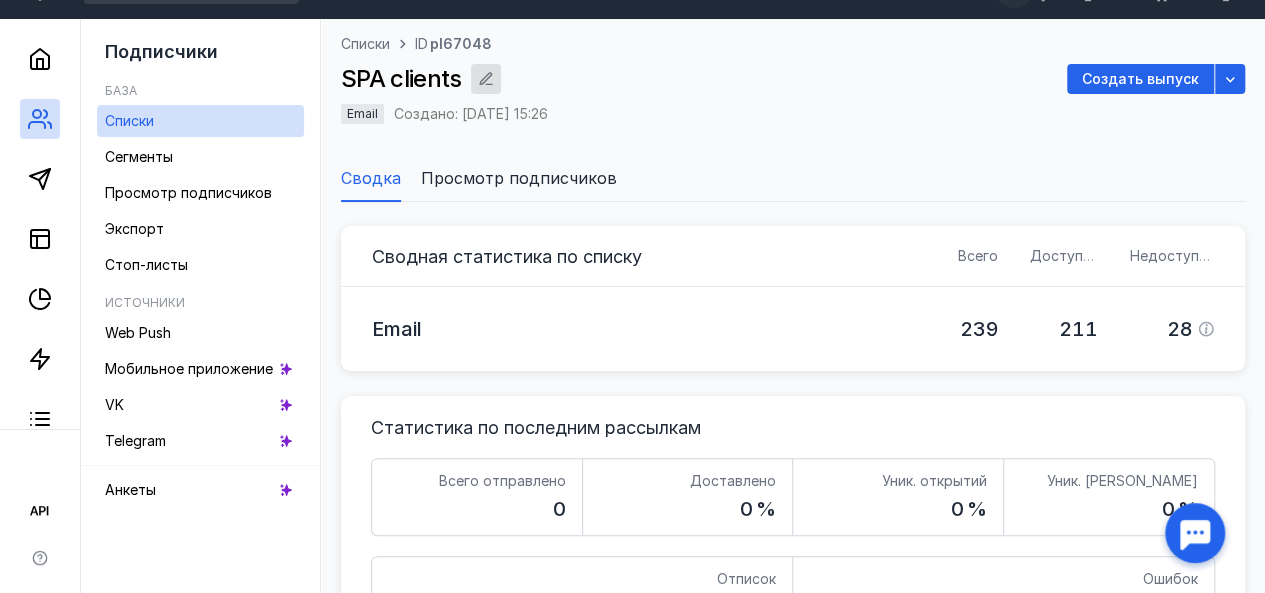 click 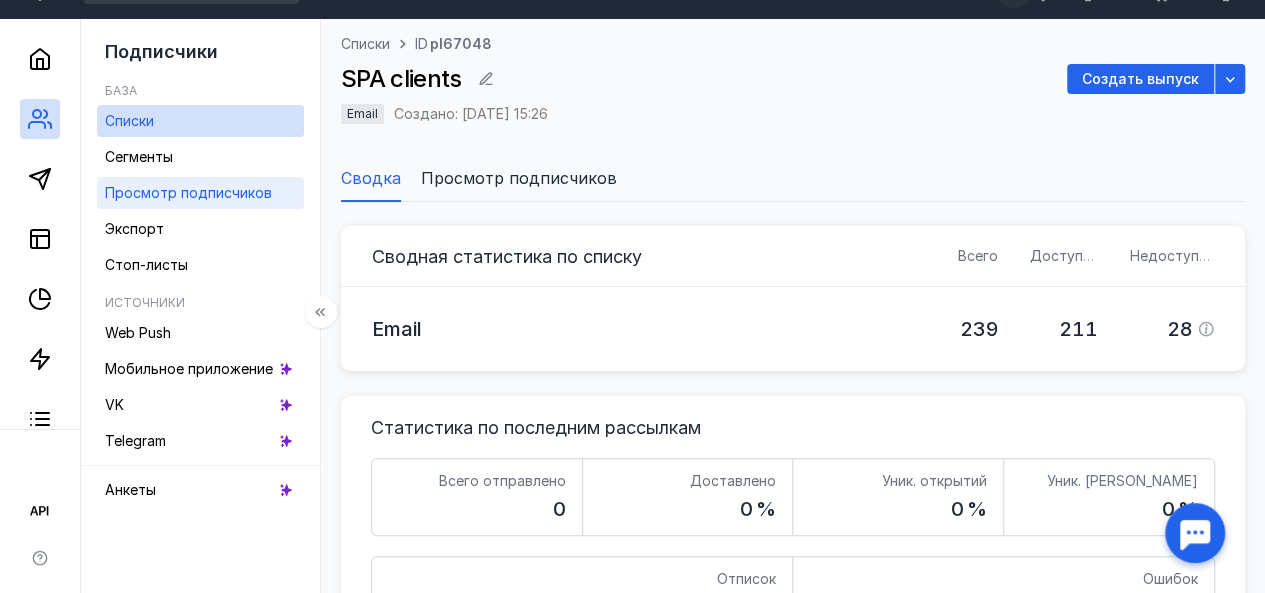 click on "Просмотр подписчиков" at bounding box center [188, 192] 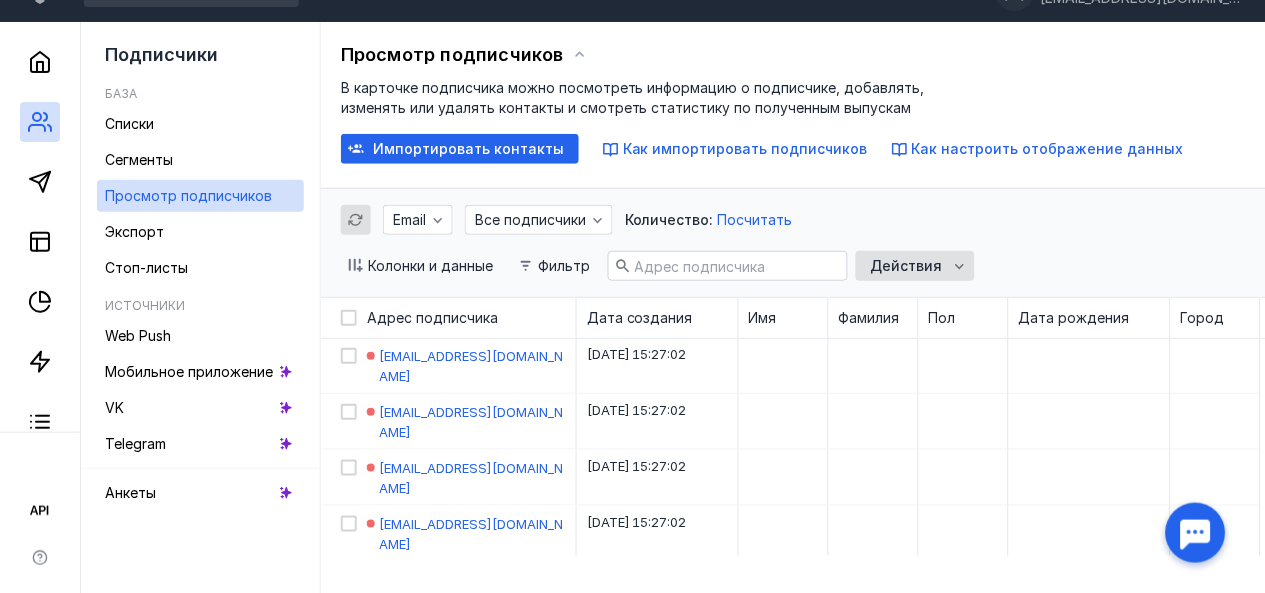 scroll, scrollTop: 0, scrollLeft: 0, axis: both 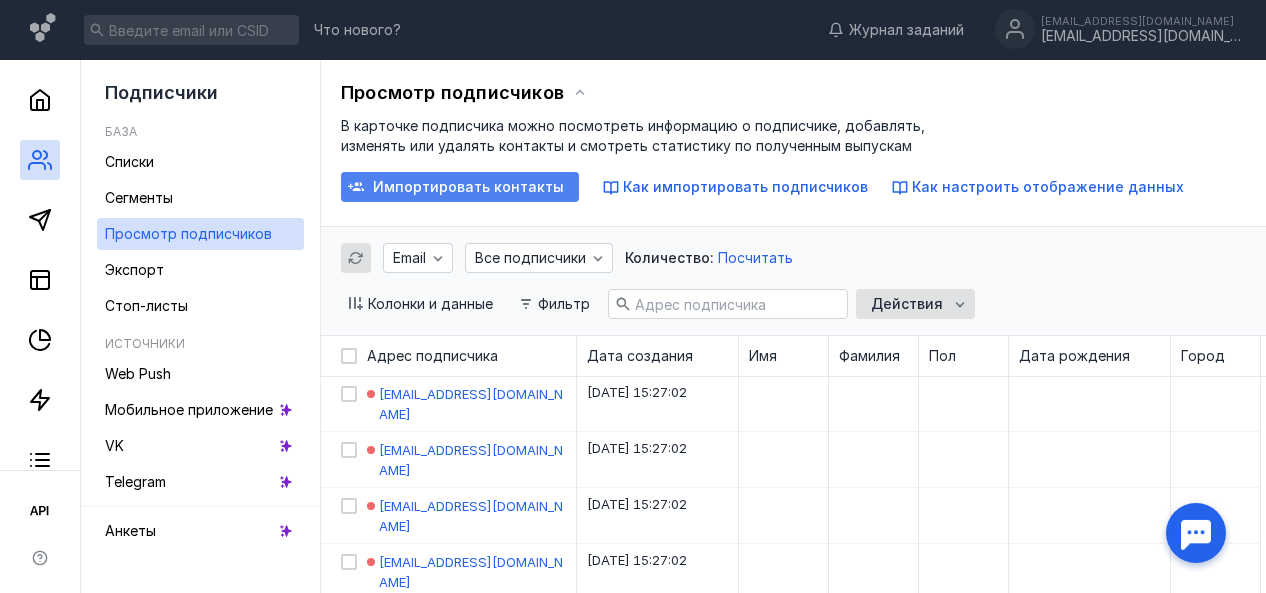 click on "Импортировать контакты" at bounding box center [460, 187] 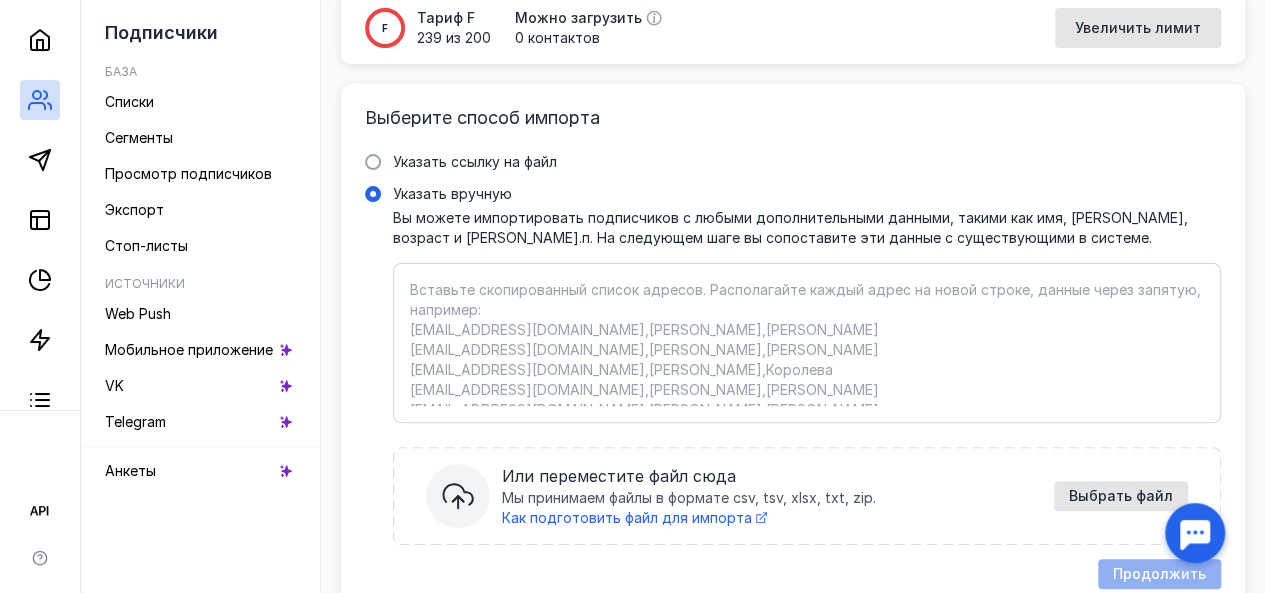 scroll, scrollTop: 0, scrollLeft: 0, axis: both 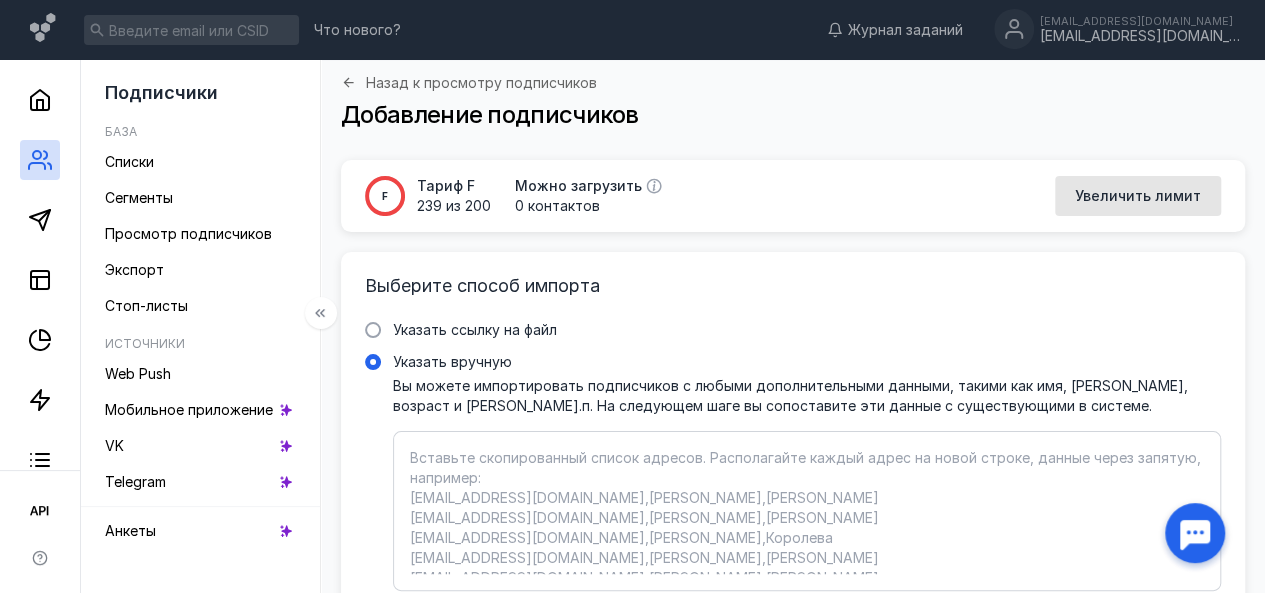 click at bounding box center (40, 160) 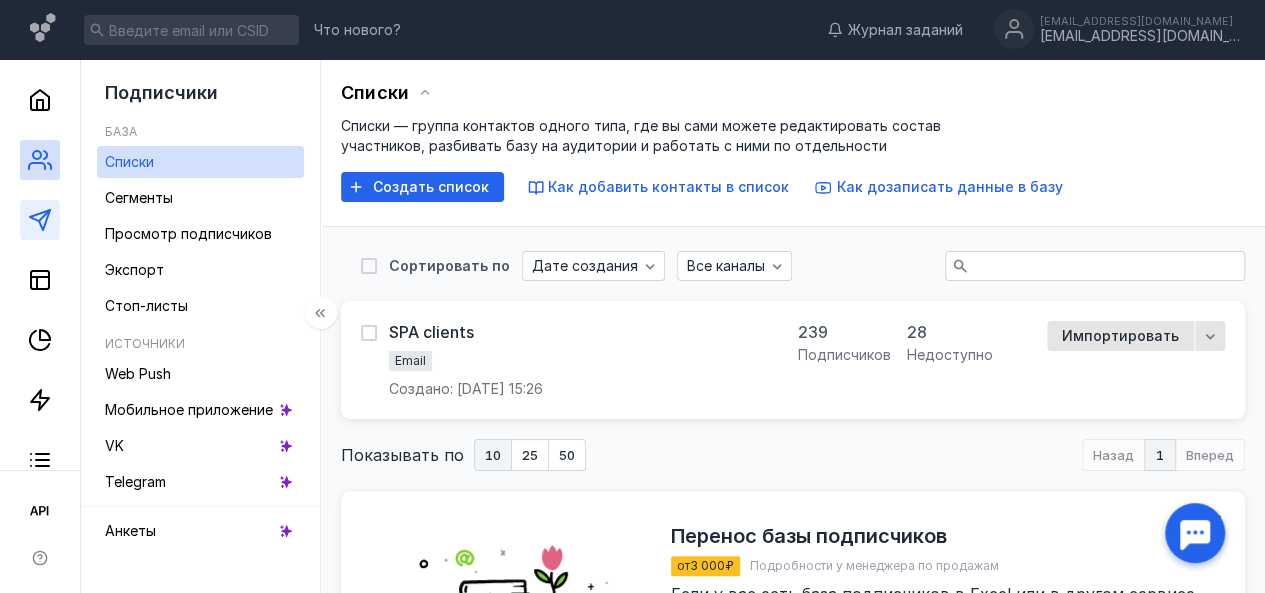 click at bounding box center [40, 220] 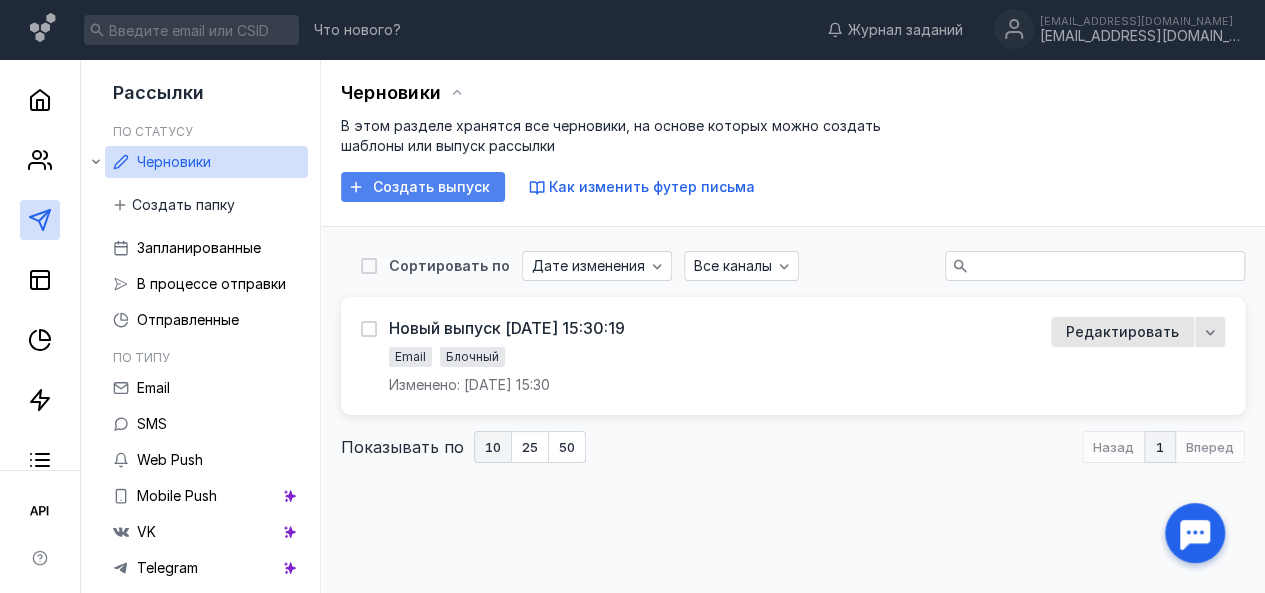 click on "Создать выпуск" at bounding box center (431, 187) 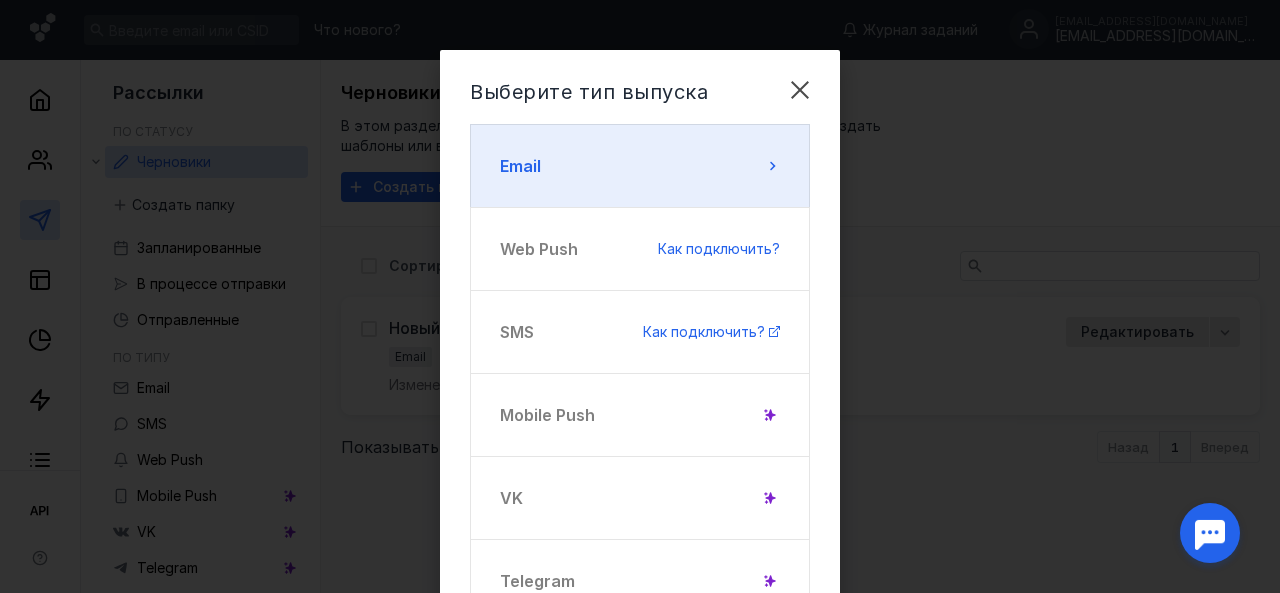 click on "Email" at bounding box center (640, 166) 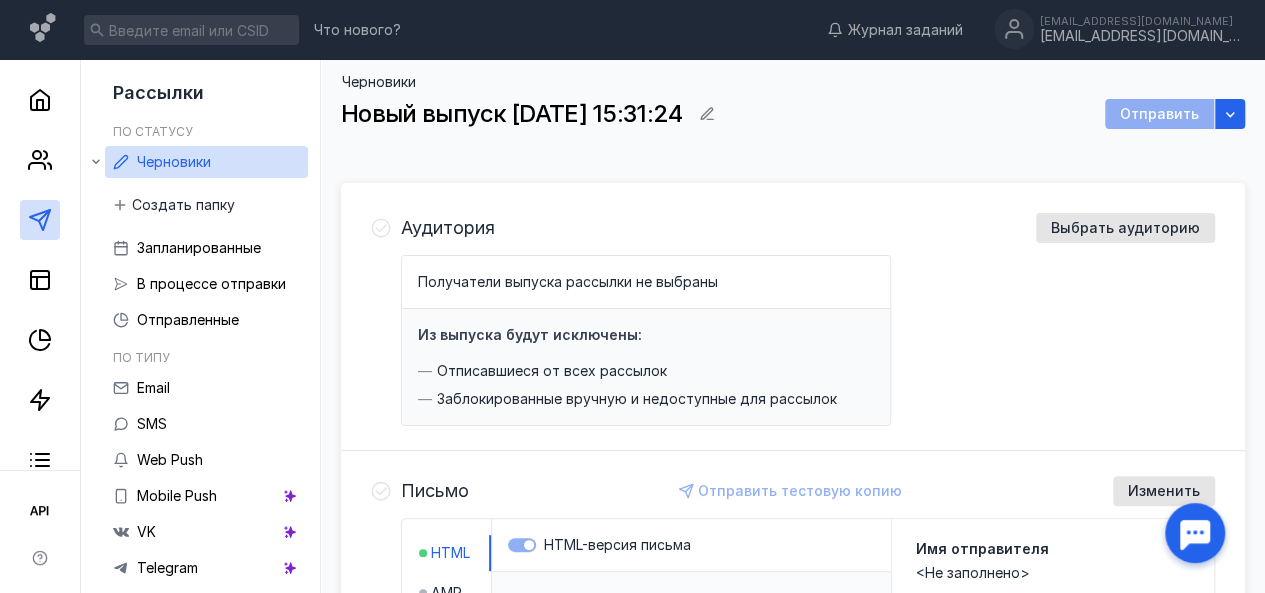 scroll, scrollTop: 2, scrollLeft: 0, axis: vertical 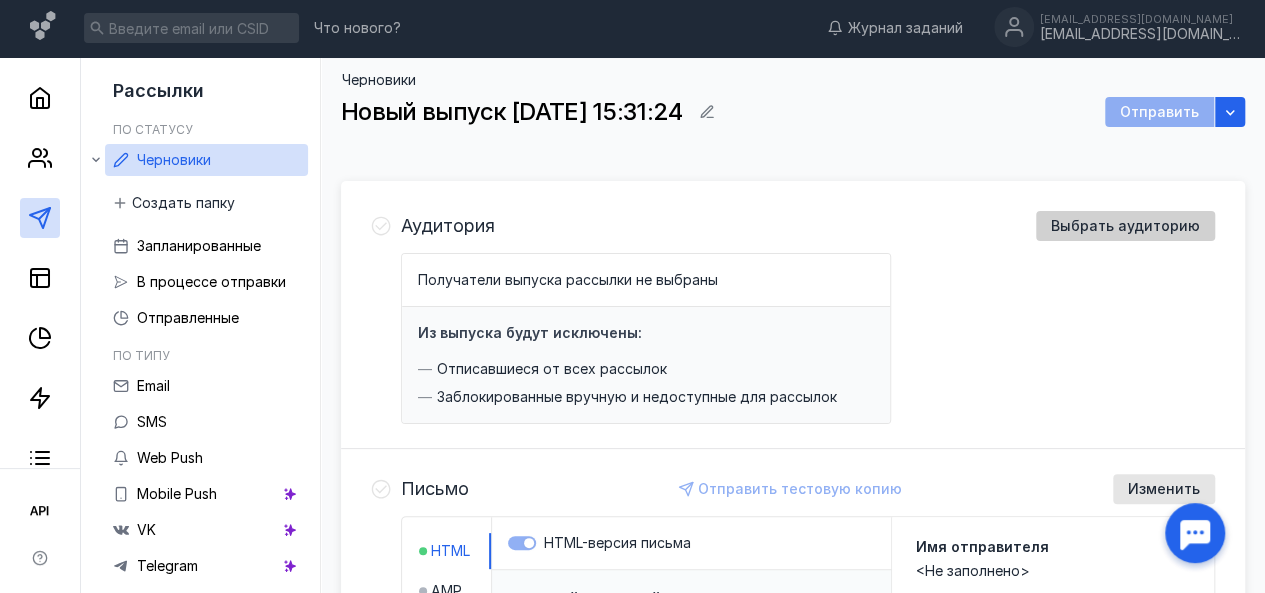 click on "Выбрать аудиторию" at bounding box center (1125, 226) 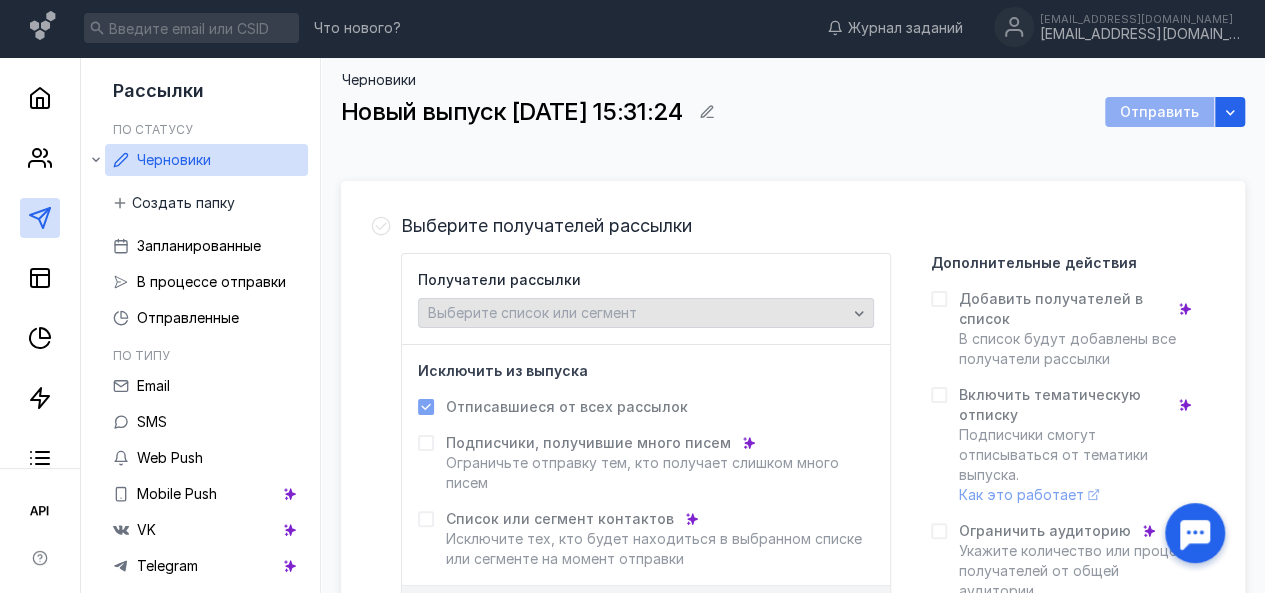 click on "Выберите список или сегмент" at bounding box center [646, 313] 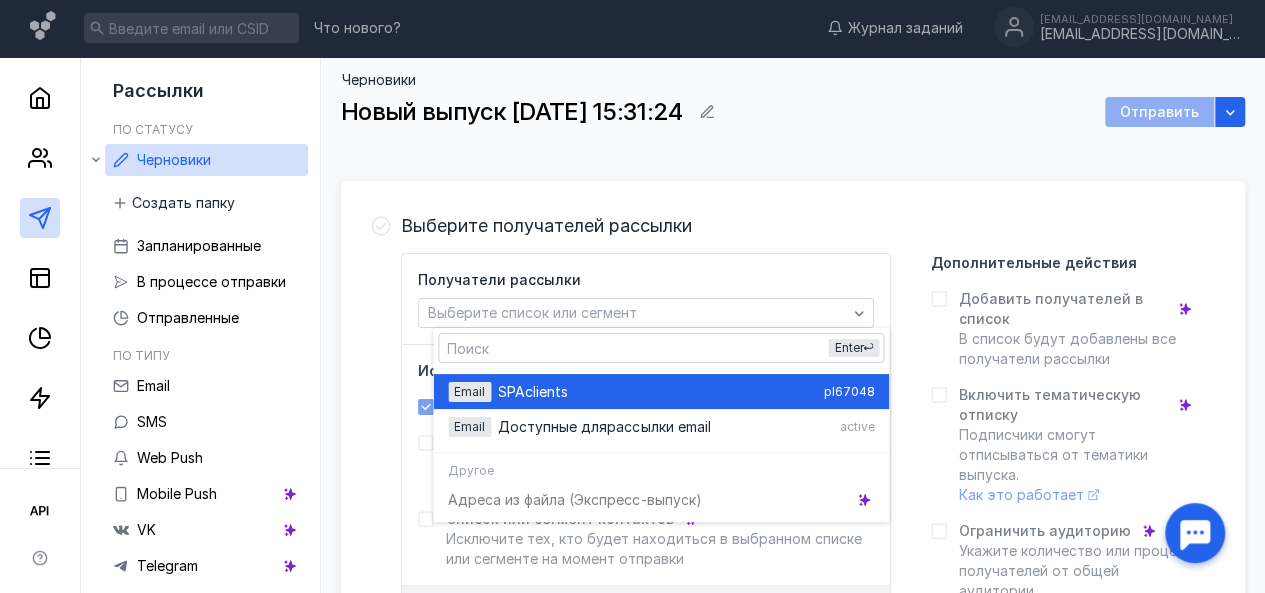 click on "SPA  clients" at bounding box center (656, 392) 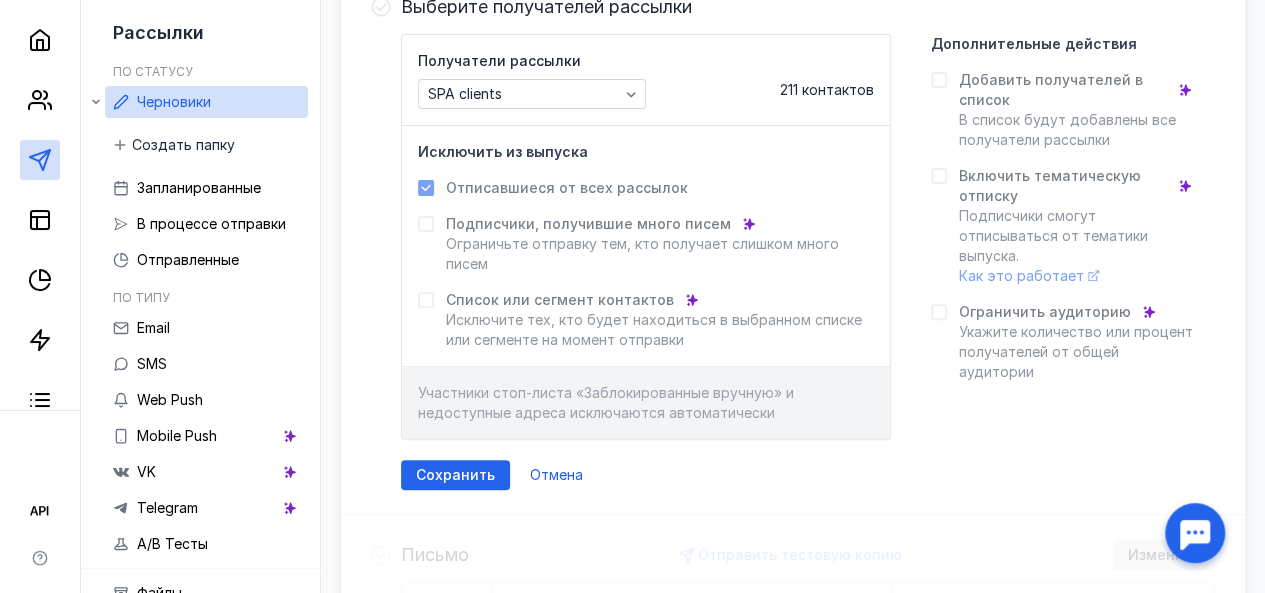 scroll, scrollTop: 223, scrollLeft: 0, axis: vertical 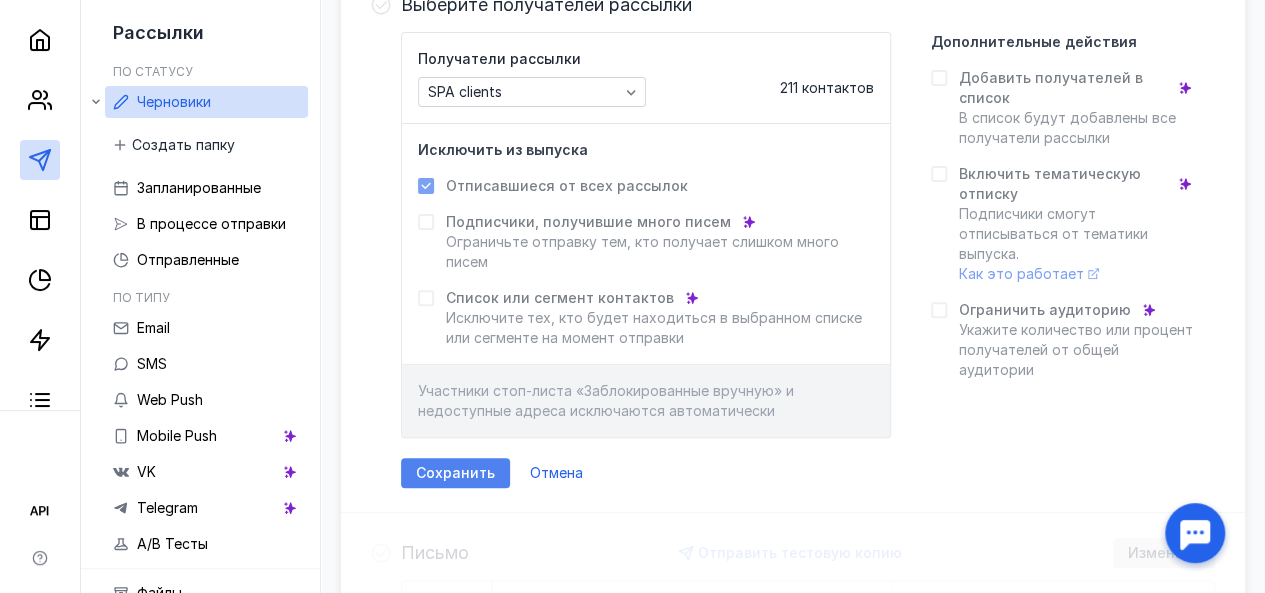click on "Сохранить" at bounding box center [455, 473] 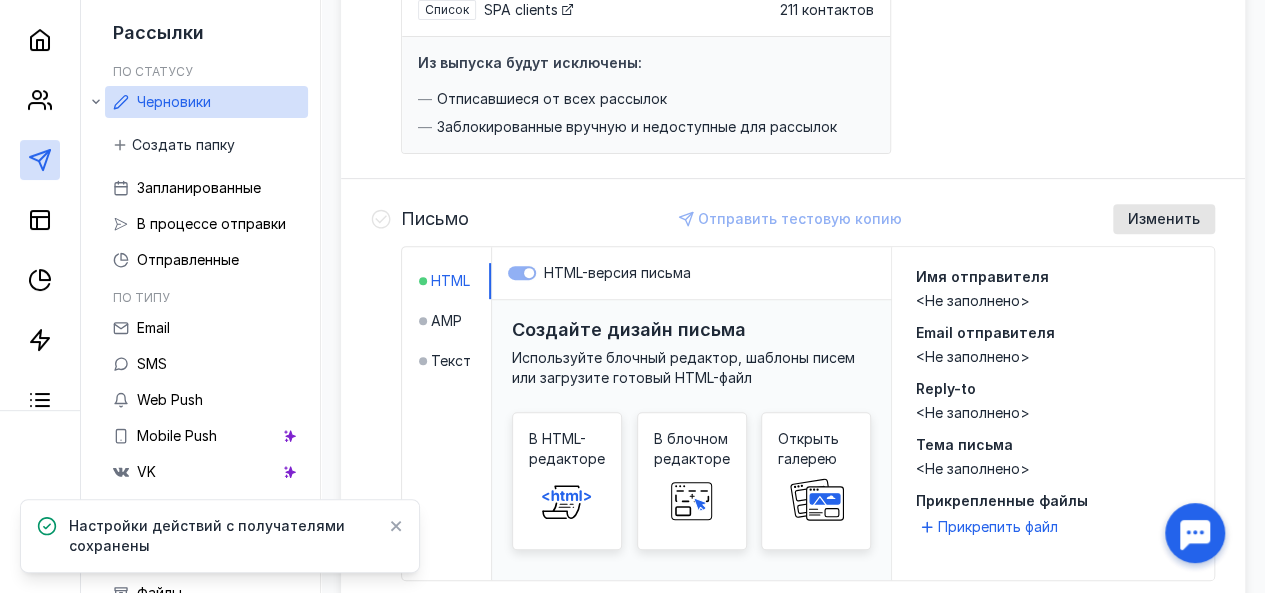 scroll, scrollTop: 285, scrollLeft: 0, axis: vertical 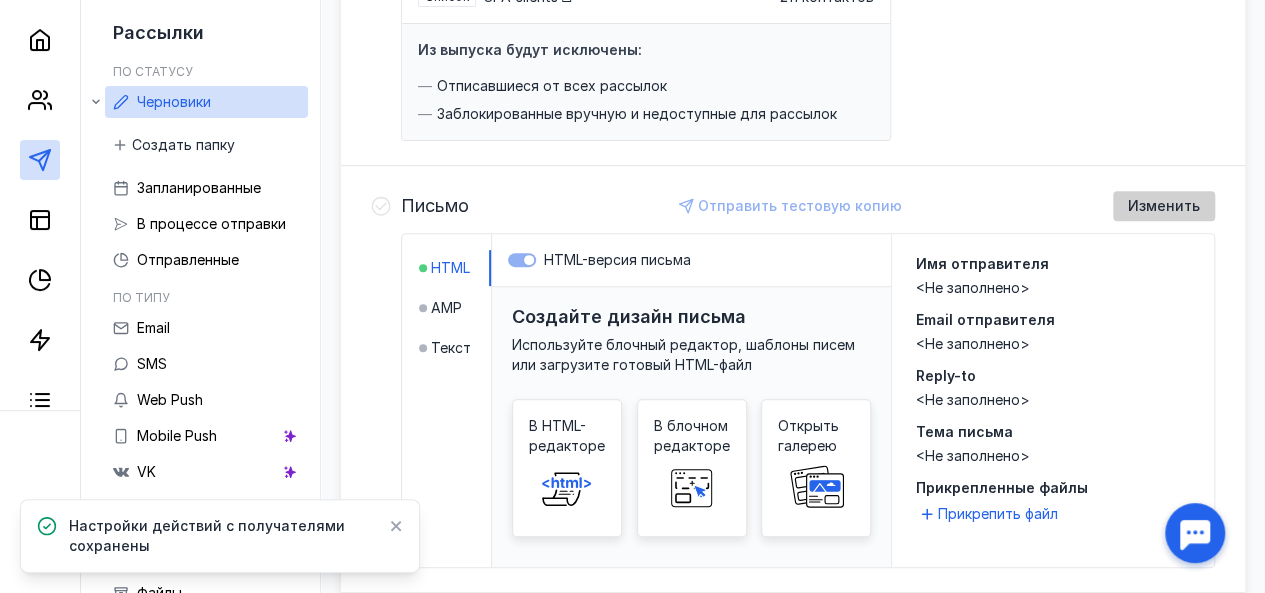 click on "Изменить" at bounding box center [1164, 206] 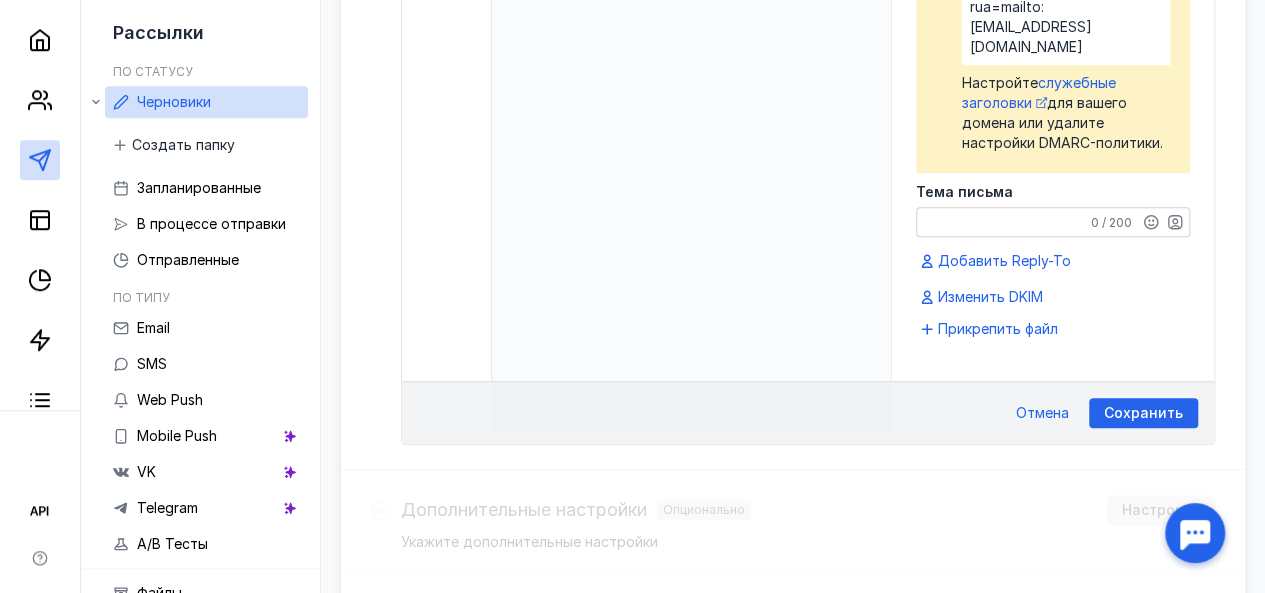 scroll, scrollTop: 897, scrollLeft: 0, axis: vertical 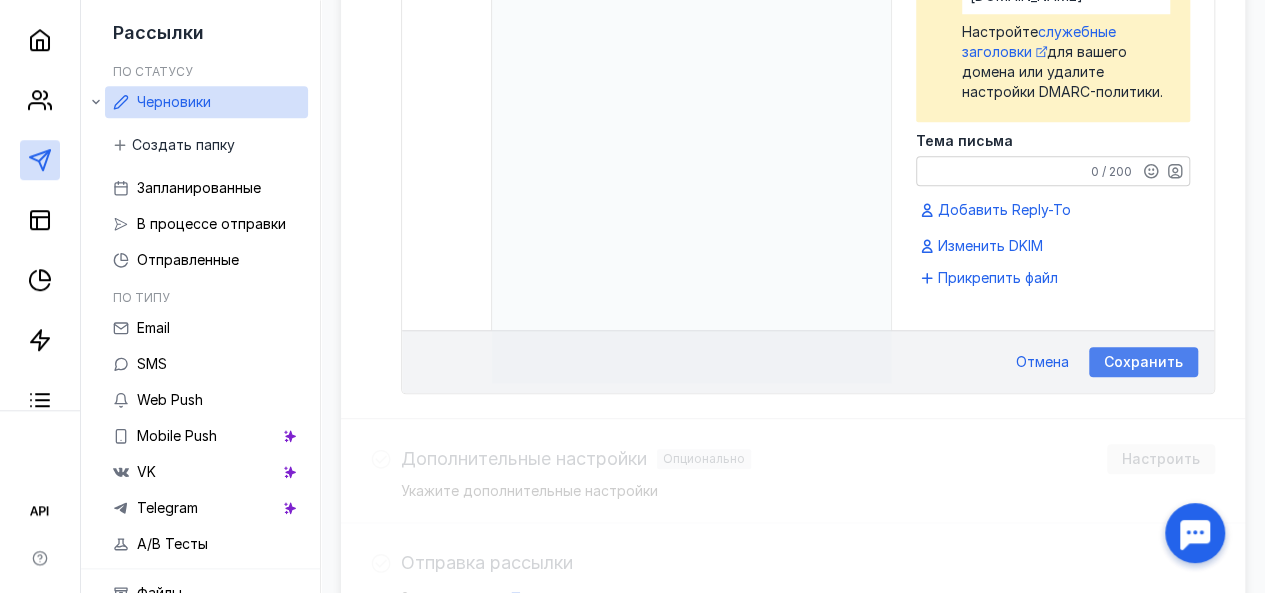 click on "Сохранить" at bounding box center (1143, 362) 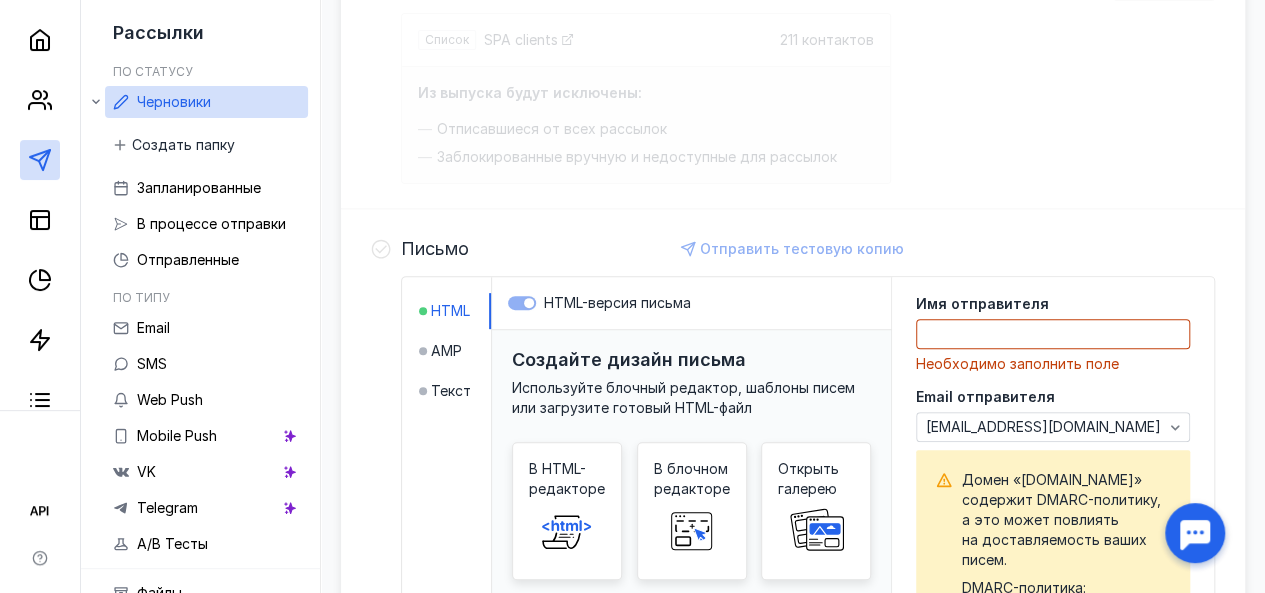 scroll, scrollTop: 240, scrollLeft: 0, axis: vertical 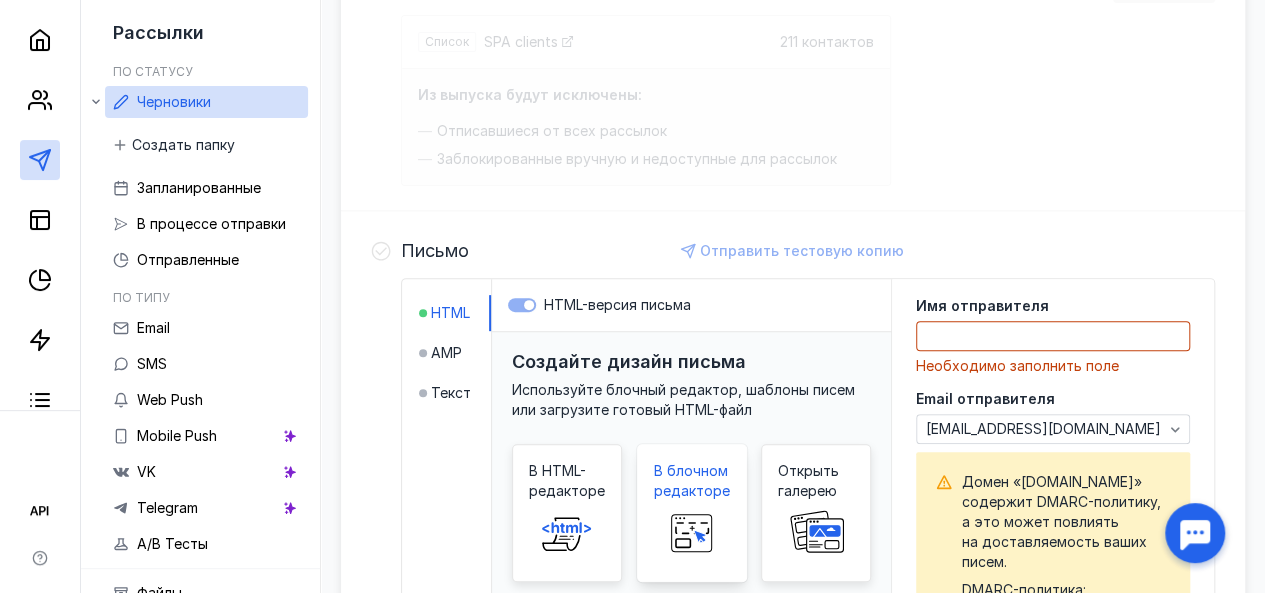 click at bounding box center [692, 533] 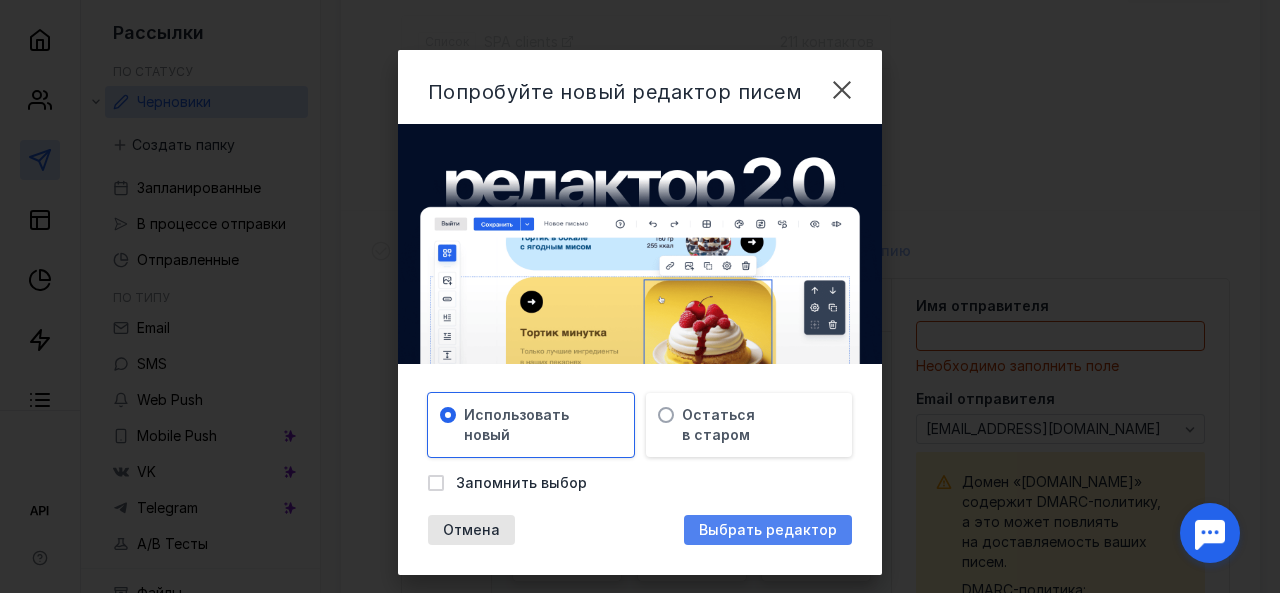click on "Выбрать редактор" at bounding box center [768, 530] 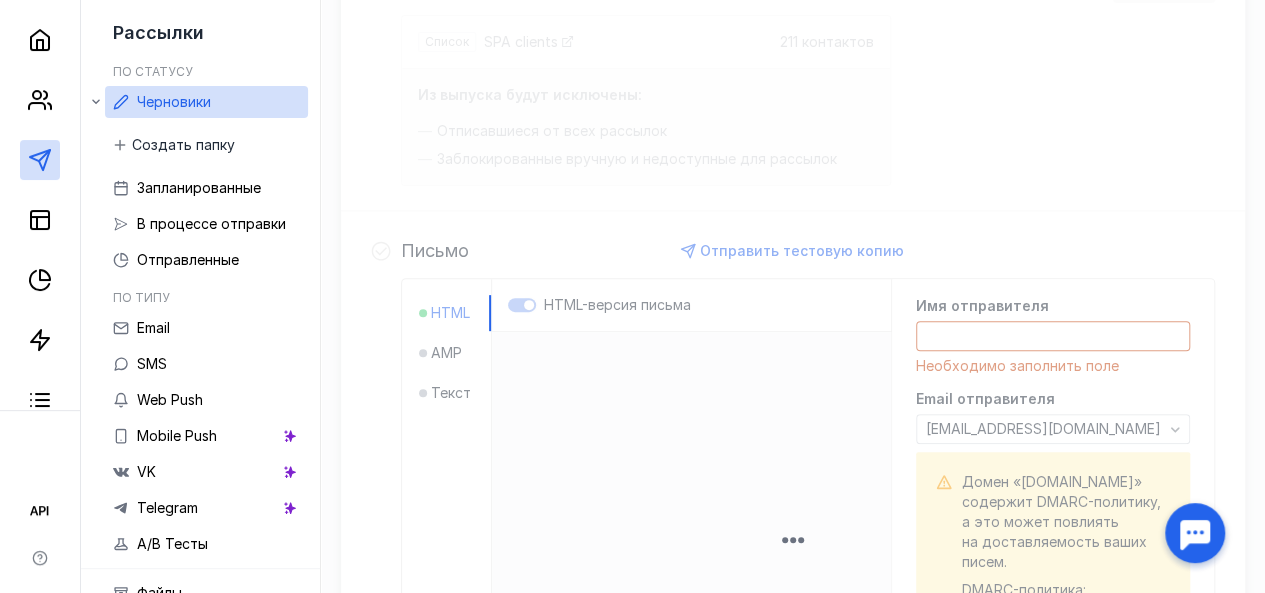 scroll, scrollTop: 0, scrollLeft: 0, axis: both 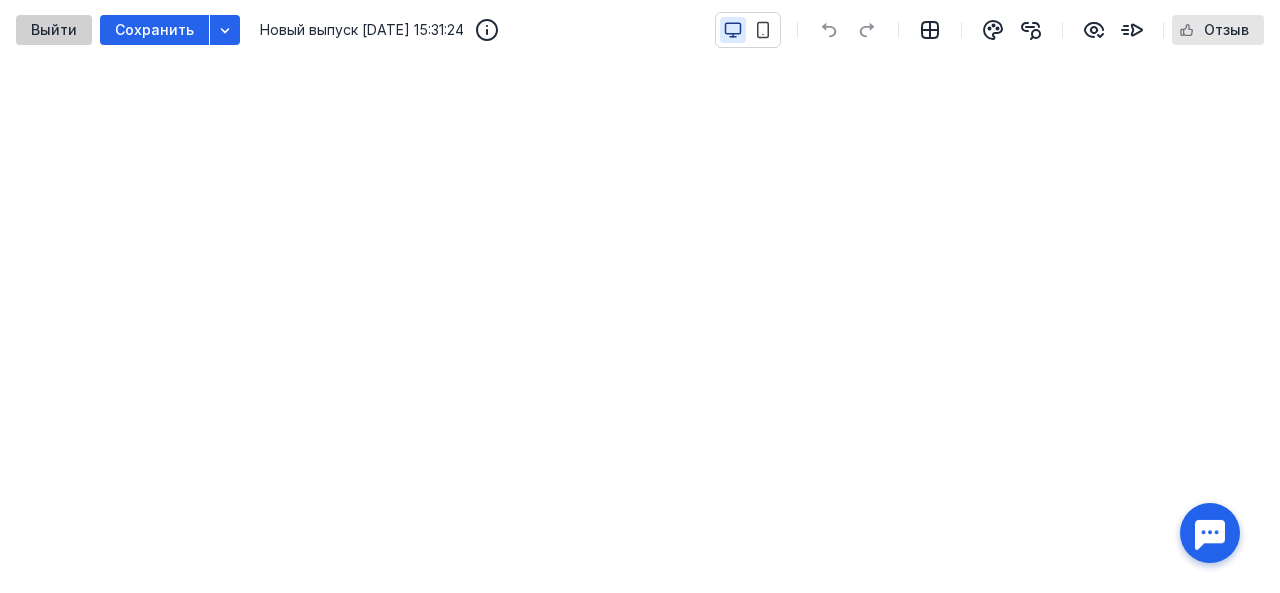 click on "Выйти" at bounding box center [54, 30] 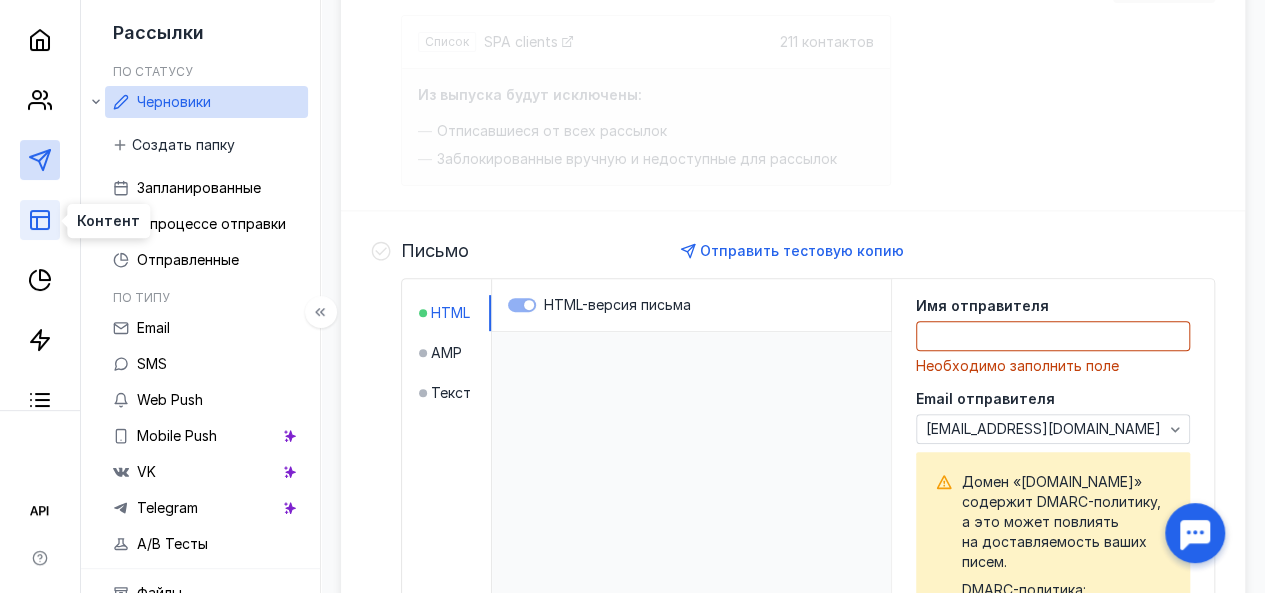 click 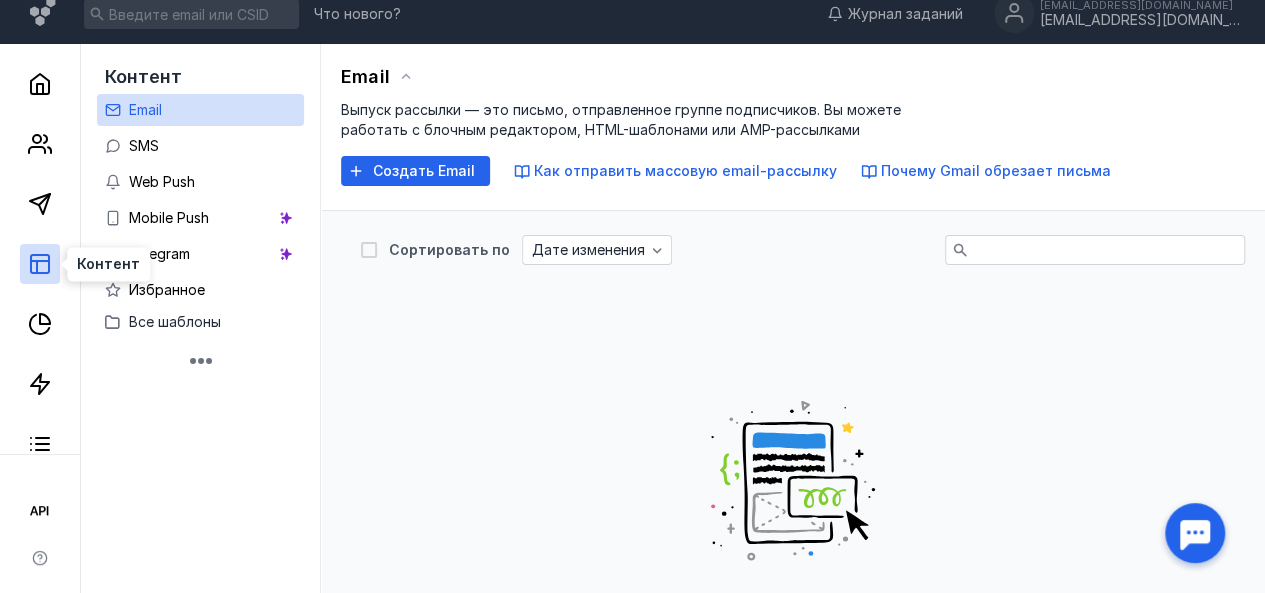 scroll, scrollTop: 0, scrollLeft: 0, axis: both 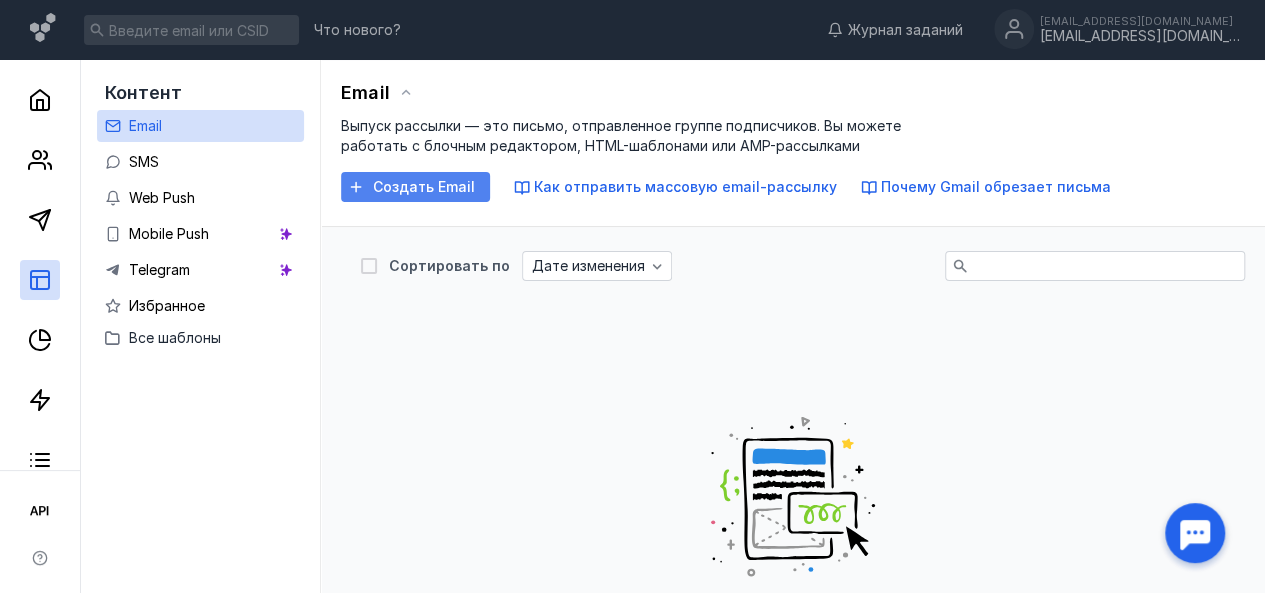 click on "Создать Email" at bounding box center (424, 187) 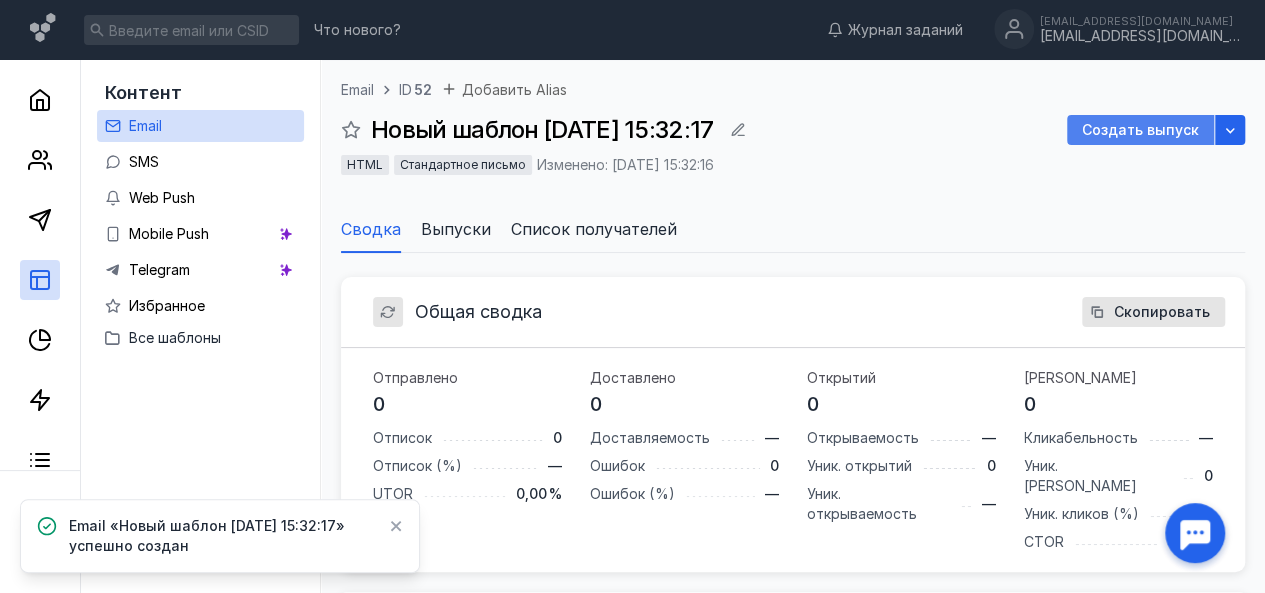 click on "Создать выпуск" at bounding box center (1140, 130) 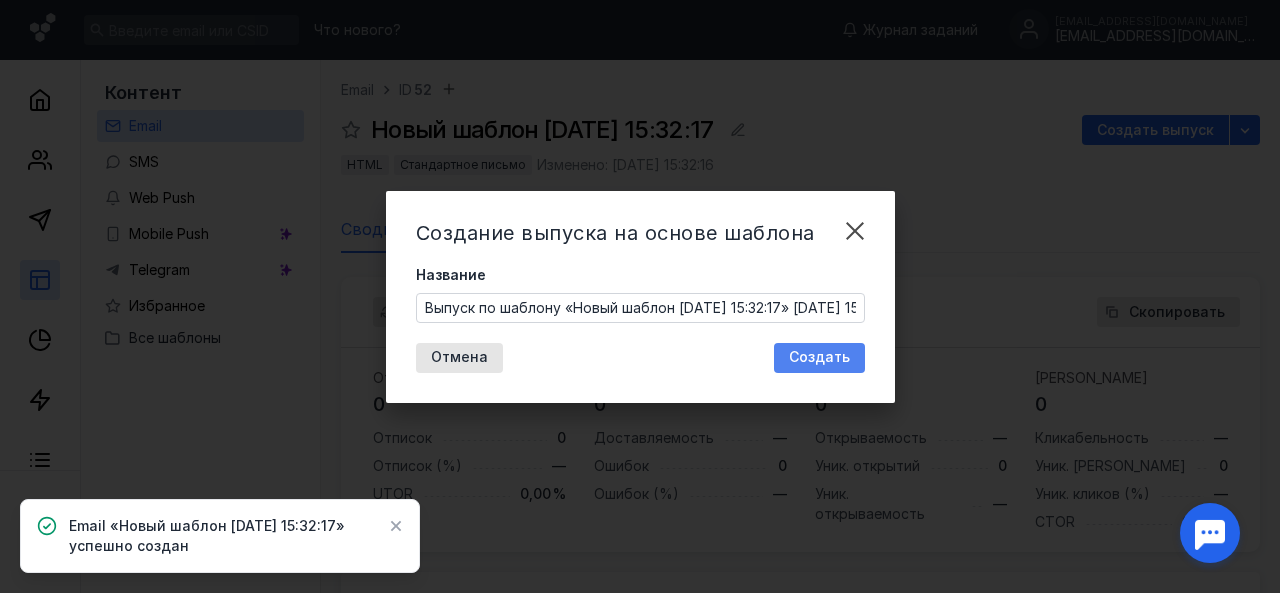 click on "Создать" at bounding box center (819, 357) 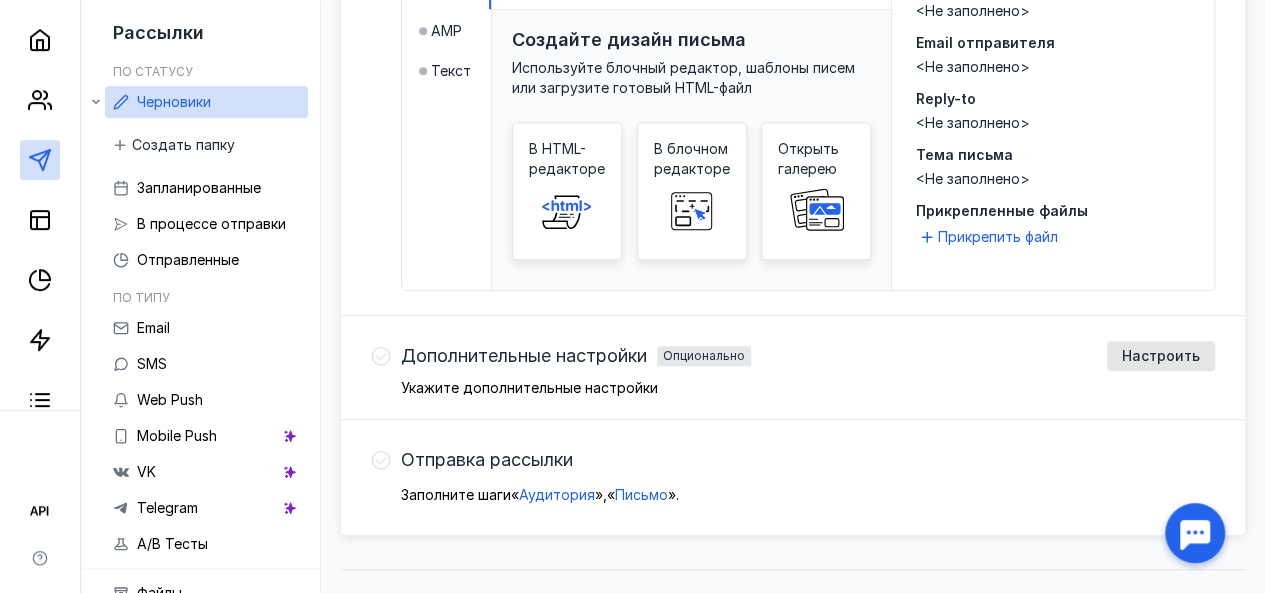 scroll, scrollTop: 594, scrollLeft: 0, axis: vertical 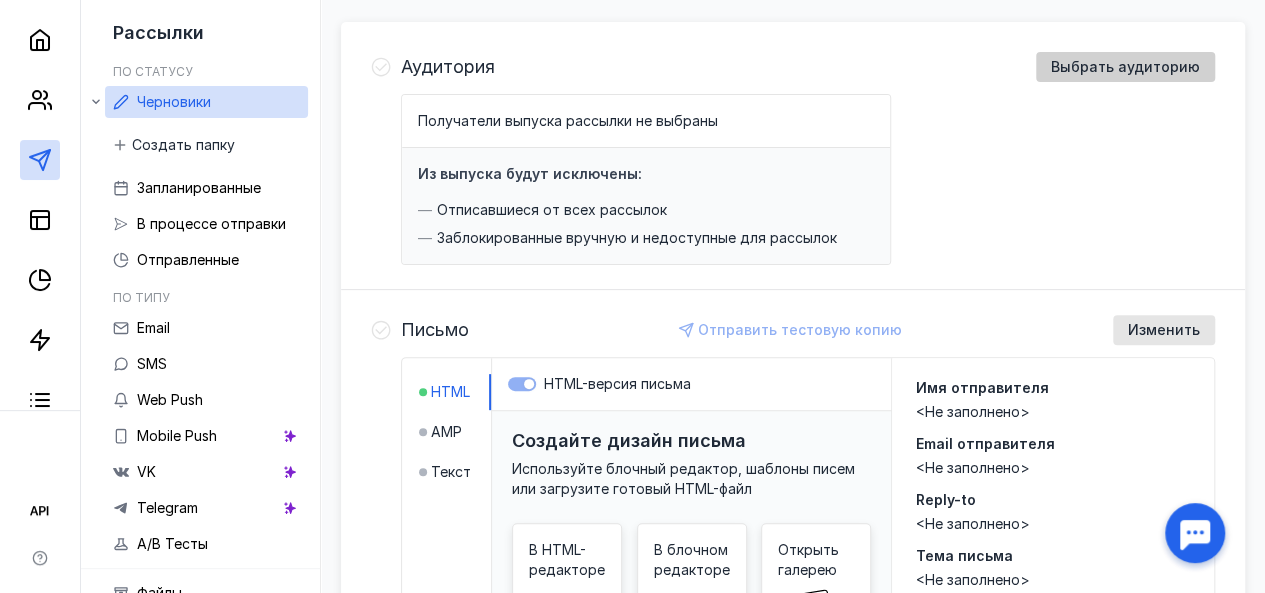 click on "Выбрать аудиторию" at bounding box center (1125, 67) 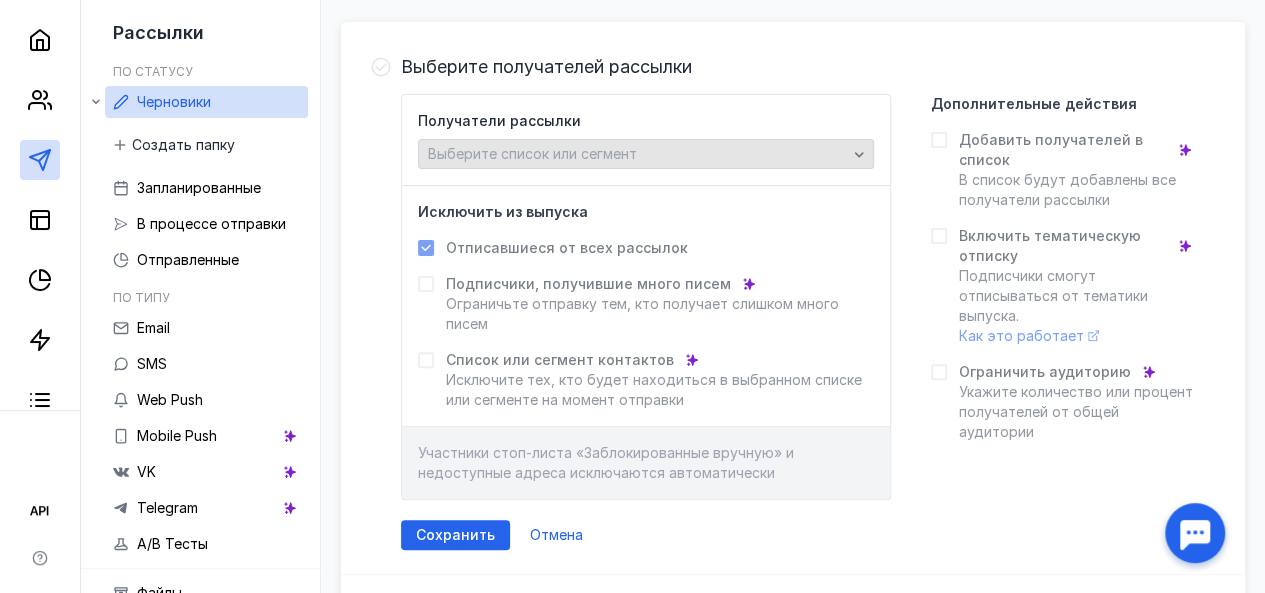 click on "Выберите список или сегмент" at bounding box center (637, 154) 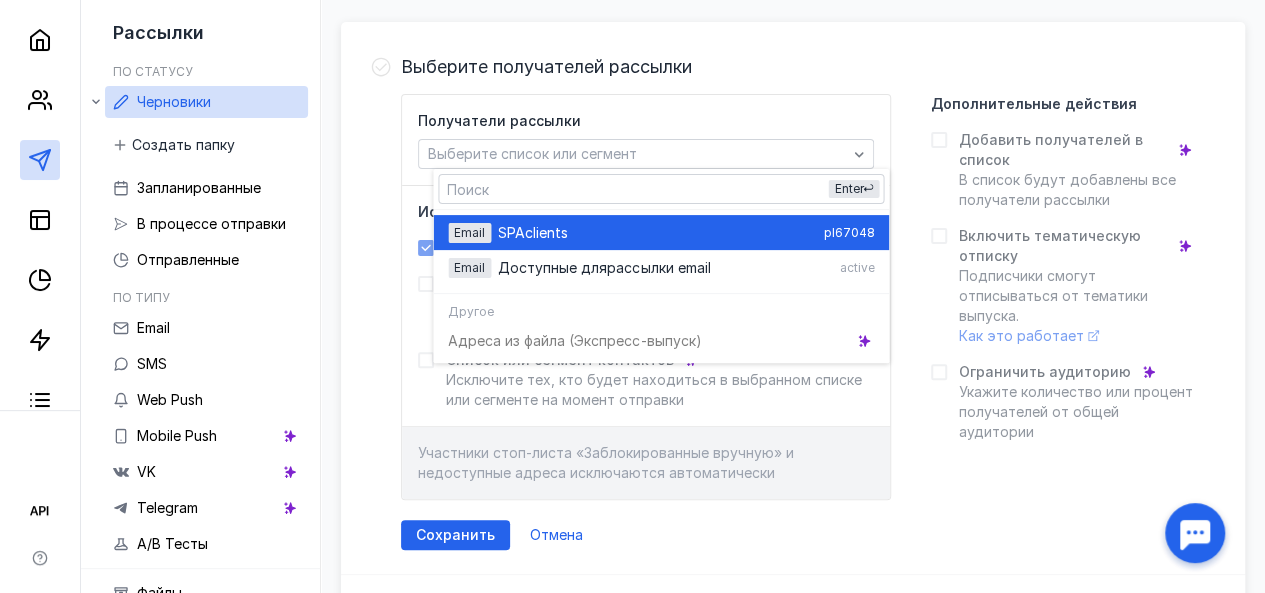 click on "Email SPA  clients pl67048" at bounding box center (661, 232) 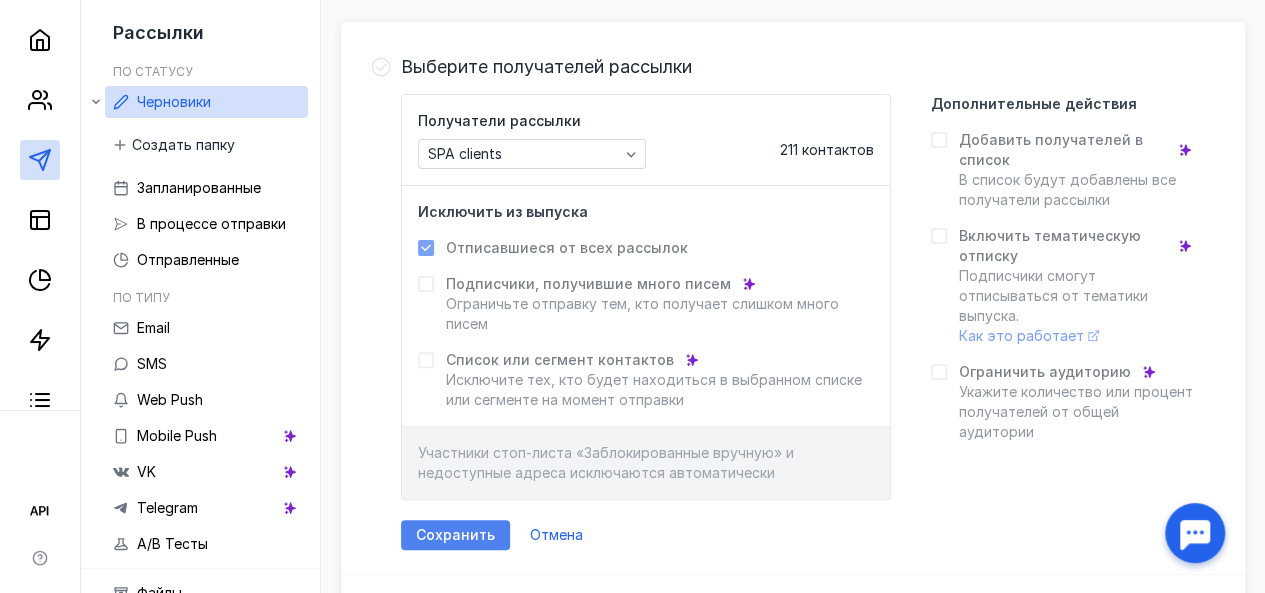 click on "Сохранить" at bounding box center [455, 535] 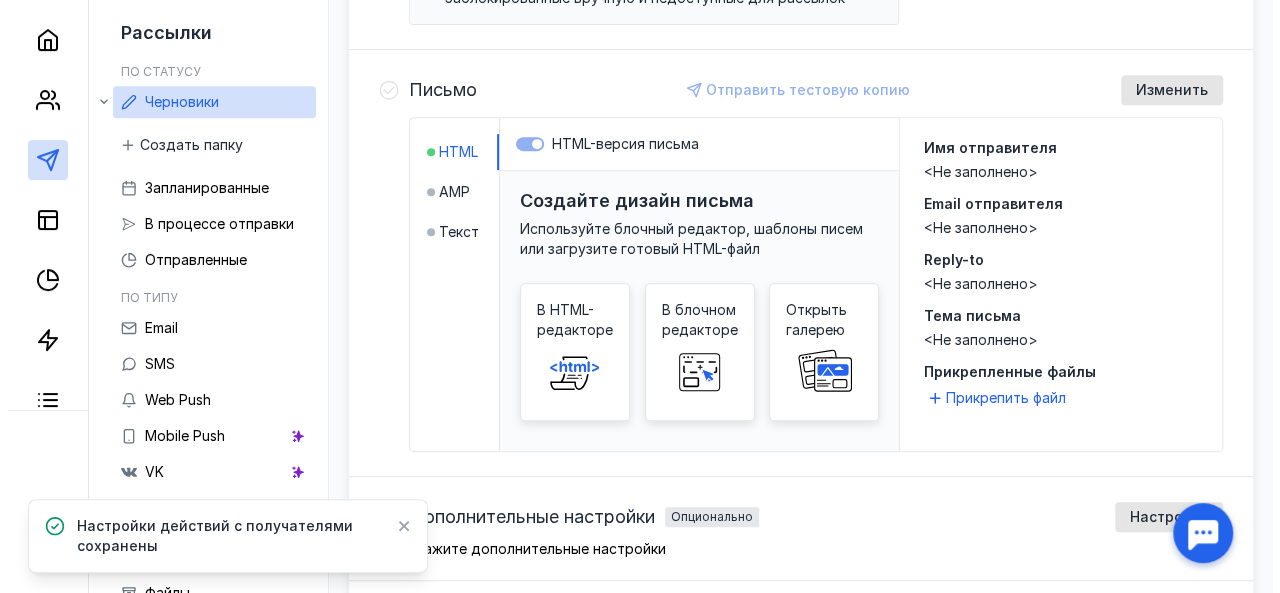scroll, scrollTop: 425, scrollLeft: 0, axis: vertical 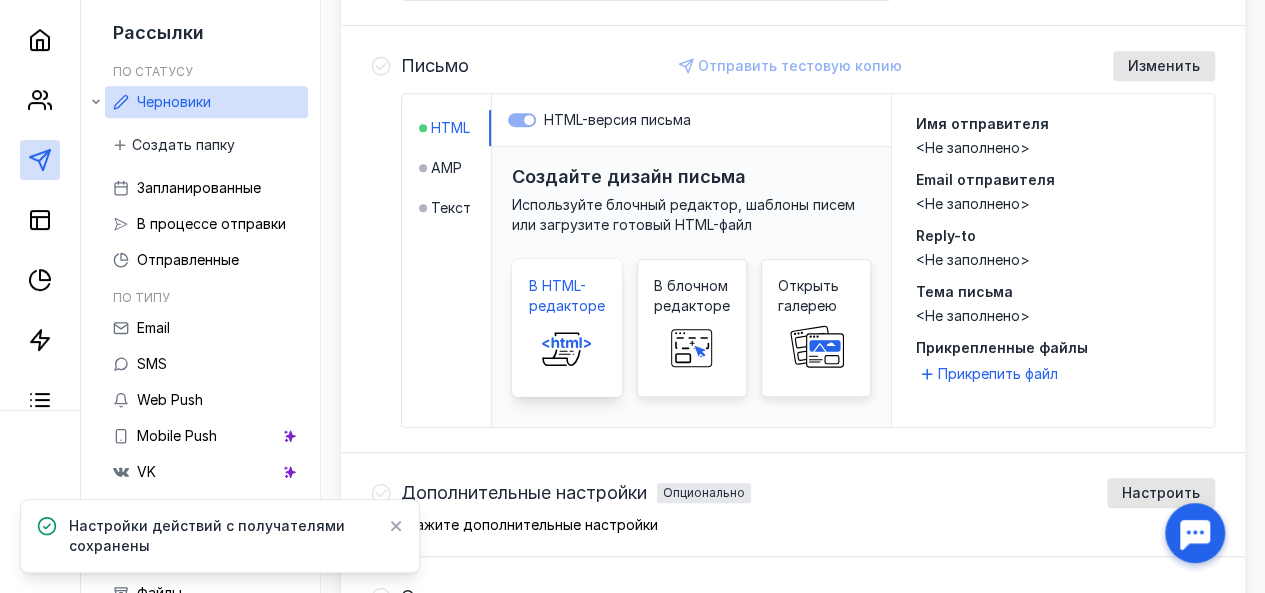 click on "В HTML-редакторе" at bounding box center [567, 296] 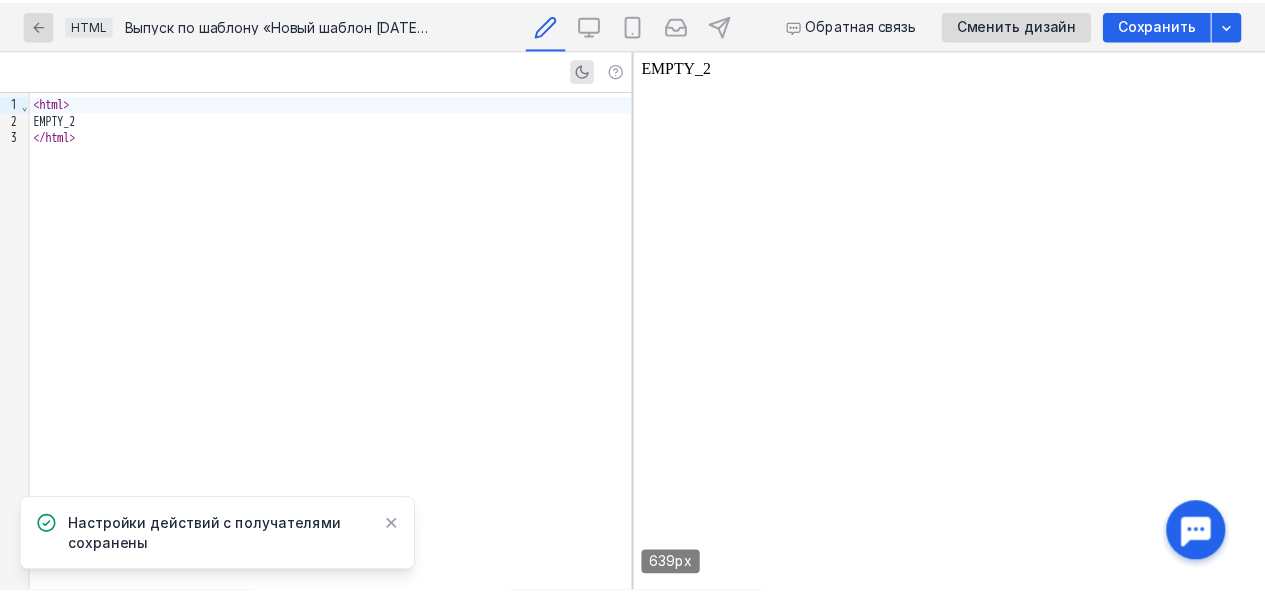 scroll, scrollTop: 0, scrollLeft: 0, axis: both 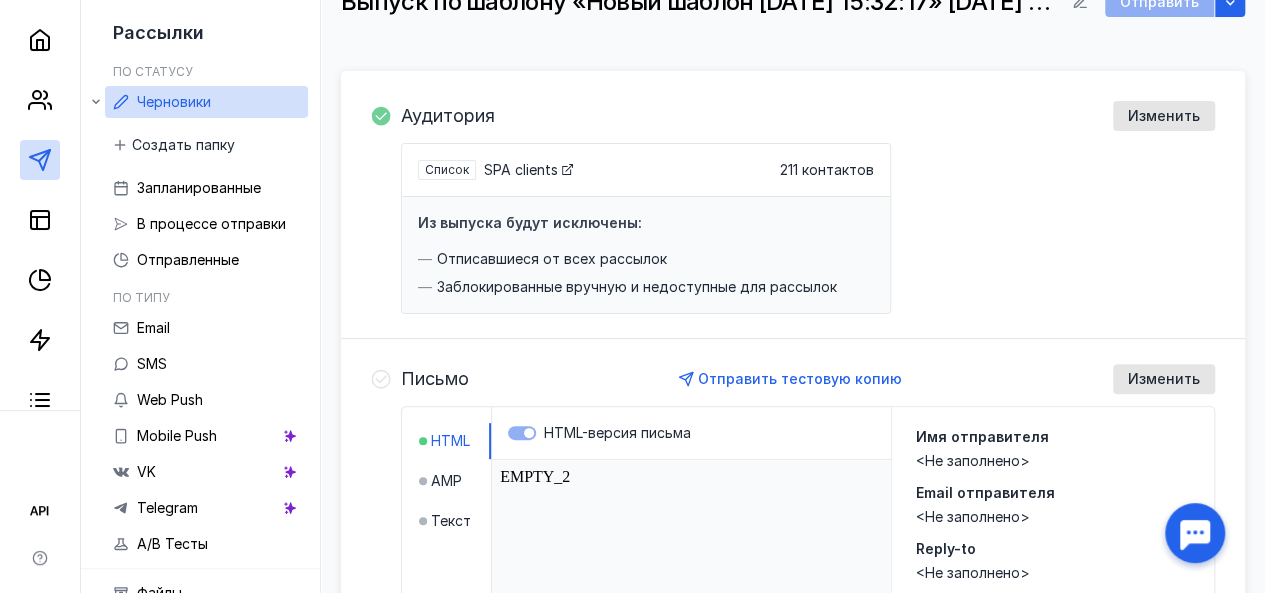 click on "HTML-версия письма" at bounding box center (691, 433) 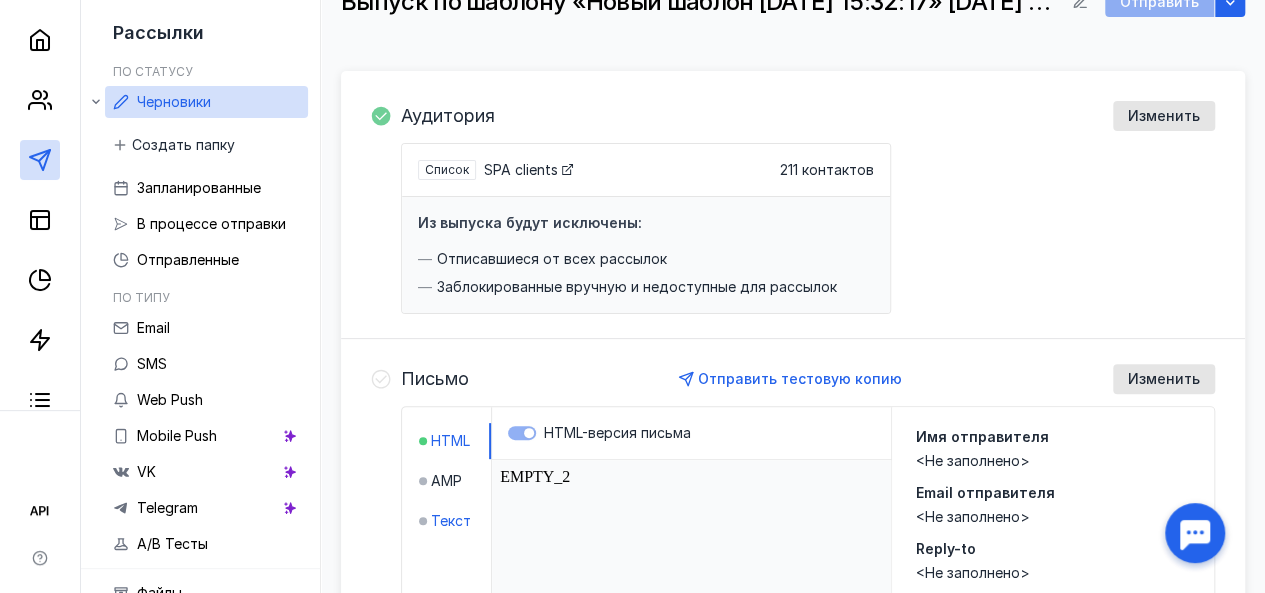 click on "Текст" at bounding box center (451, 521) 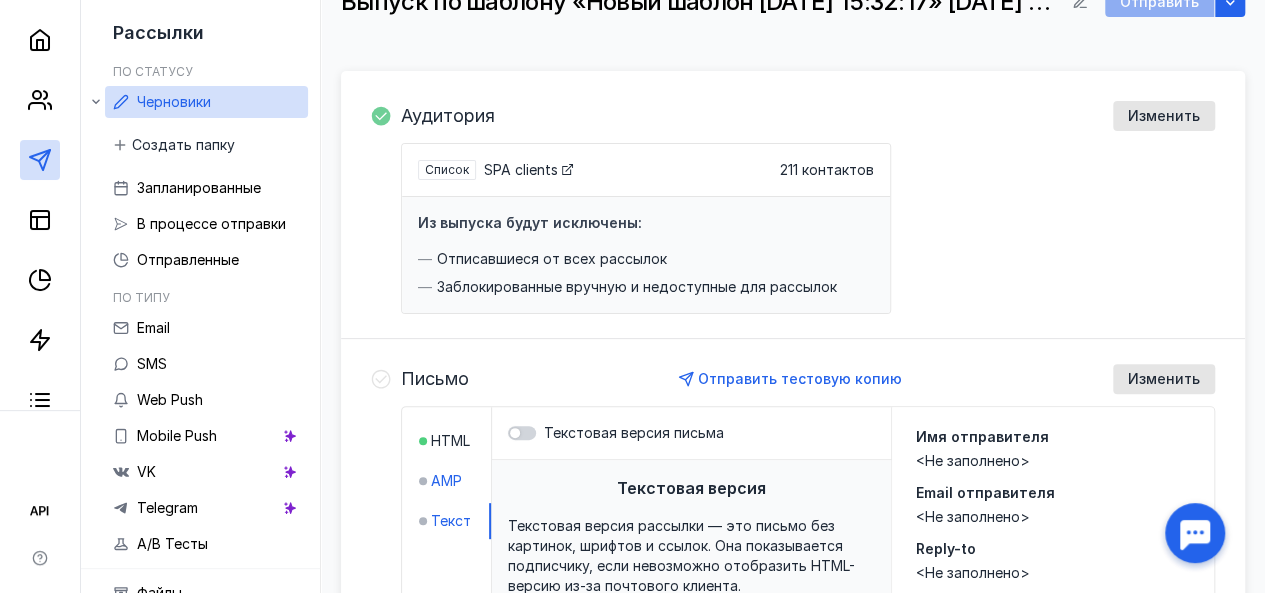 click on "AMP" at bounding box center (446, 481) 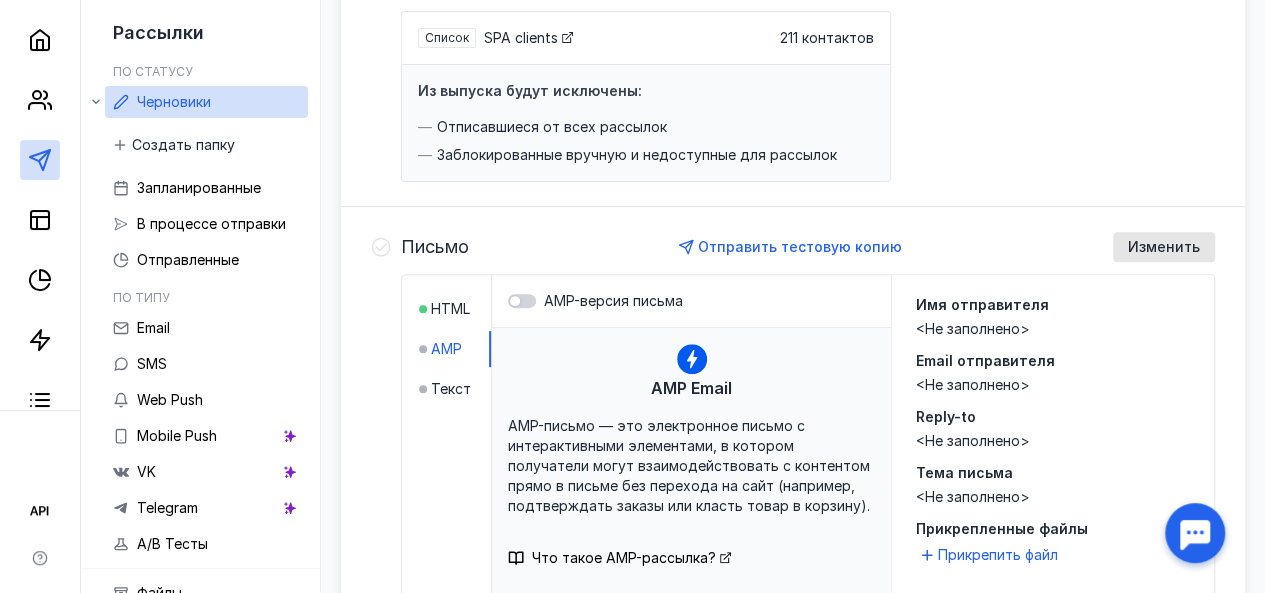 scroll, scrollTop: 230, scrollLeft: 0, axis: vertical 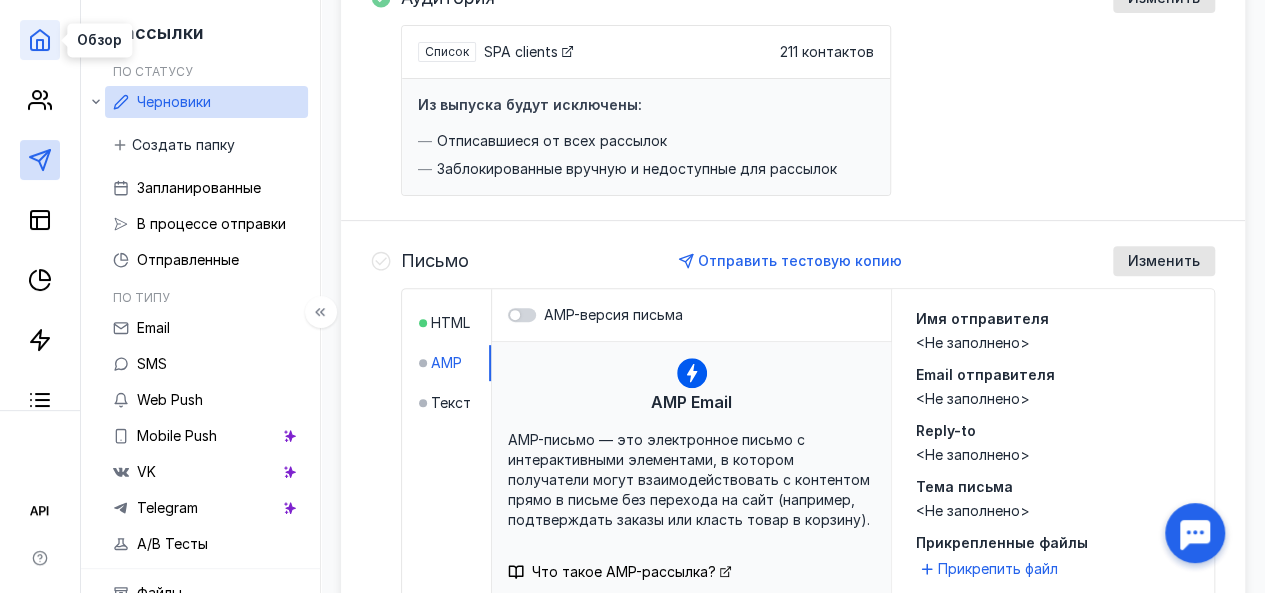 click 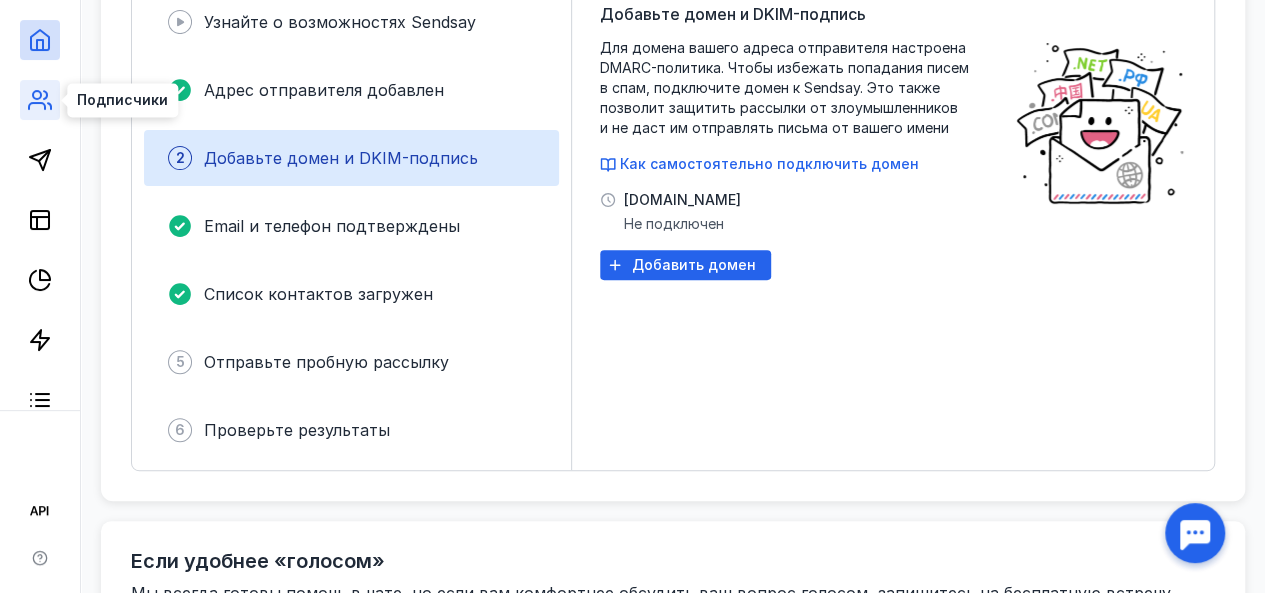 click 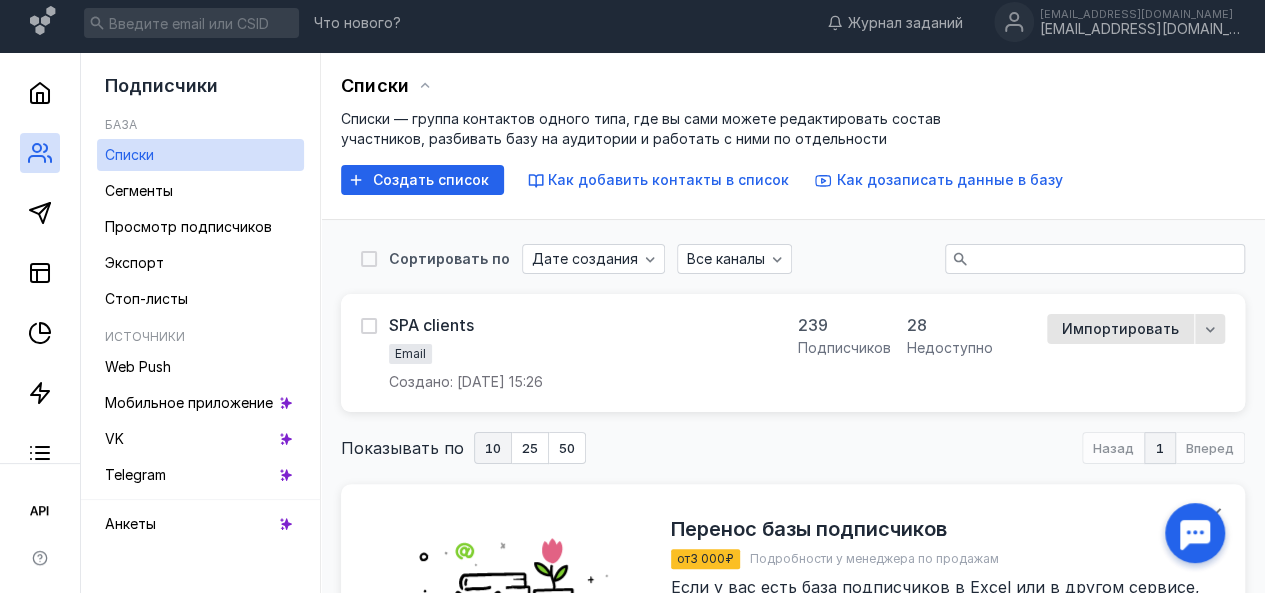 scroll, scrollTop: 0, scrollLeft: 0, axis: both 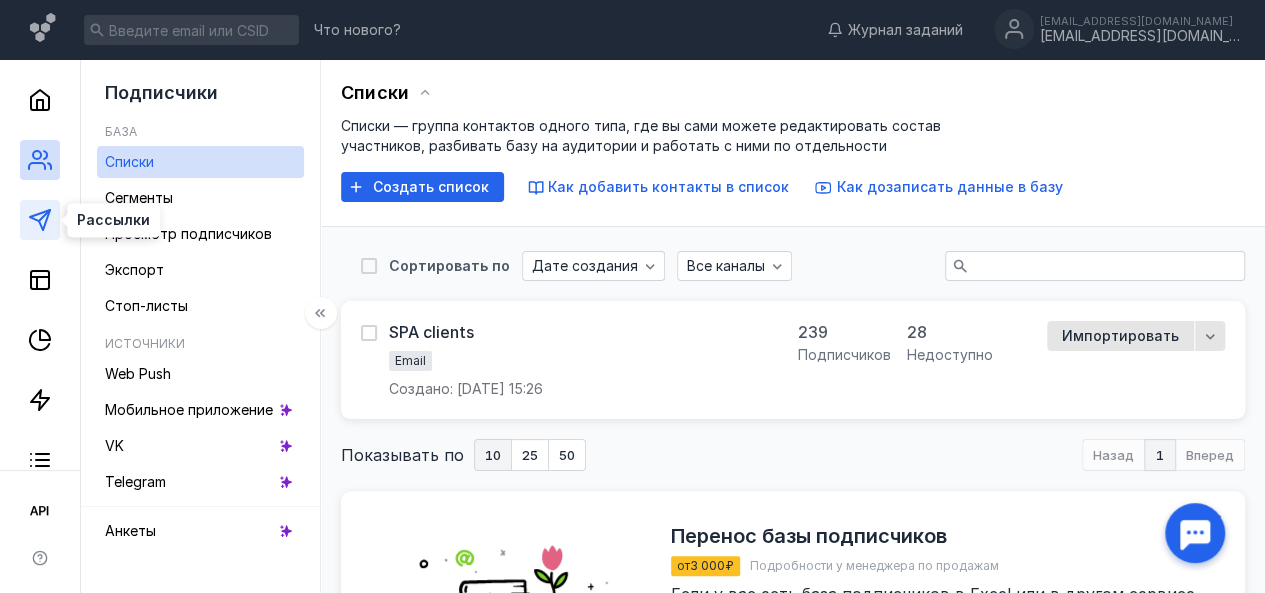 click 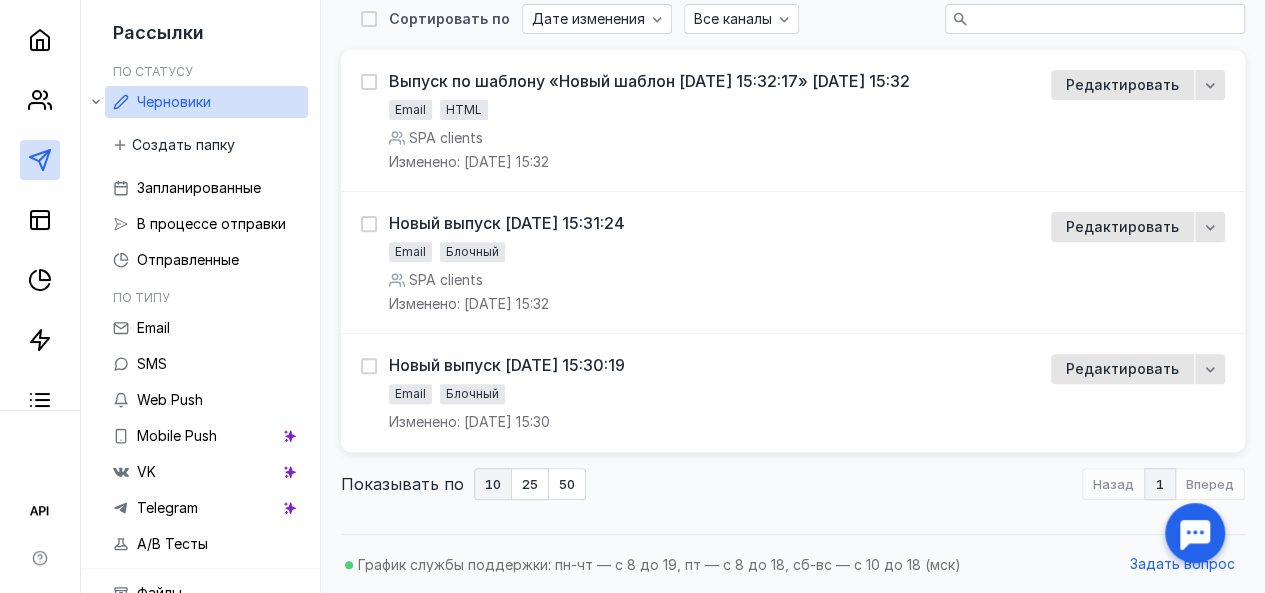 scroll, scrollTop: 0, scrollLeft: 0, axis: both 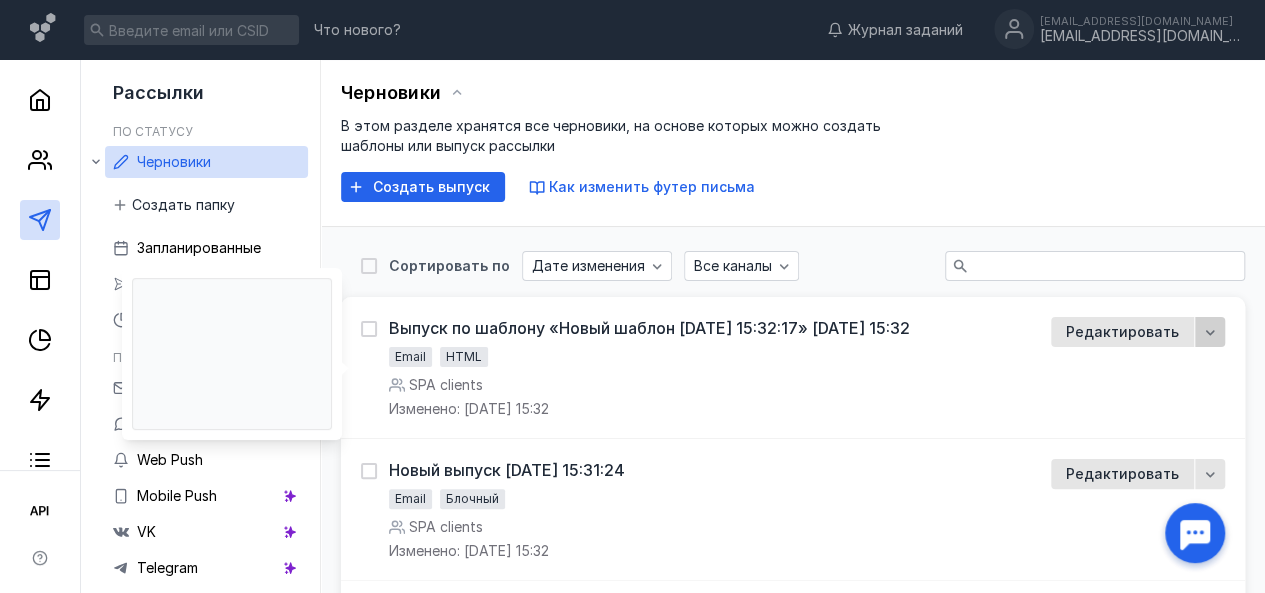click on "Выпуск по шаблону «Новый шаблон [DATE] 15:32:17» [DATE] 15:32 Email HTML SPA clients Изменено: [DATE] 15:32 Редактировать" at bounding box center (793, 368) 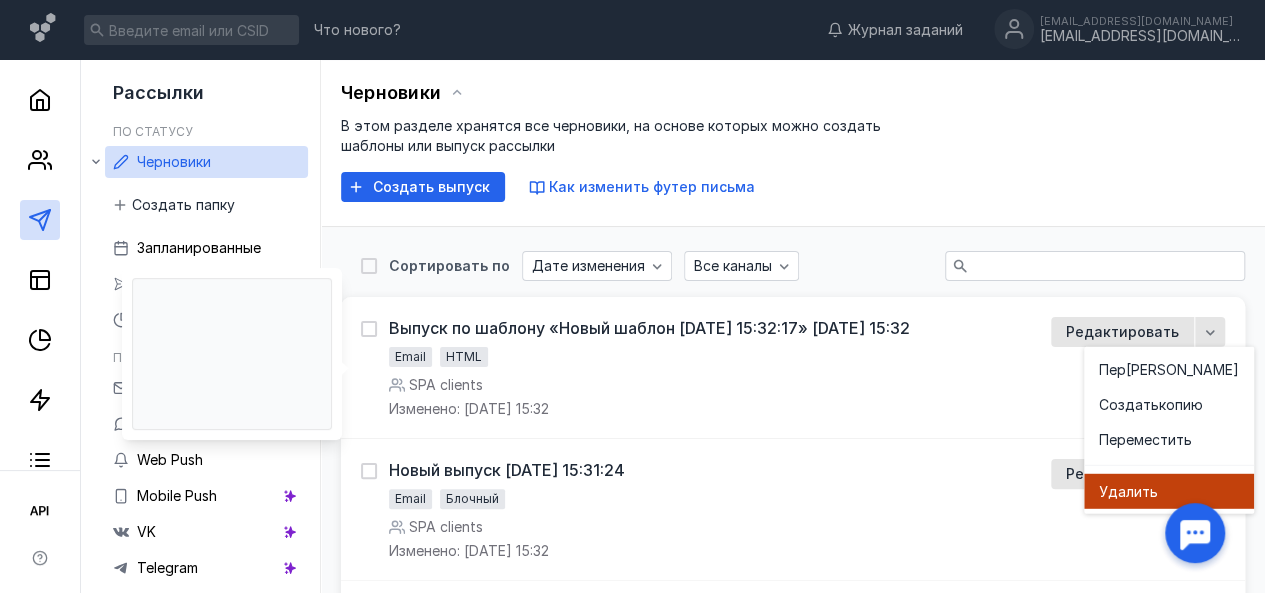 click on "Удал ить" at bounding box center [1169, 491] 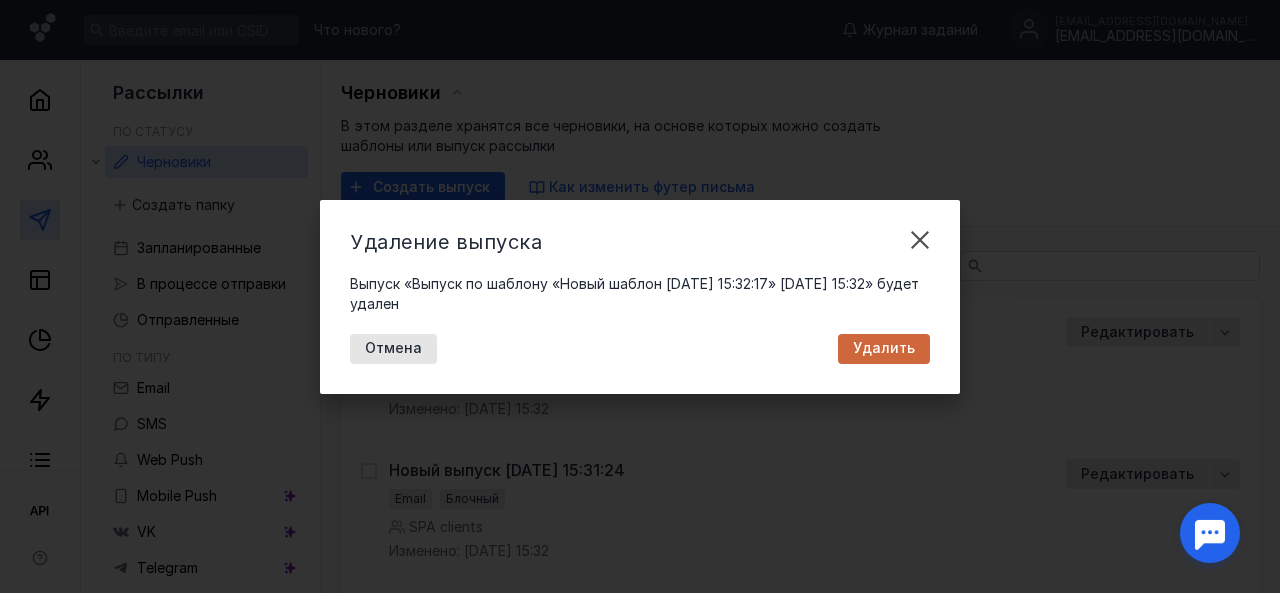 click on "Удалить" at bounding box center [884, 349] 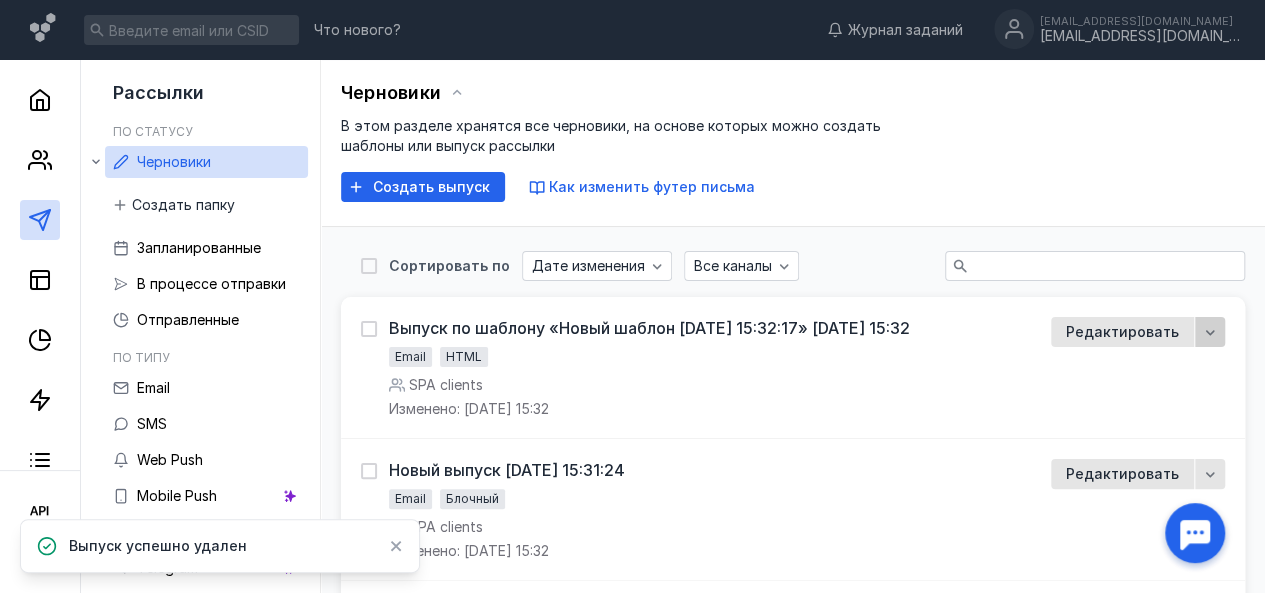 click 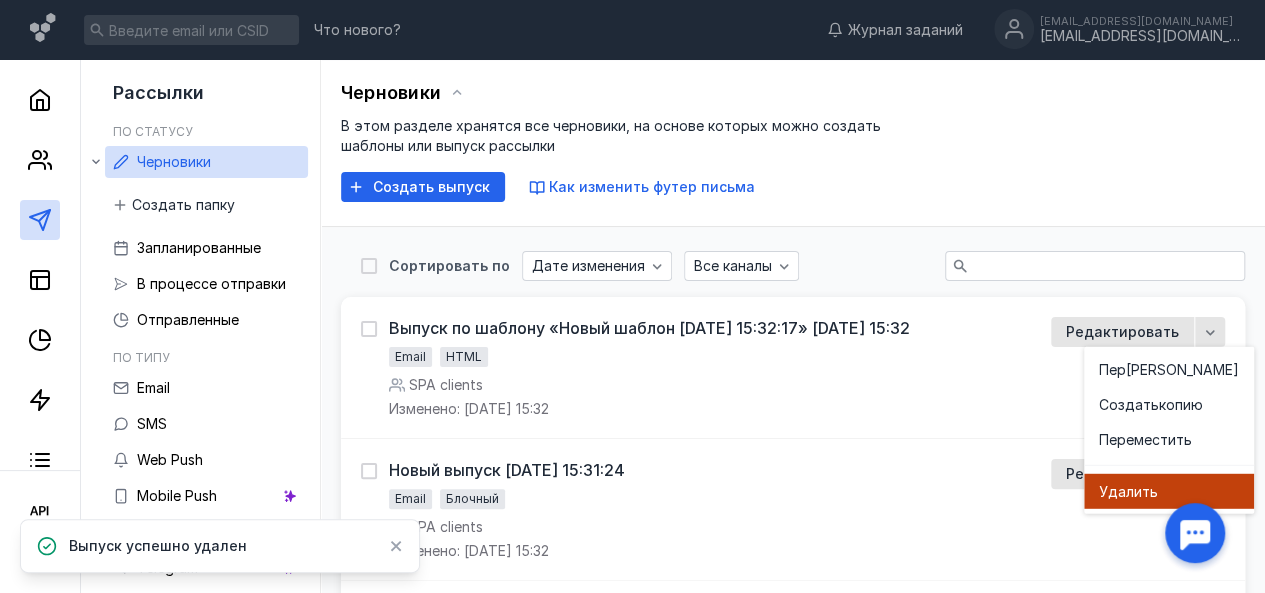 click on "Удал" at bounding box center [1116, 491] 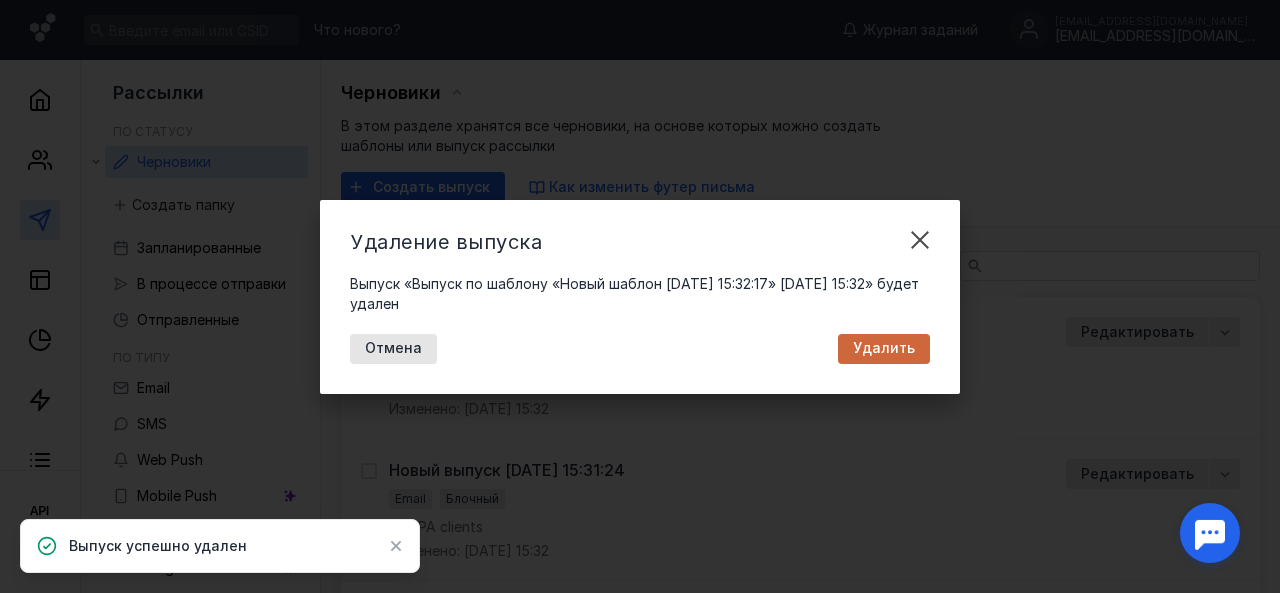 click on "Удаление выпуска Выпуск «Выпуск по шаблону «Новый шаблон [DATE] 15:32:17» [DATE] 15:32» будет удален Отмена Удалить" at bounding box center (640, 297) 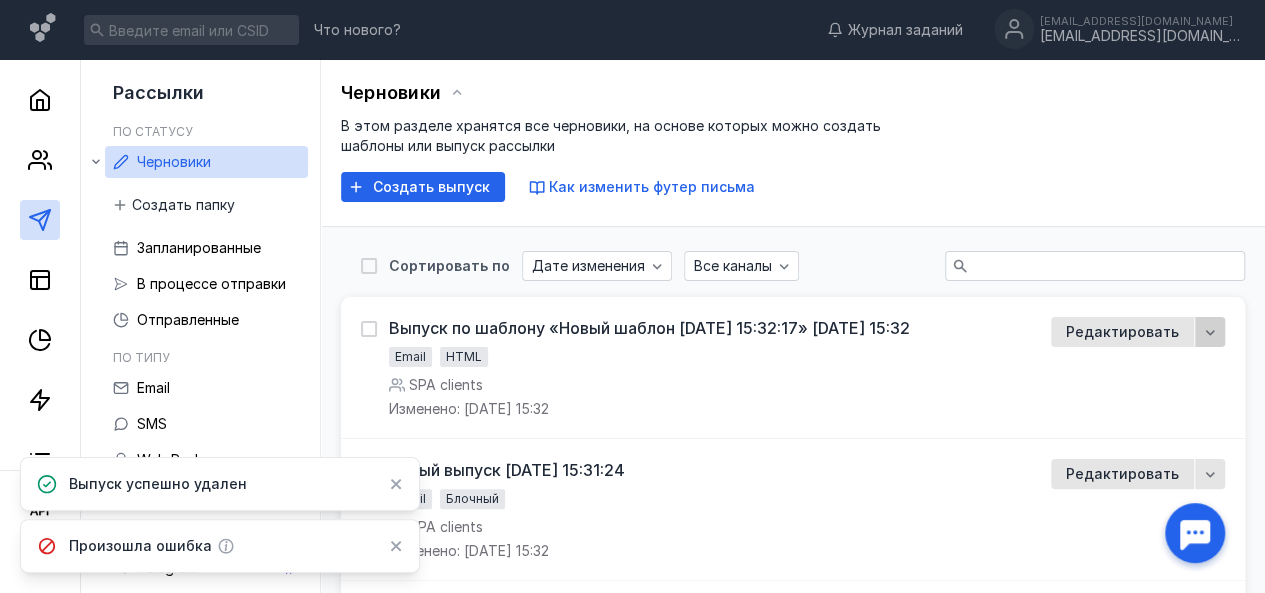click 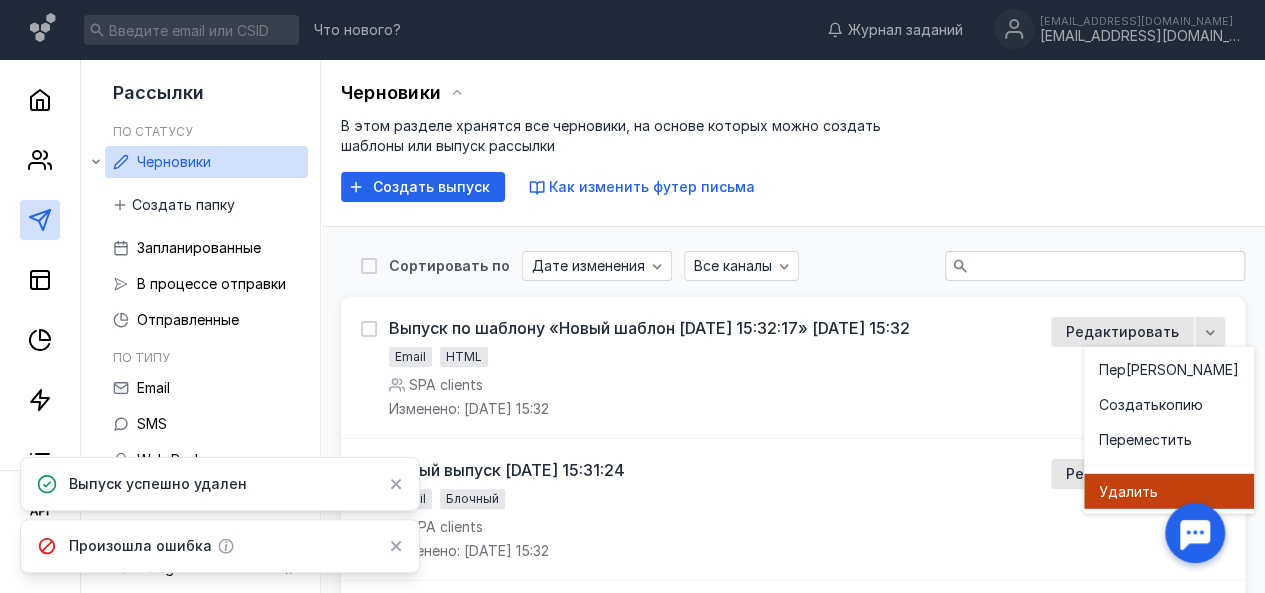 click on "Удал ить" at bounding box center [1169, 491] 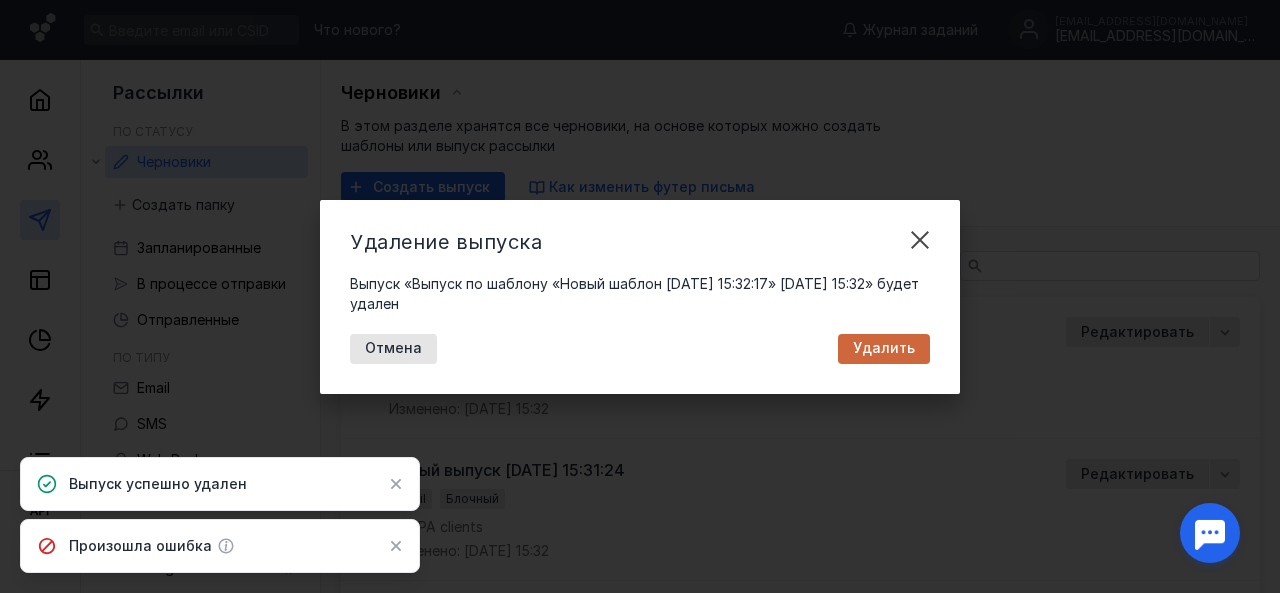 click on "Удалить" at bounding box center (884, 349) 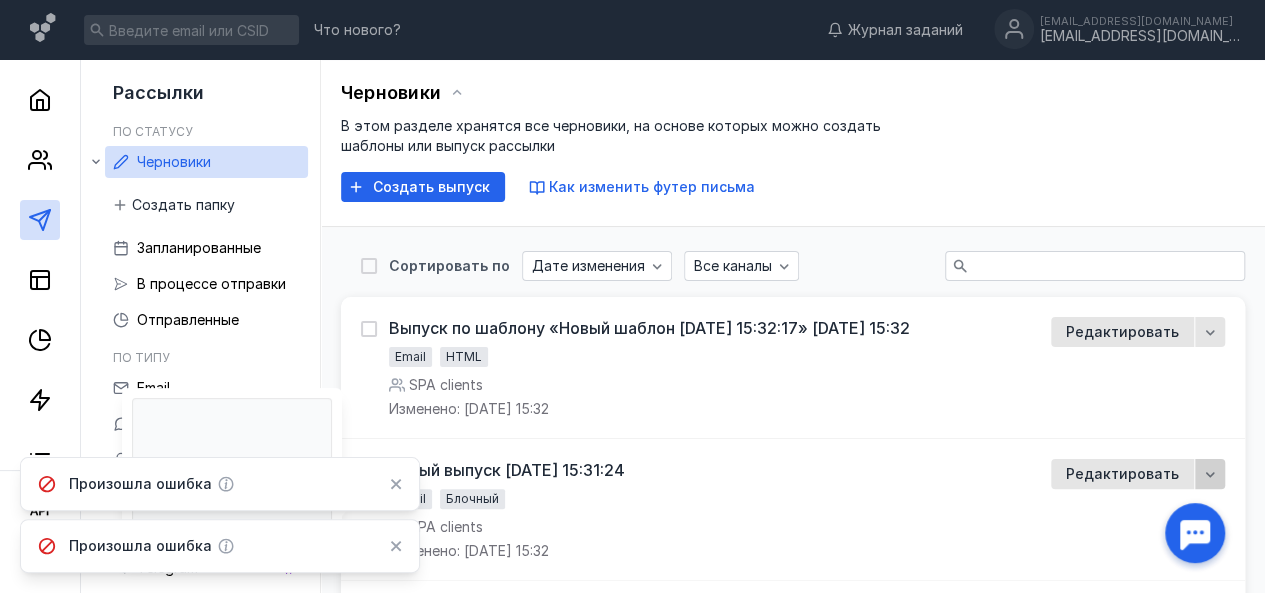 click at bounding box center (1210, 474) 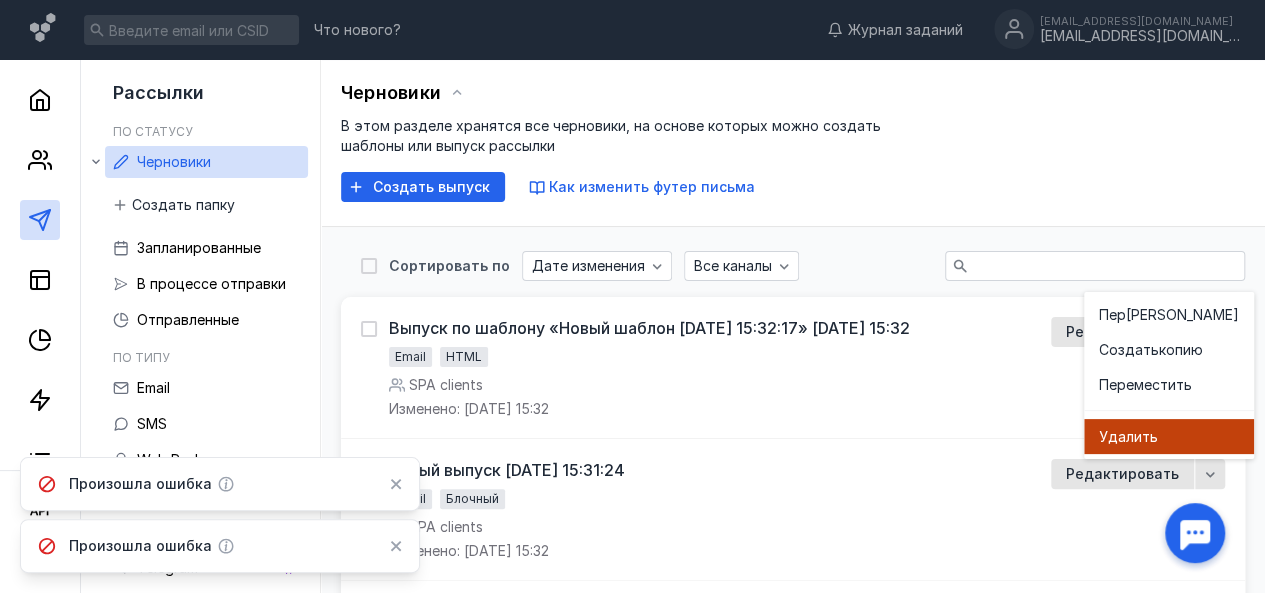click on "Удал" at bounding box center [1116, 437] 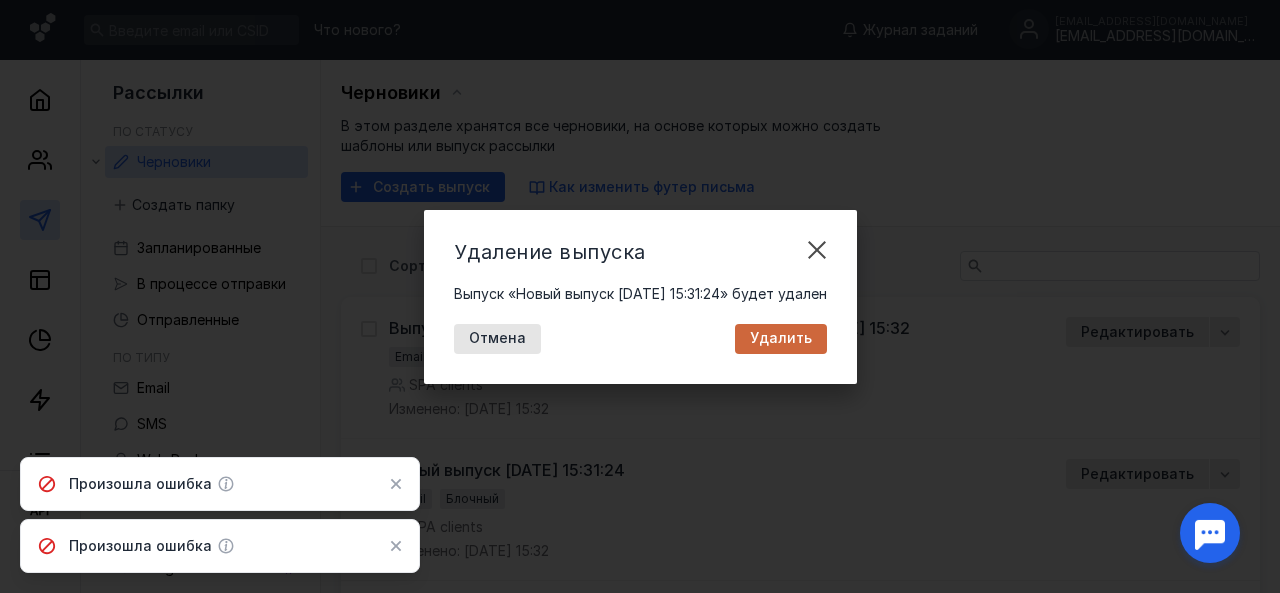 click on "Удалить" at bounding box center [781, 338] 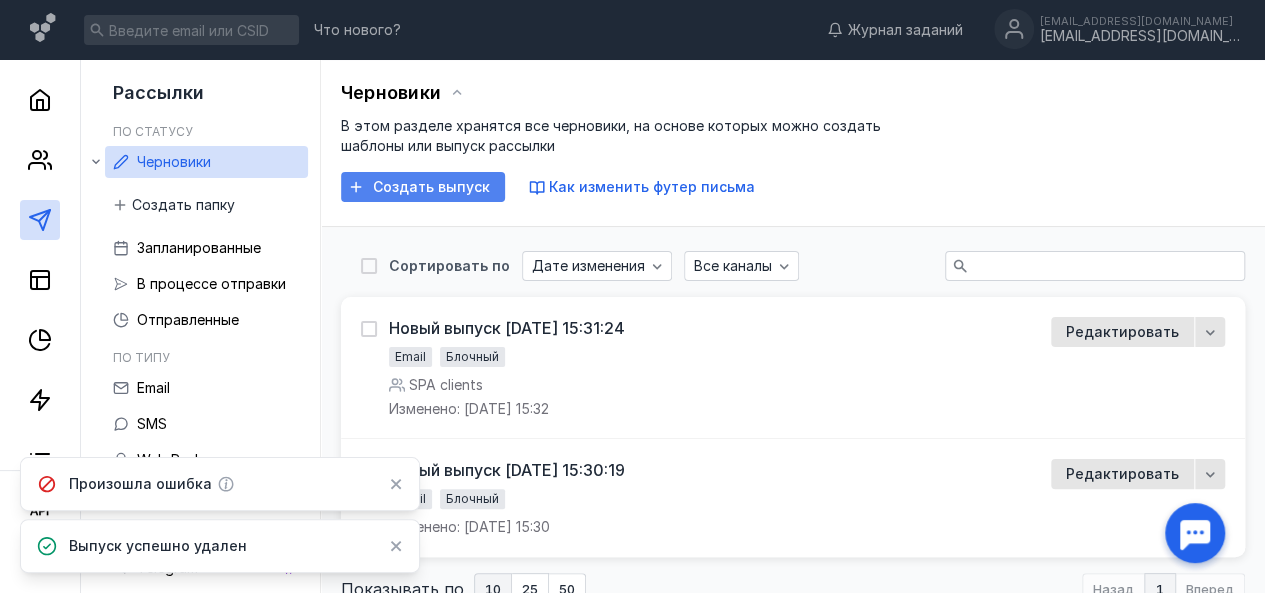 click on "Создать выпуск" at bounding box center [423, 187] 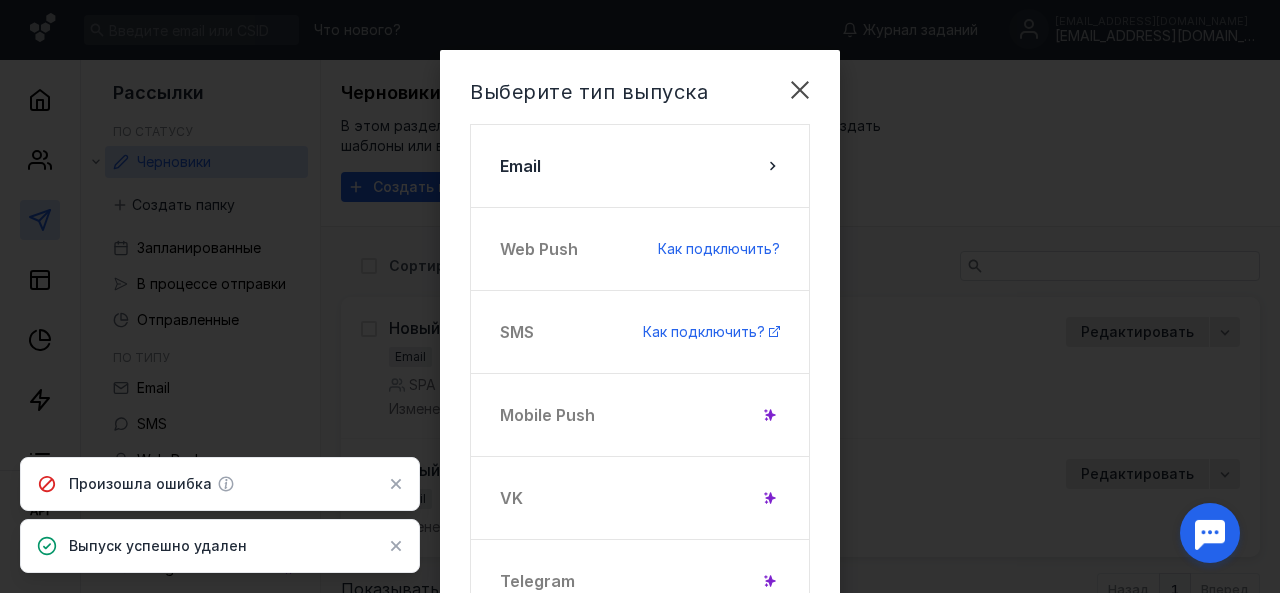 drag, startPoint x: 388, startPoint y: 496, endPoint x: 411, endPoint y: 485, distance: 25.495098 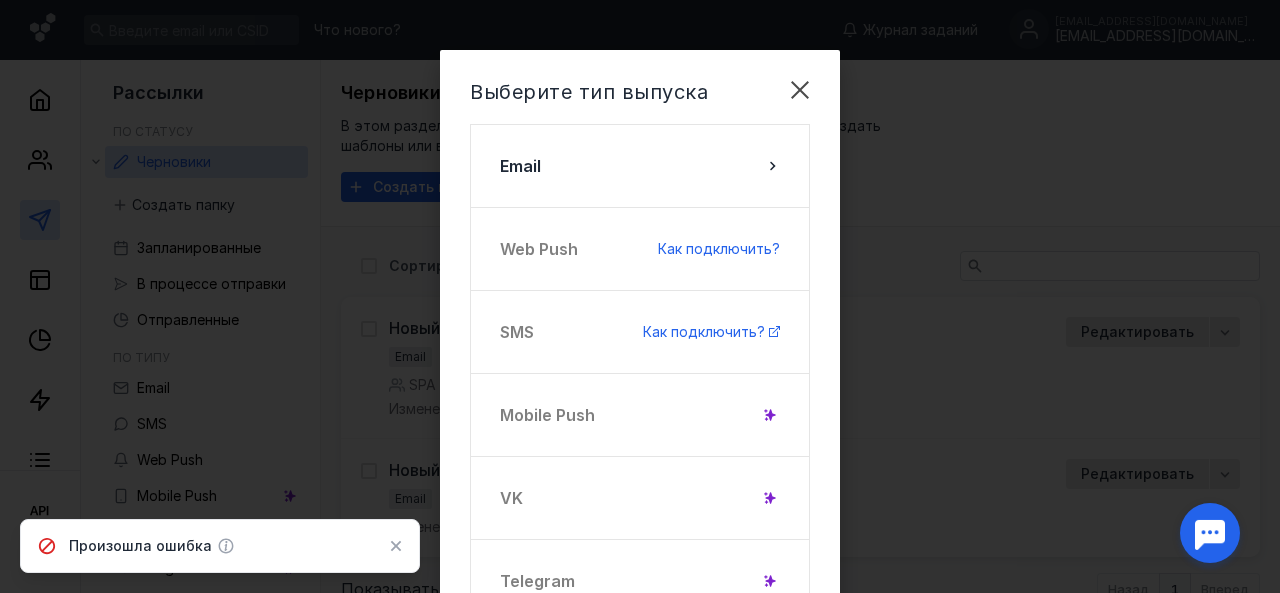 click 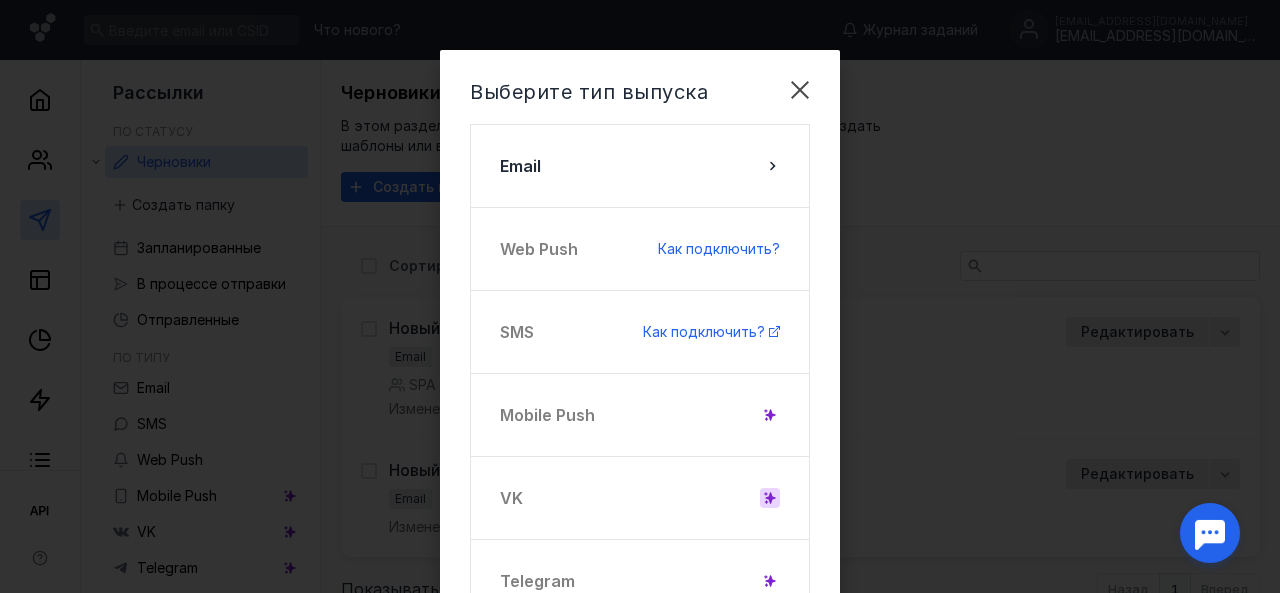click at bounding box center (770, 498) 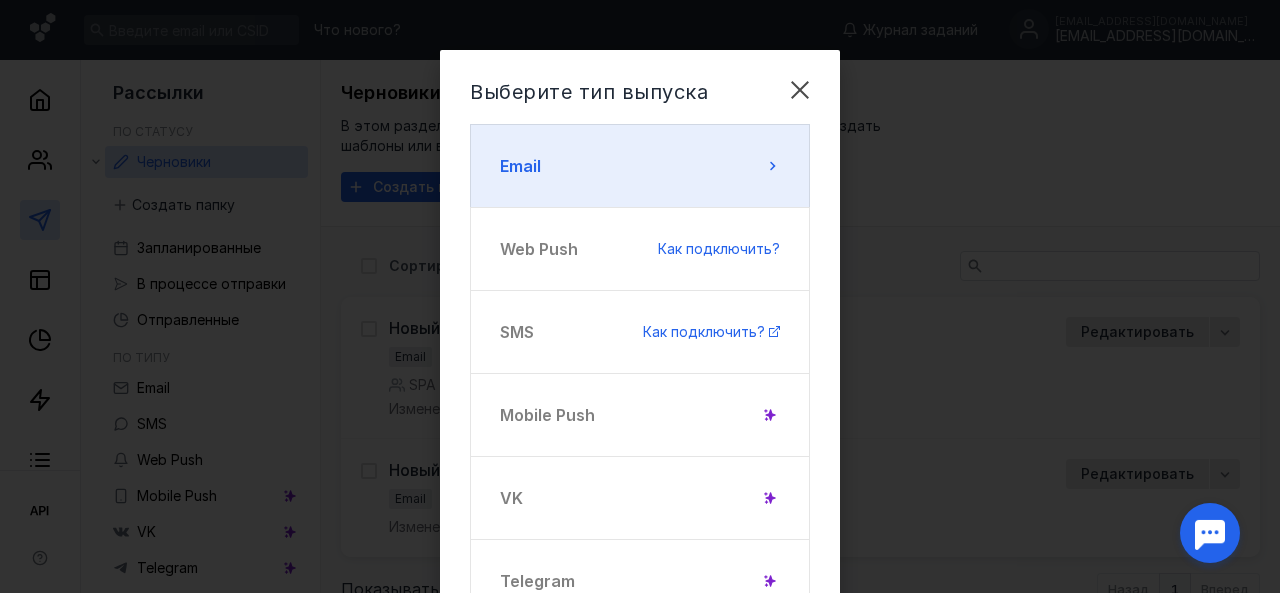 click 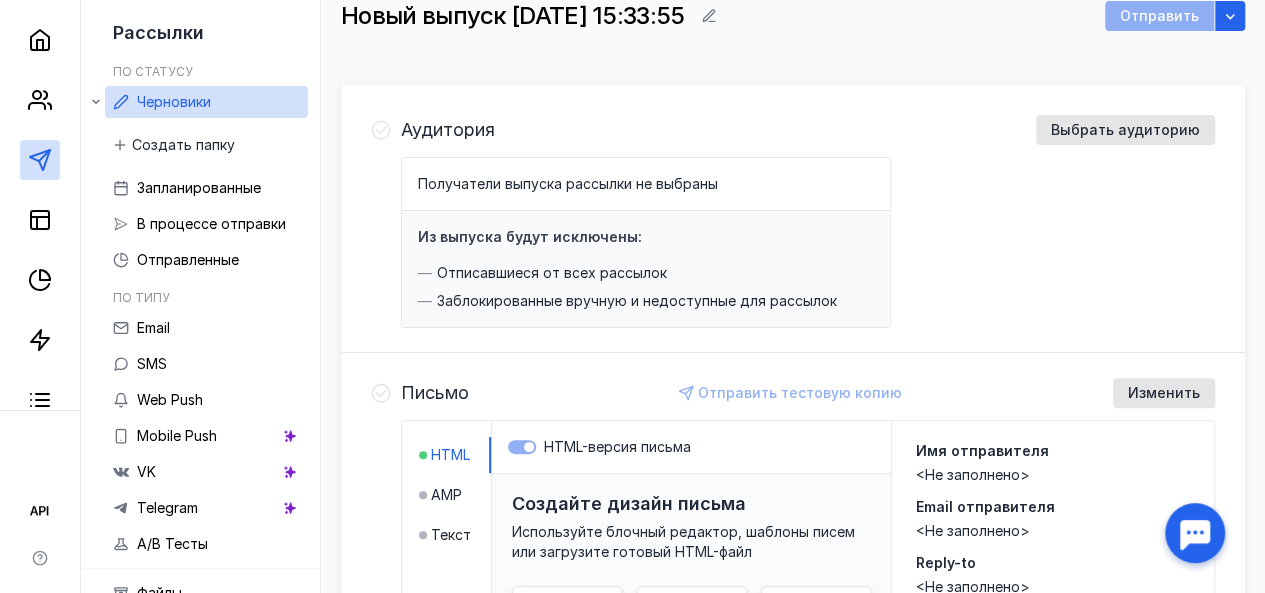 scroll, scrollTop: 100, scrollLeft: 0, axis: vertical 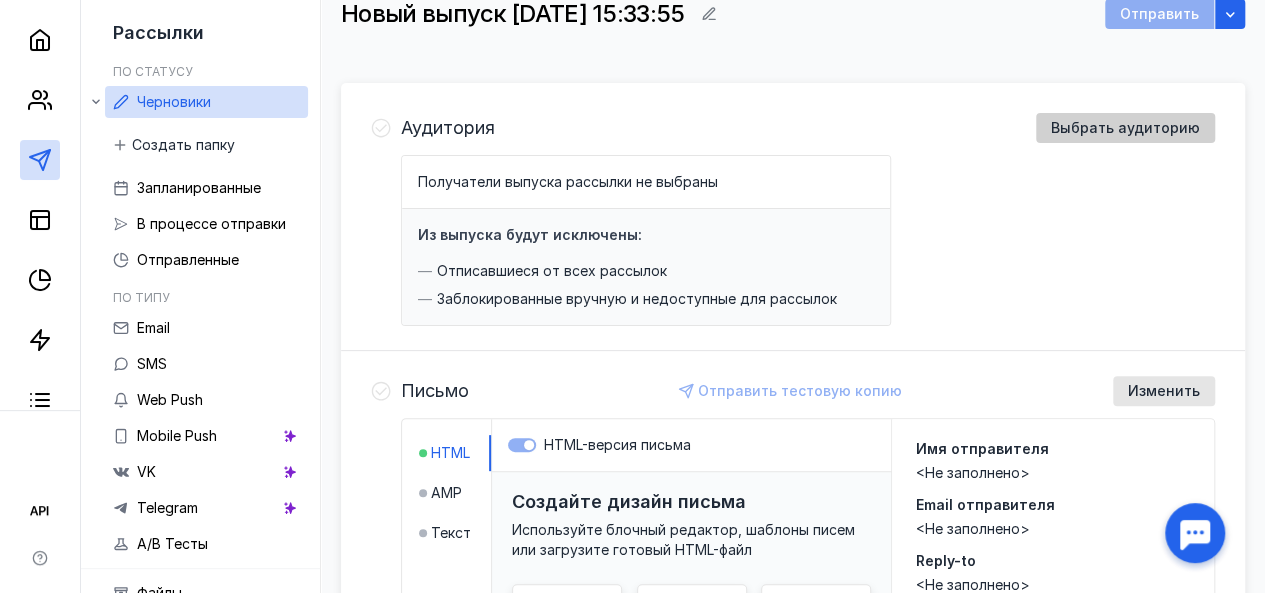 click on "Выбрать аудиторию" at bounding box center (1125, 128) 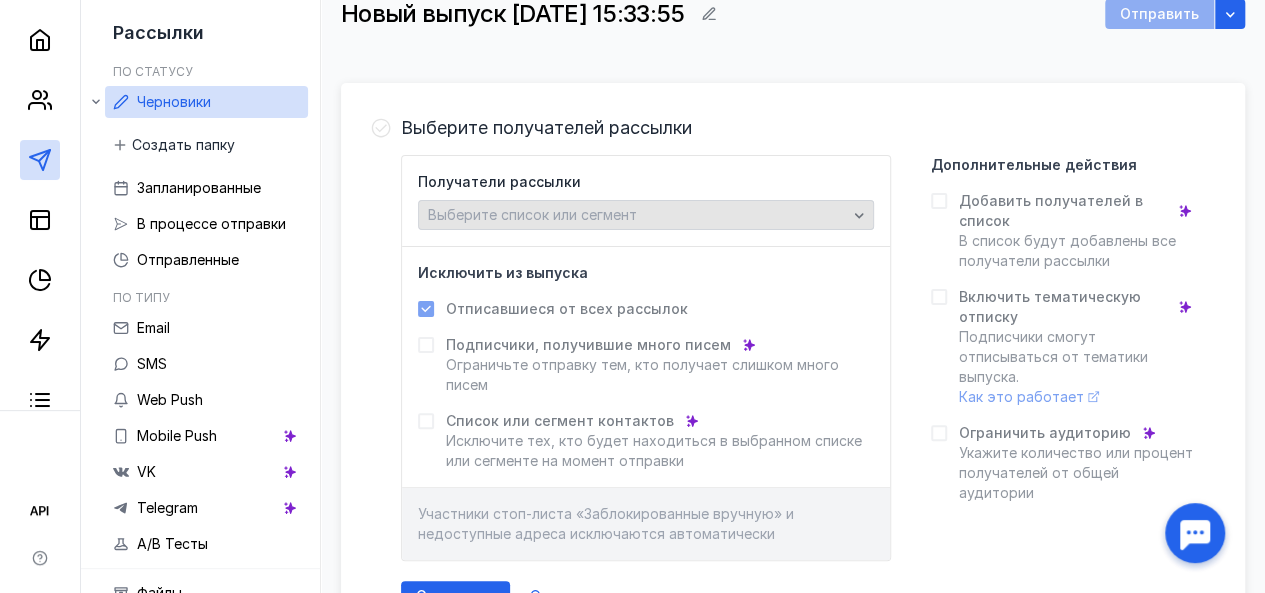 click on "Выберите список или сегмент" at bounding box center (532, 214) 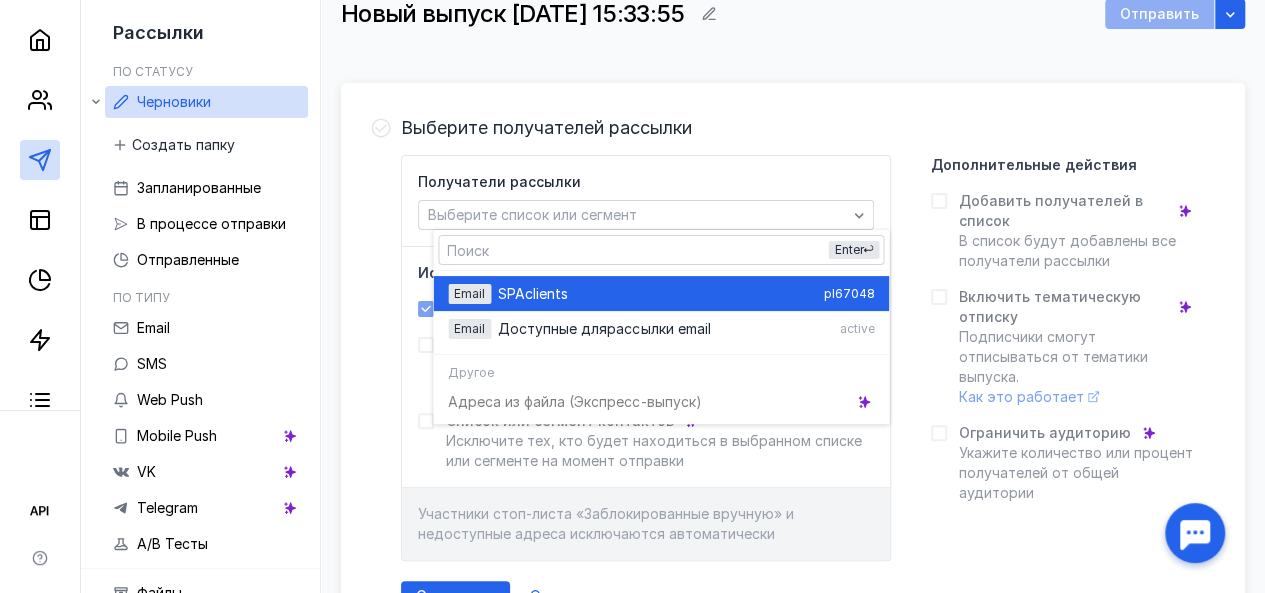 click on "clients" at bounding box center (546, 294) 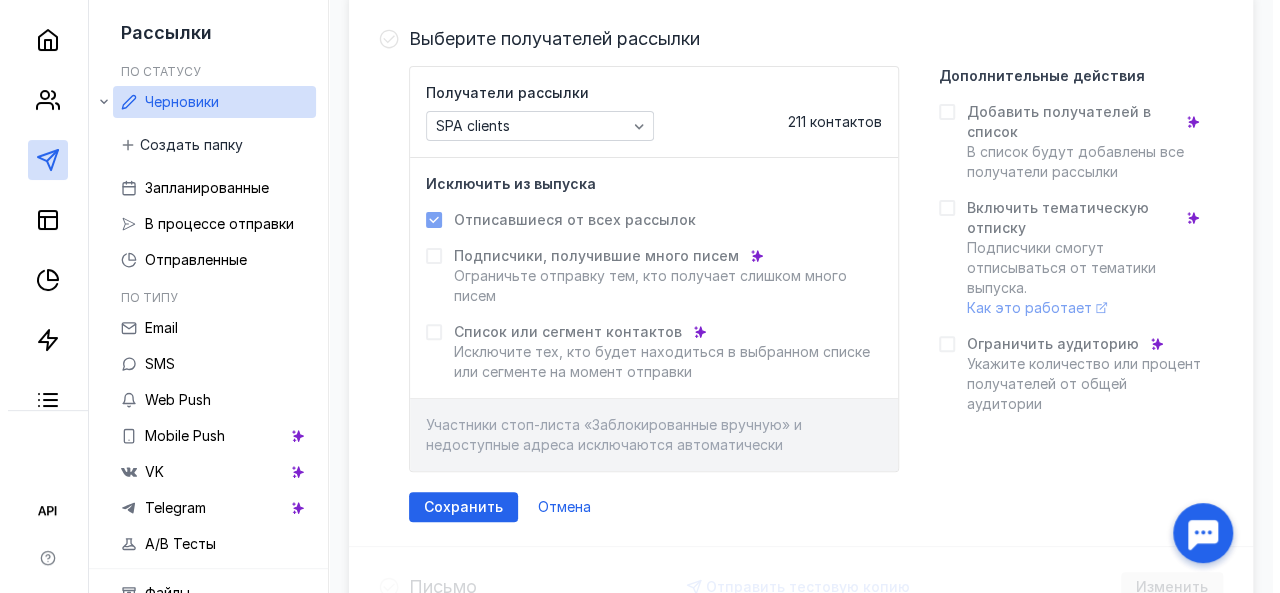 scroll, scrollTop: 238, scrollLeft: 0, axis: vertical 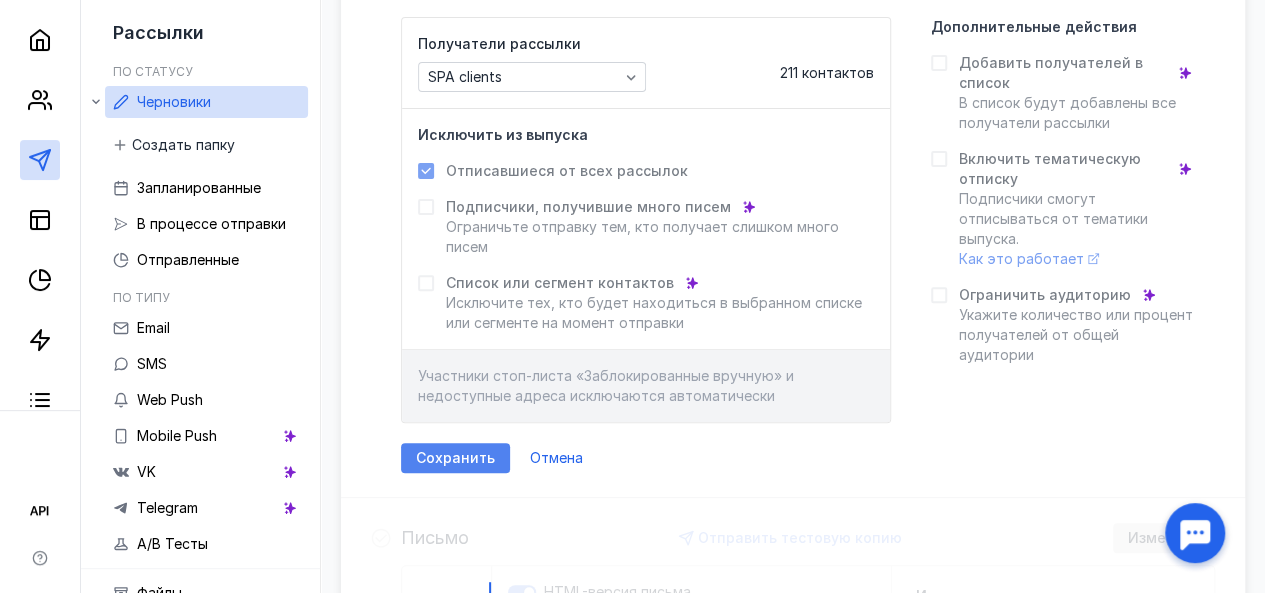 click on "Сохранить" at bounding box center (455, 458) 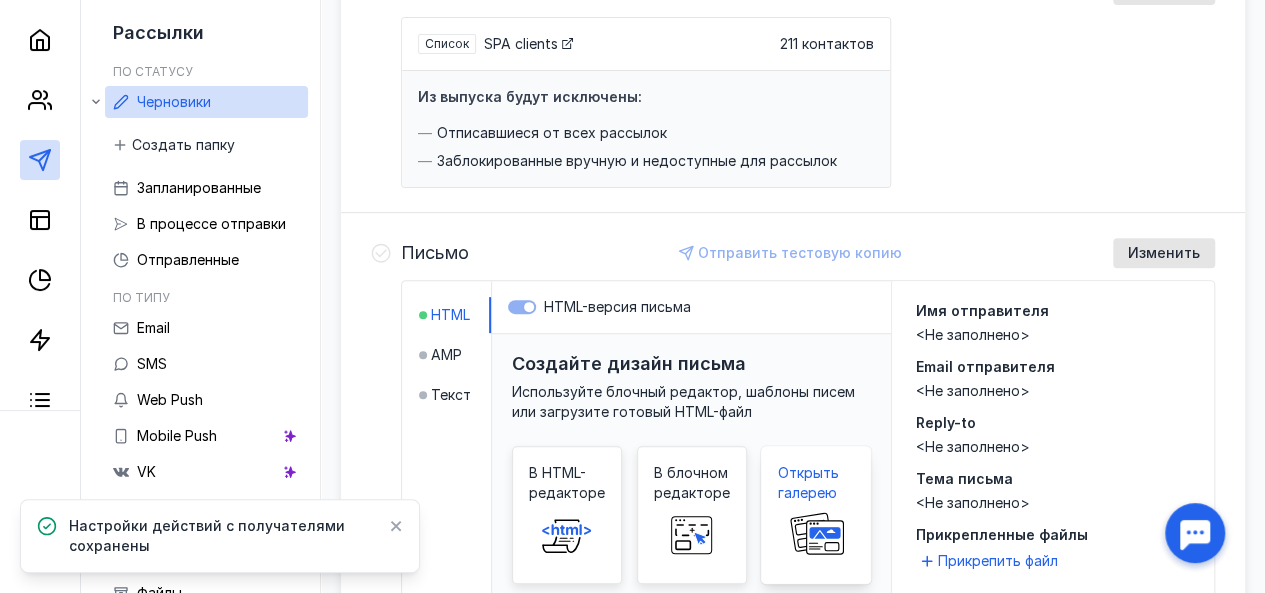 click on "Открыть галерею" at bounding box center (816, 483) 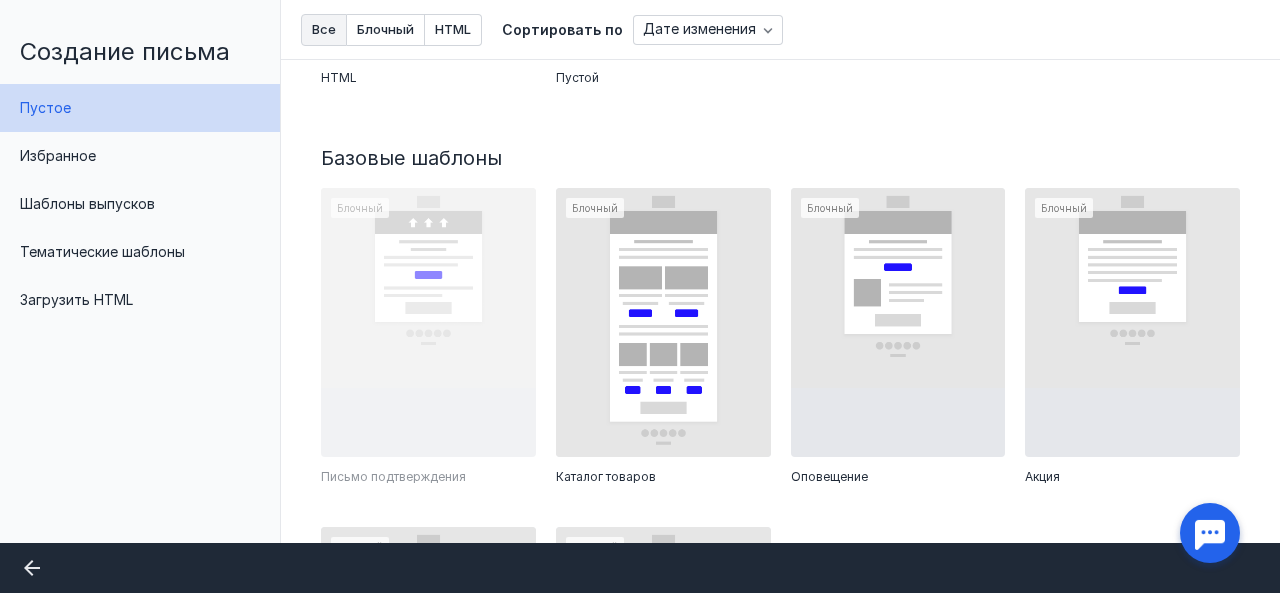 scroll, scrollTop: 360, scrollLeft: 0, axis: vertical 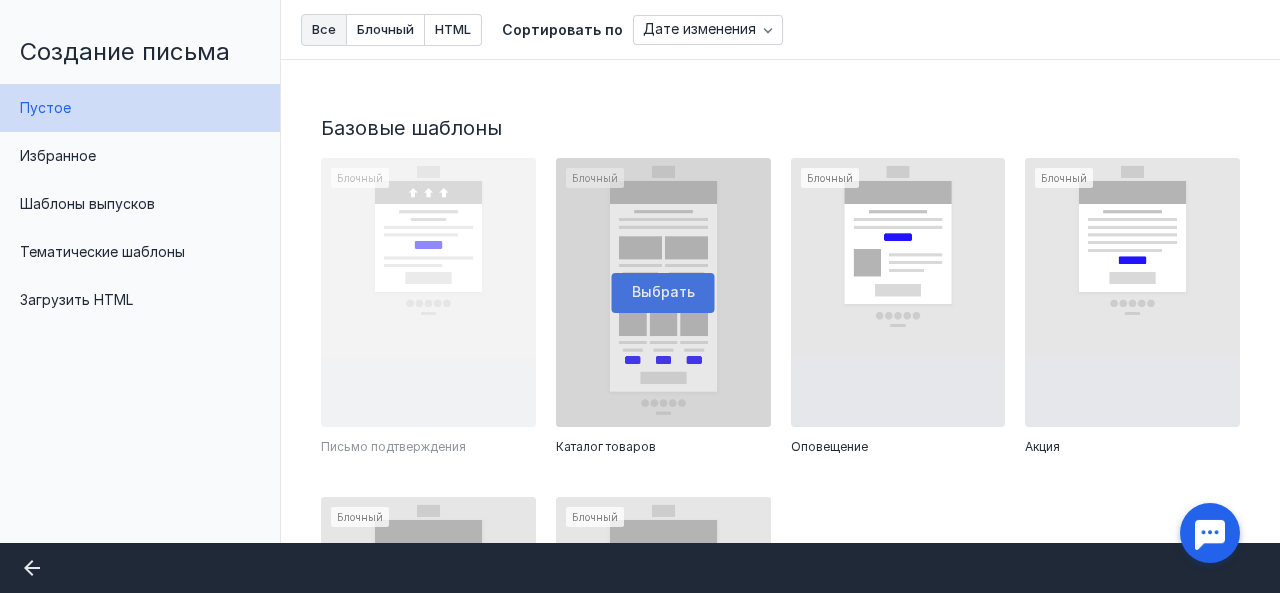 click at bounding box center (663, 292) 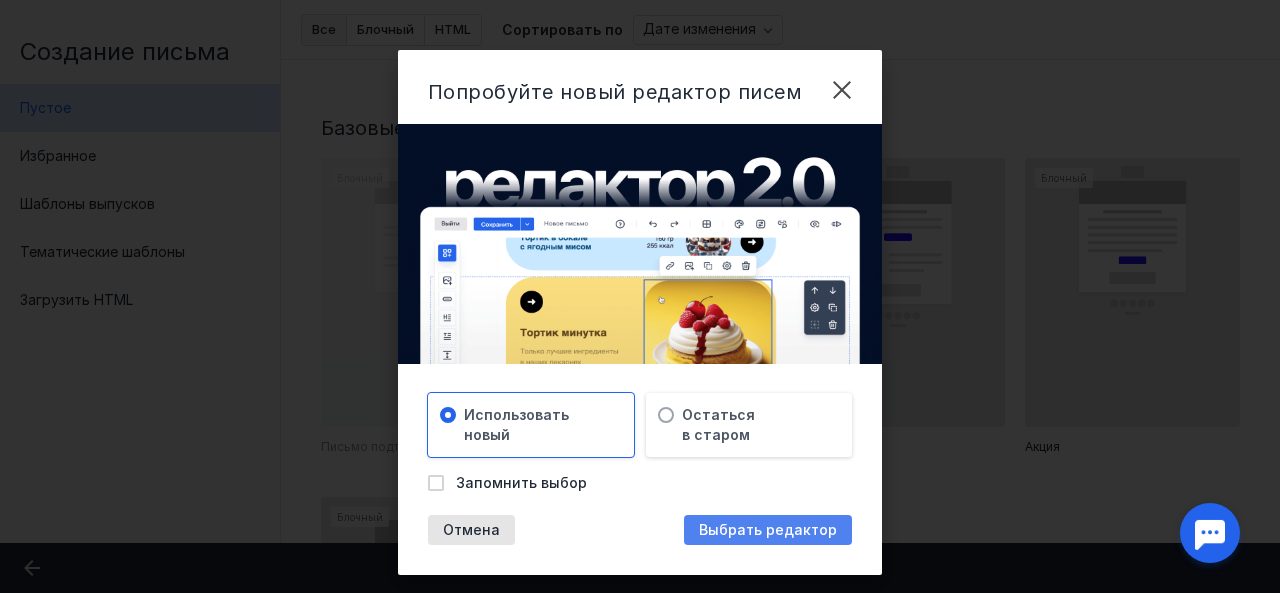 click on "Выбрать редактор" at bounding box center [768, 530] 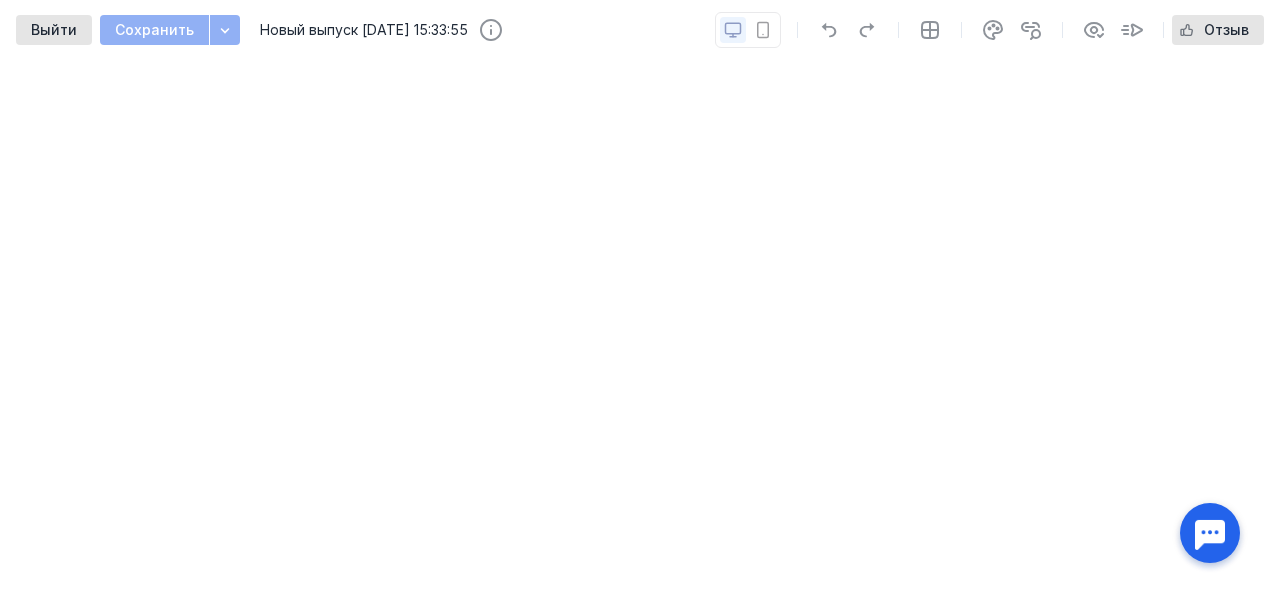 scroll, scrollTop: 0, scrollLeft: 0, axis: both 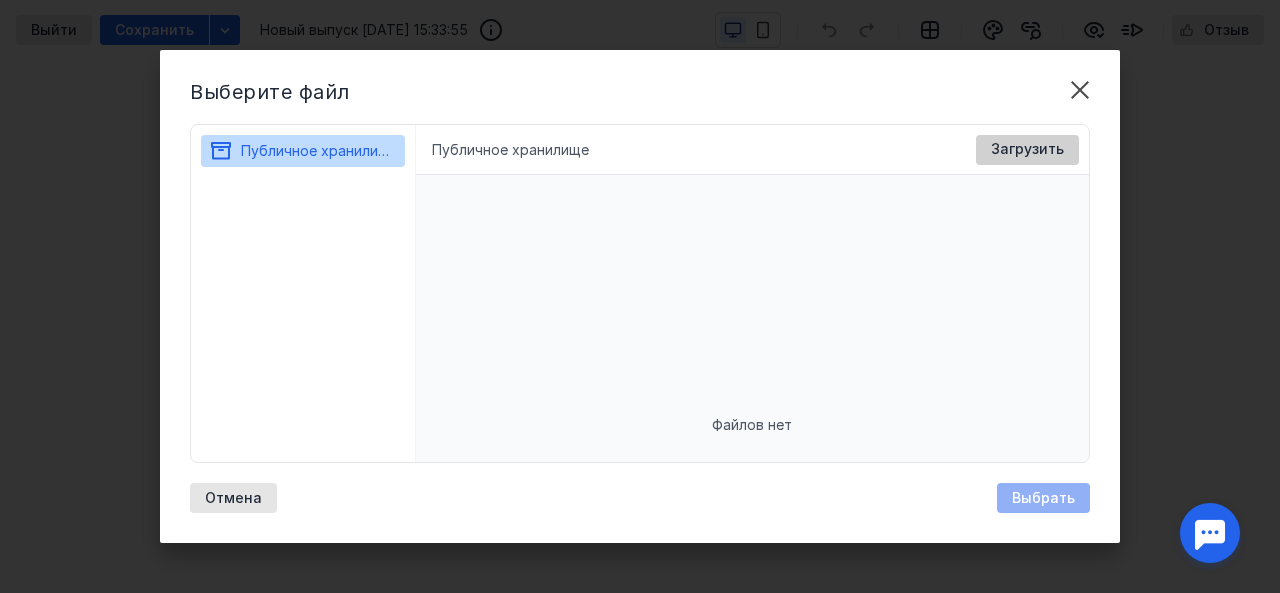 click on "Загрузить" at bounding box center [1027, 149] 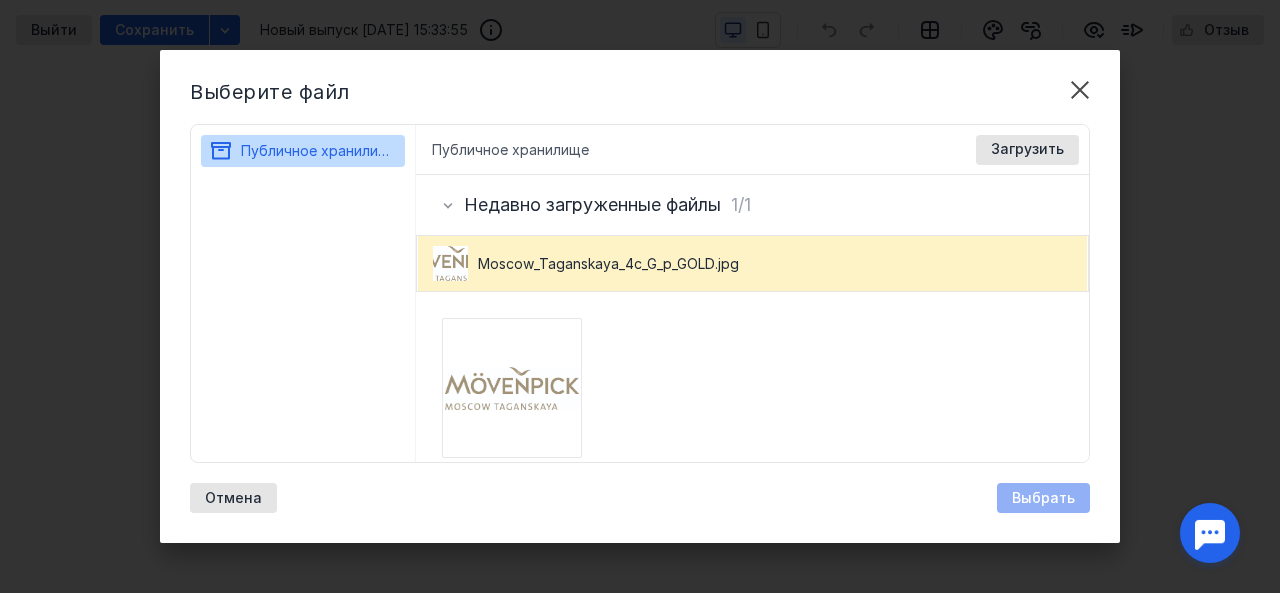 click on "Выбрать" at bounding box center [1043, 498] 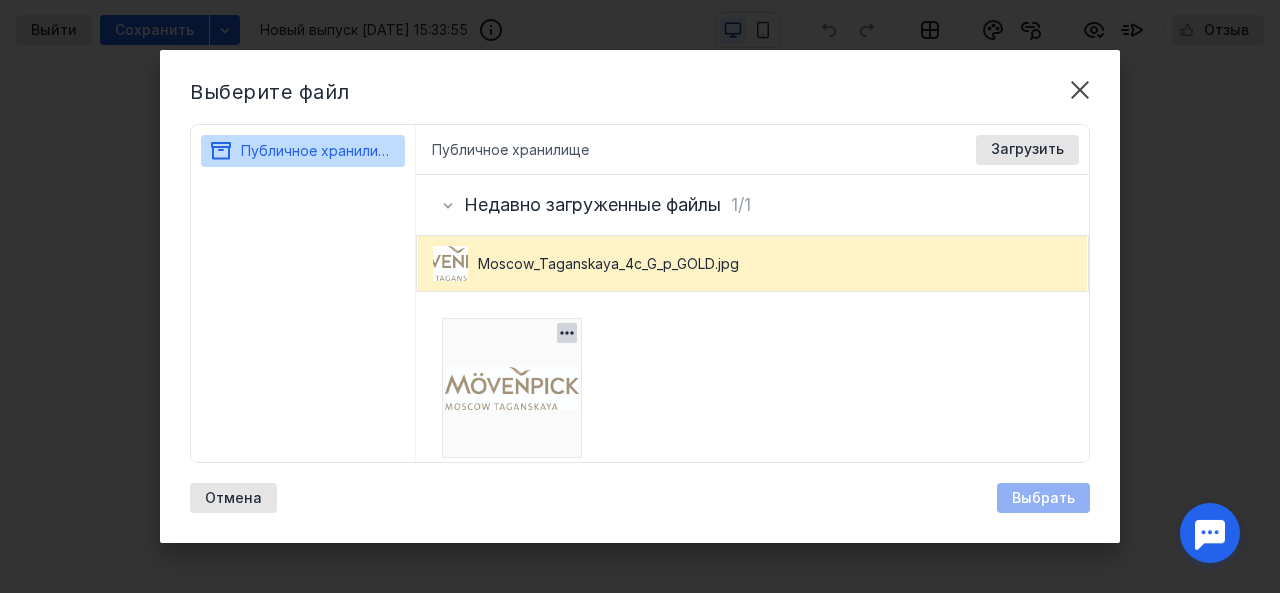 click at bounding box center (512, 388) 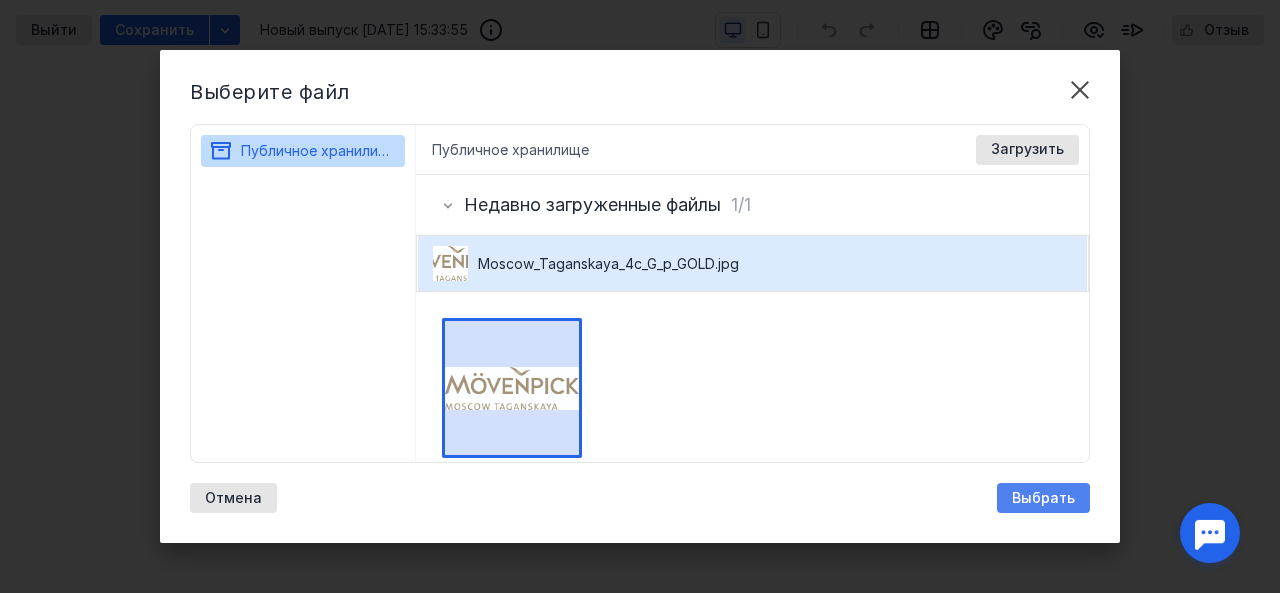 click on "Выбрать" at bounding box center (1043, 498) 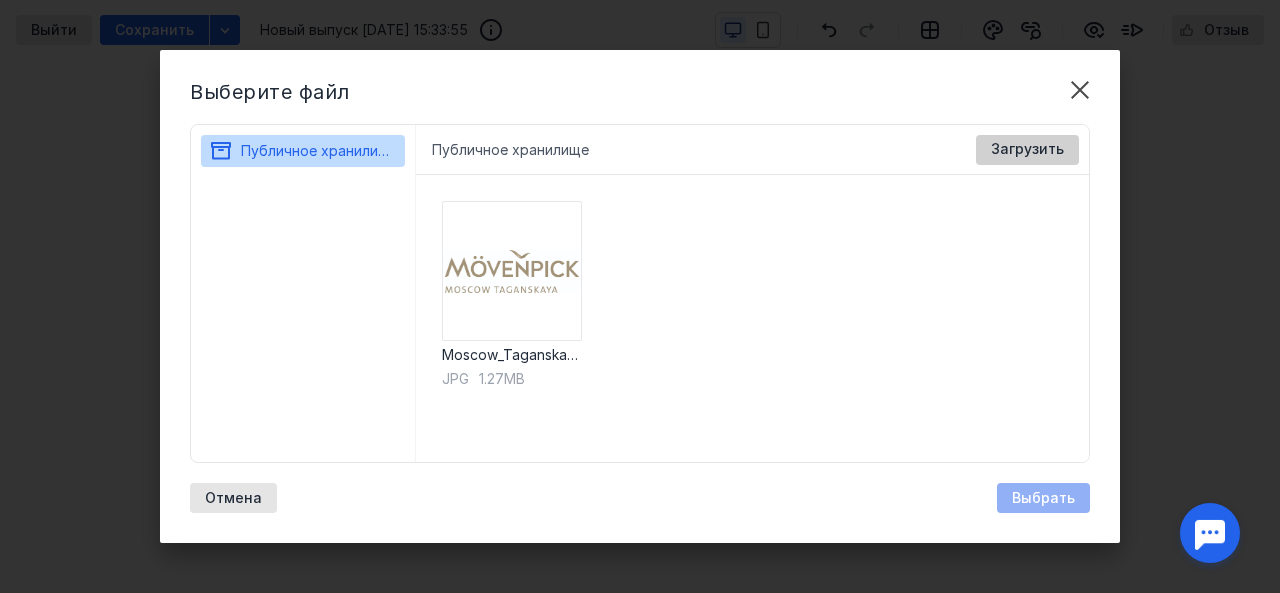 click on "Загрузить" at bounding box center (1027, 149) 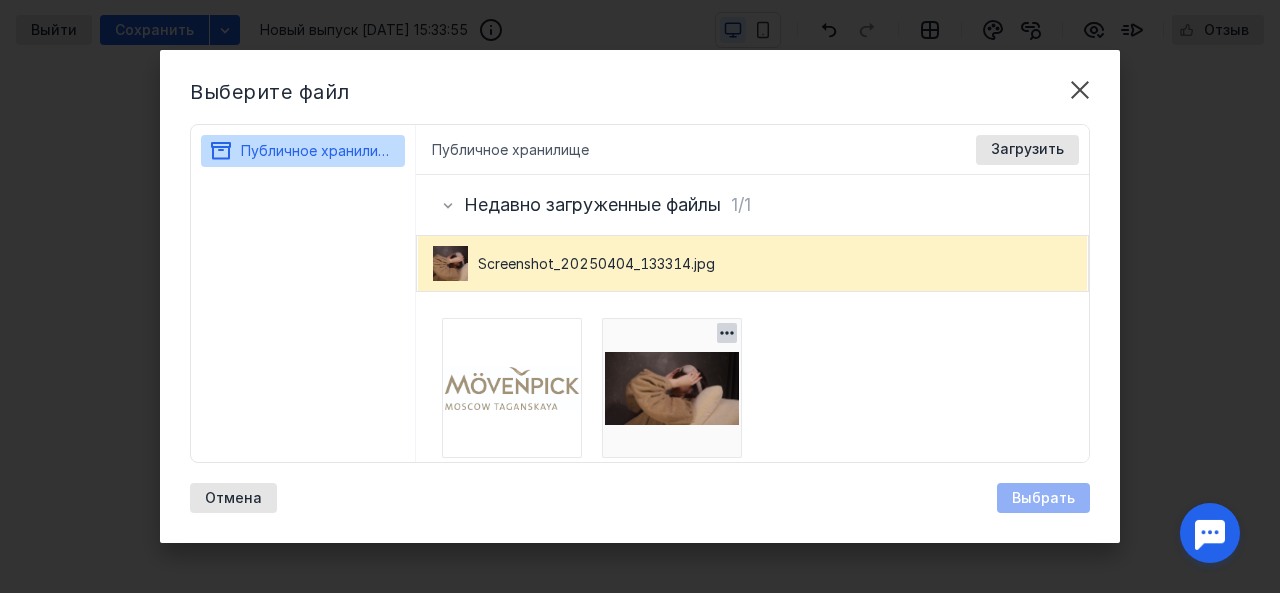 click at bounding box center (672, 388) 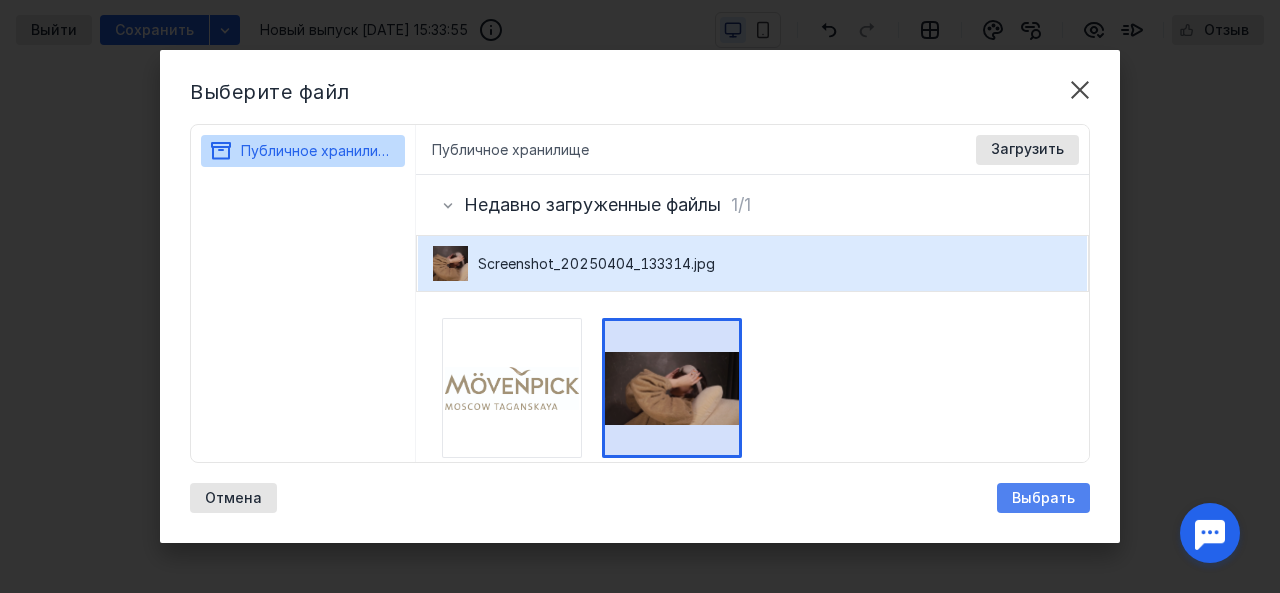 click on "Выбрать" at bounding box center (1043, 498) 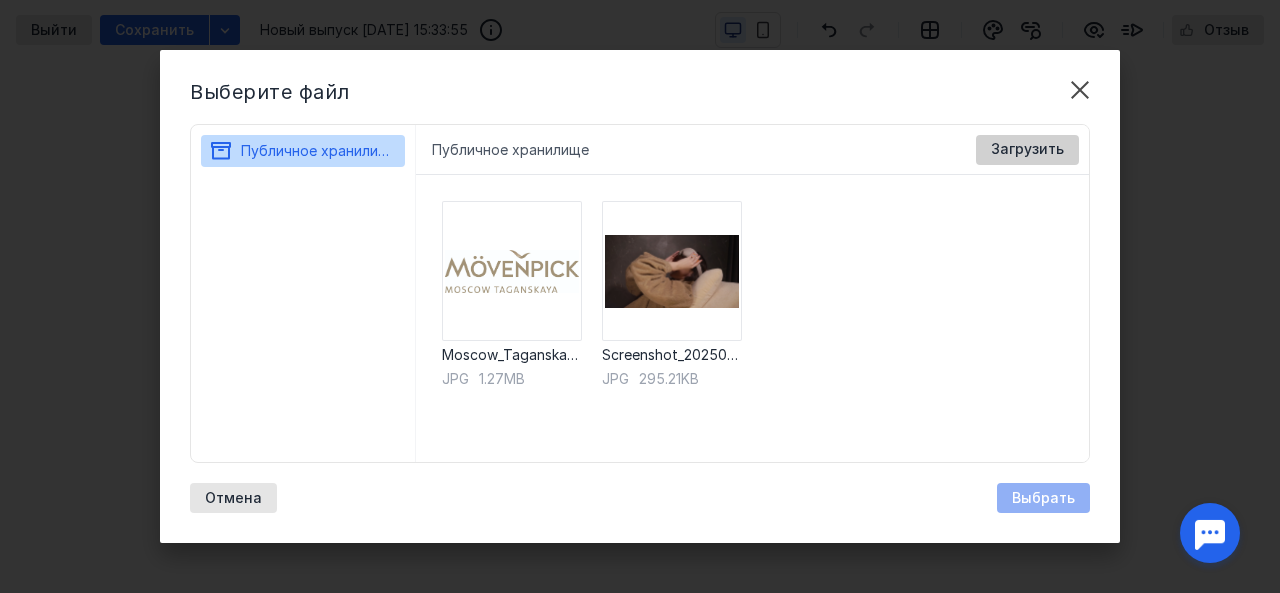 click on "Загрузить" at bounding box center [1027, 149] 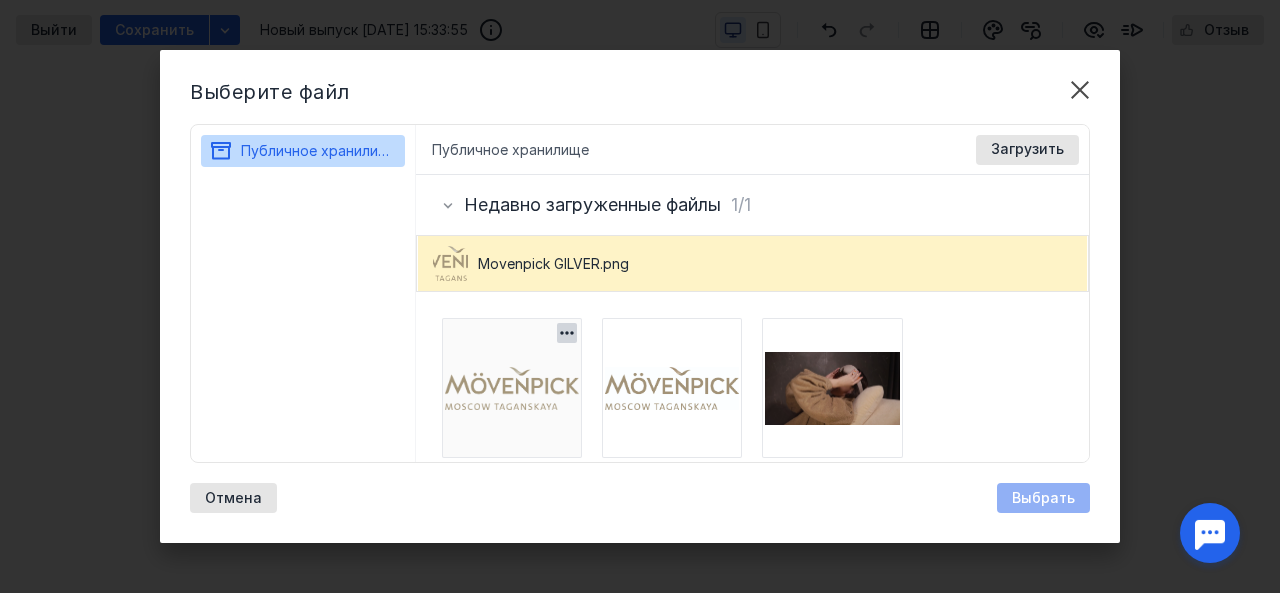 click at bounding box center [512, 388] 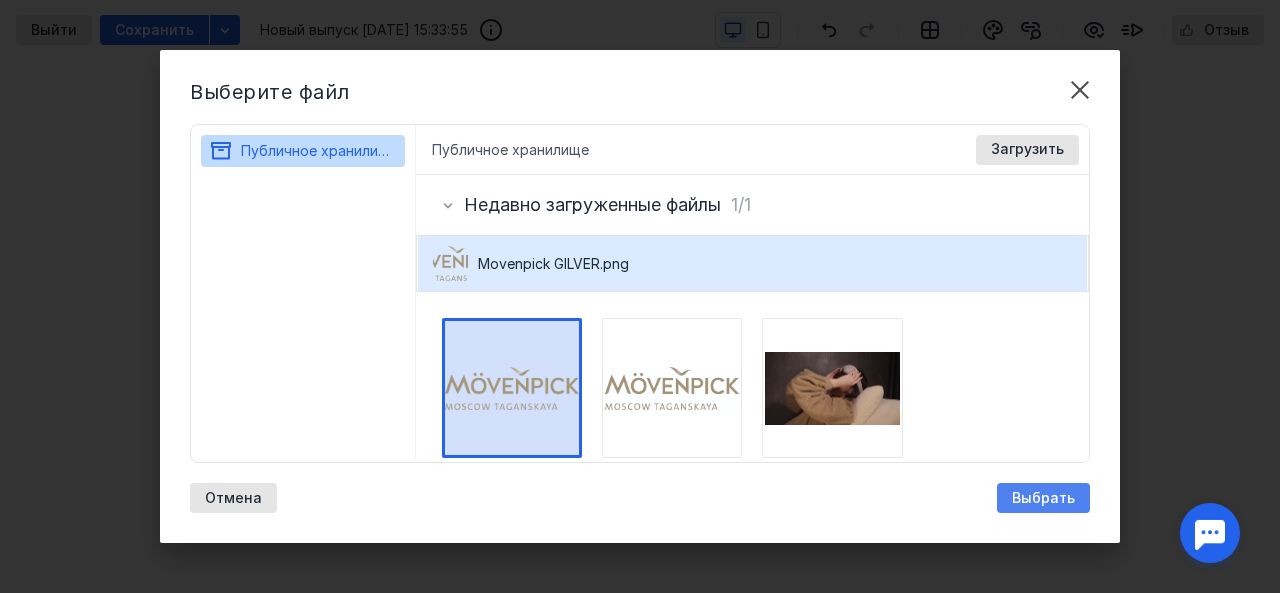 click on "Выбрать" at bounding box center [1043, 498] 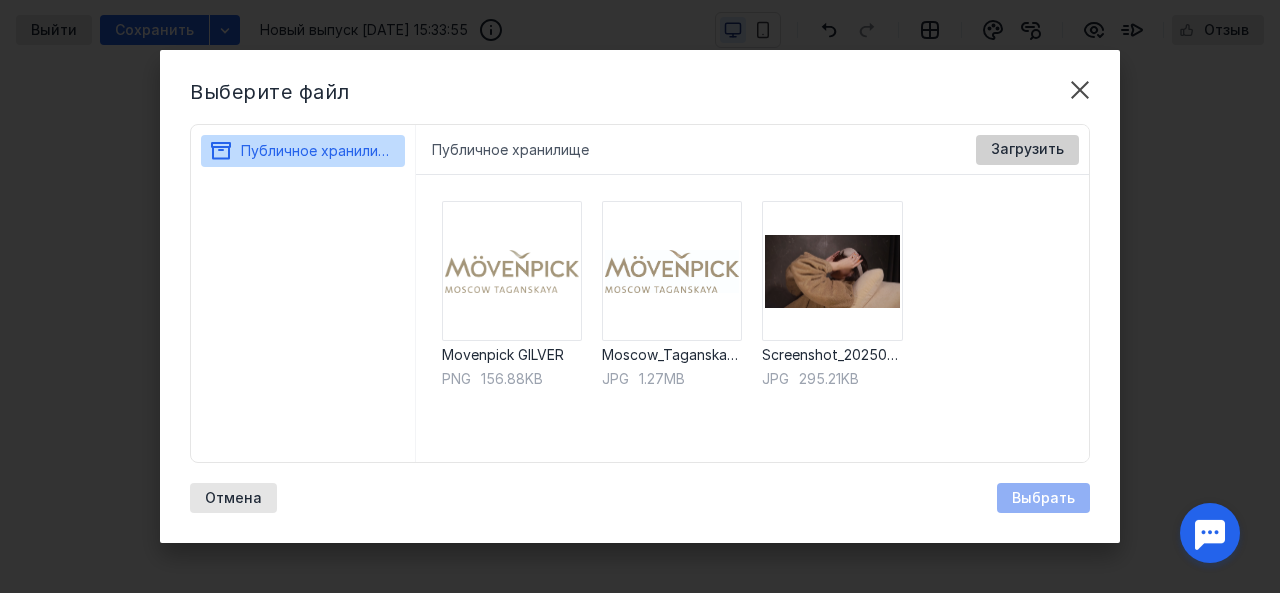 click on "Загрузить" at bounding box center (1027, 150) 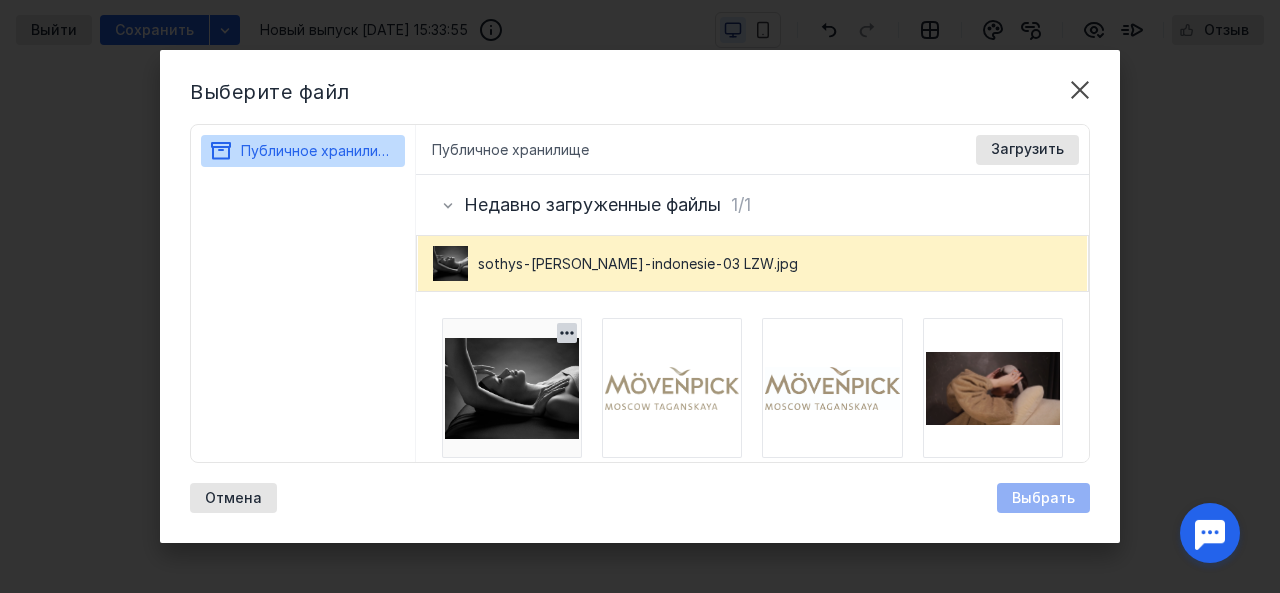 click at bounding box center [512, 388] 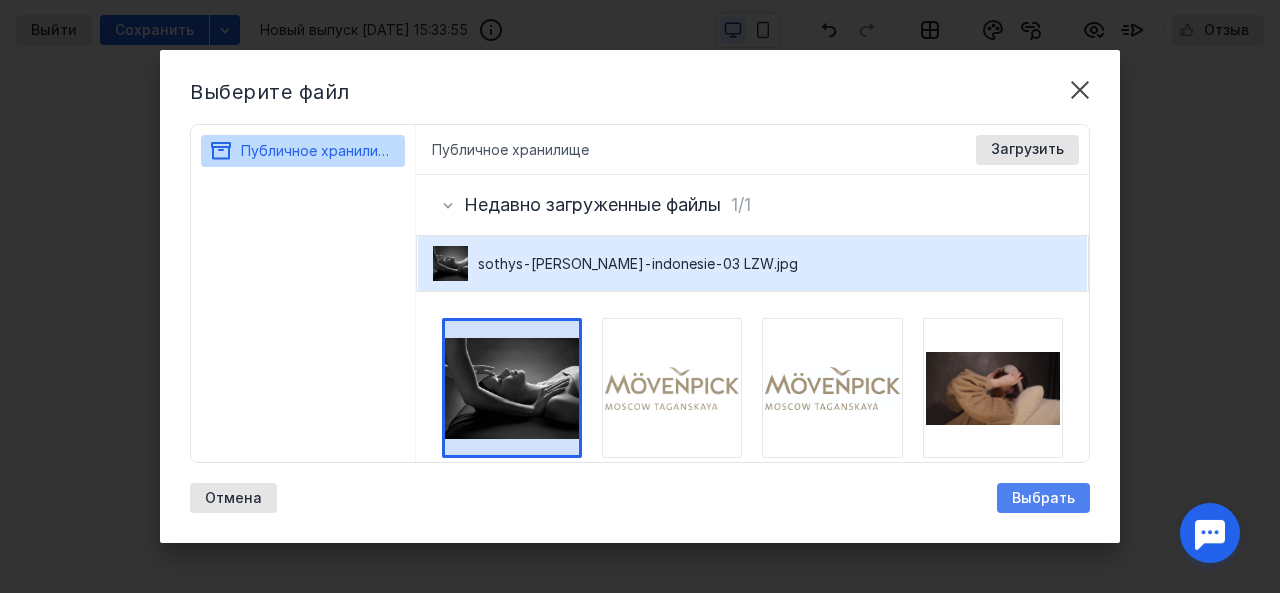 click on "Выбрать" at bounding box center (1043, 498) 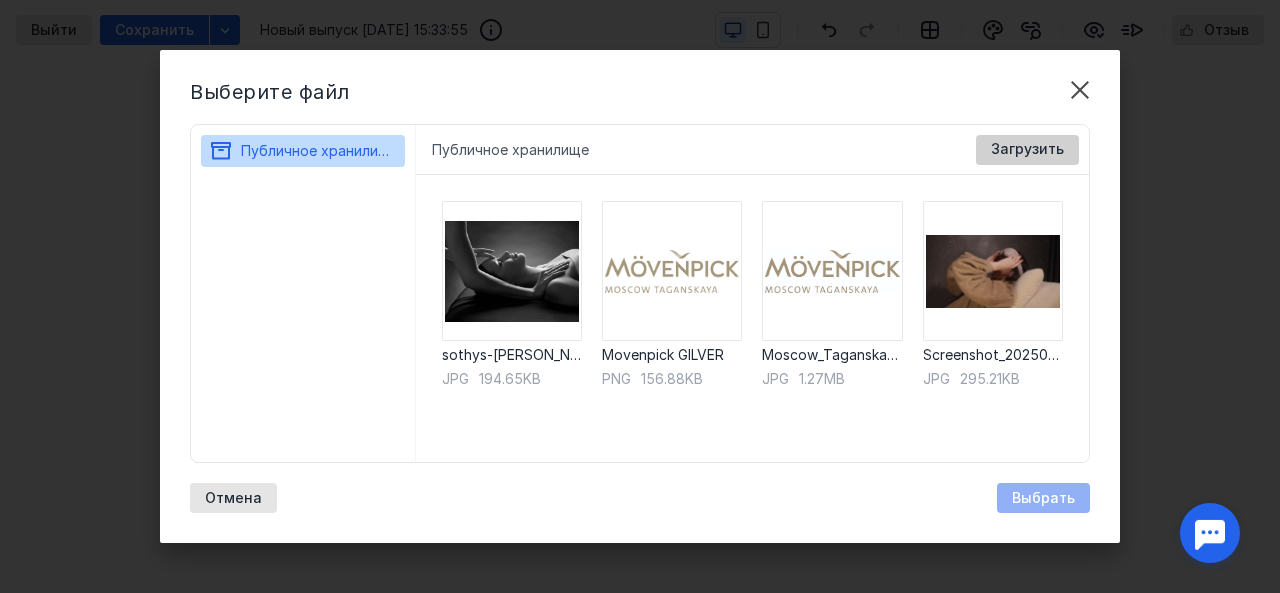 click on "Загрузить" at bounding box center [1027, 150] 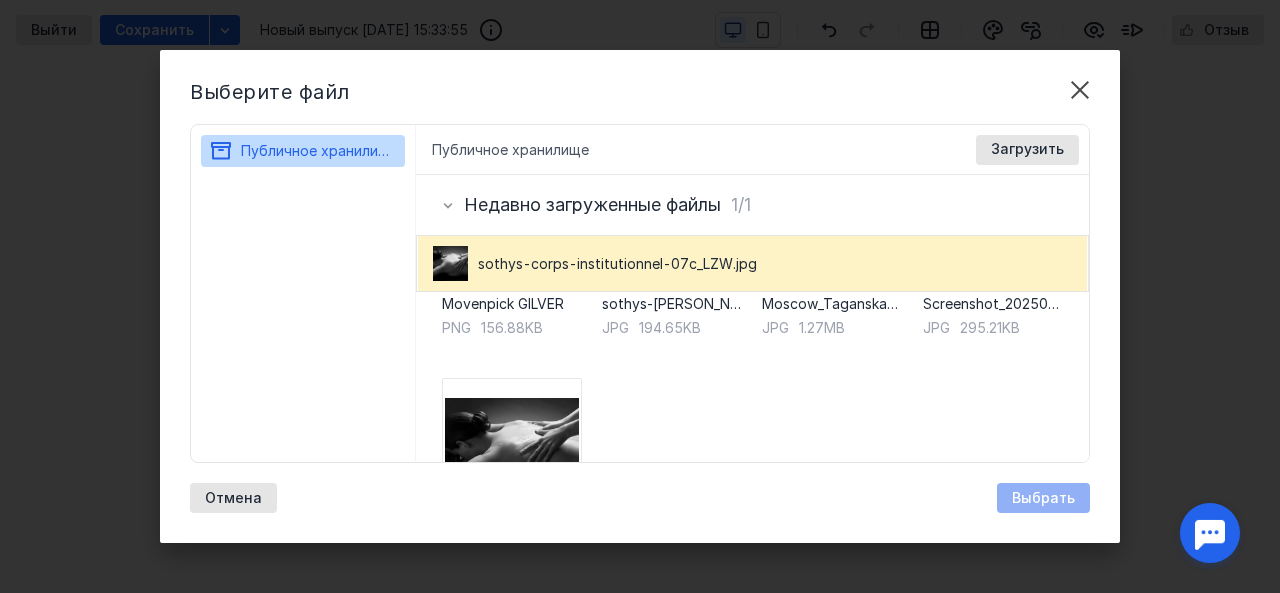 scroll, scrollTop: 181, scrollLeft: 0, axis: vertical 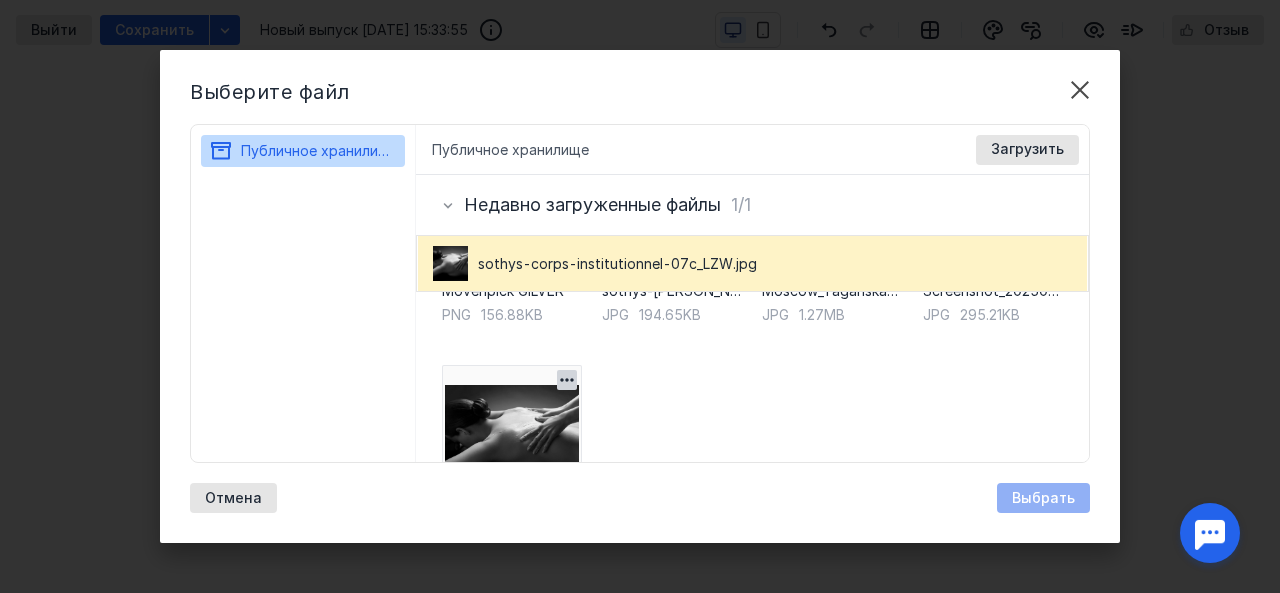 click at bounding box center [512, 435] 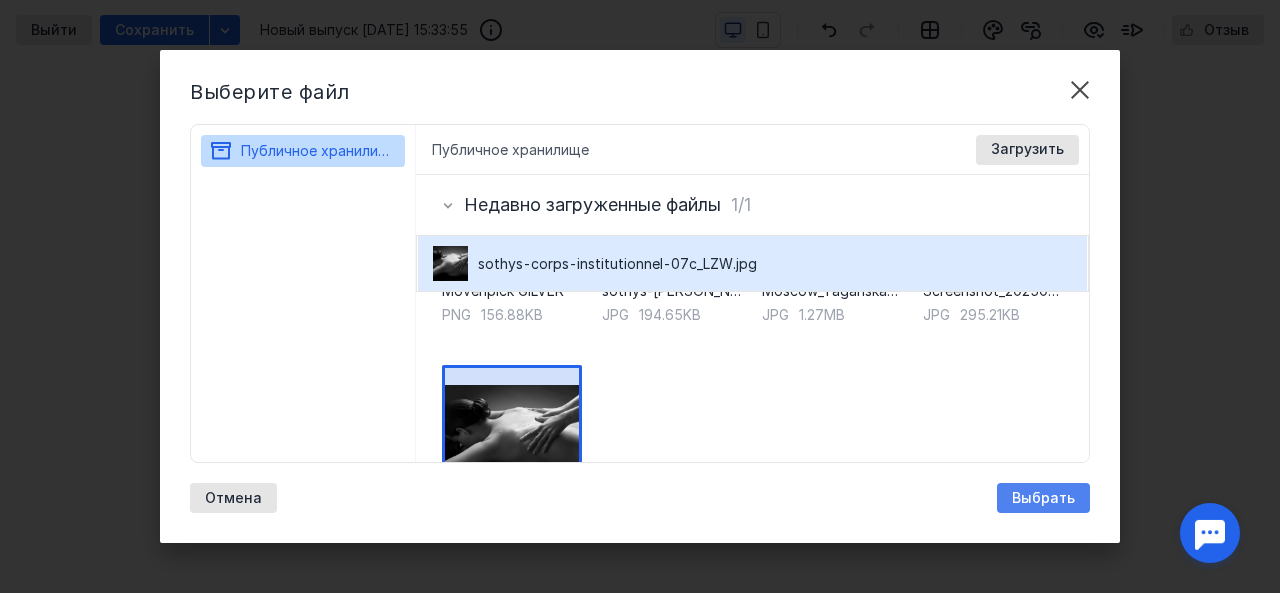 click on "Выбрать" at bounding box center (1043, 498) 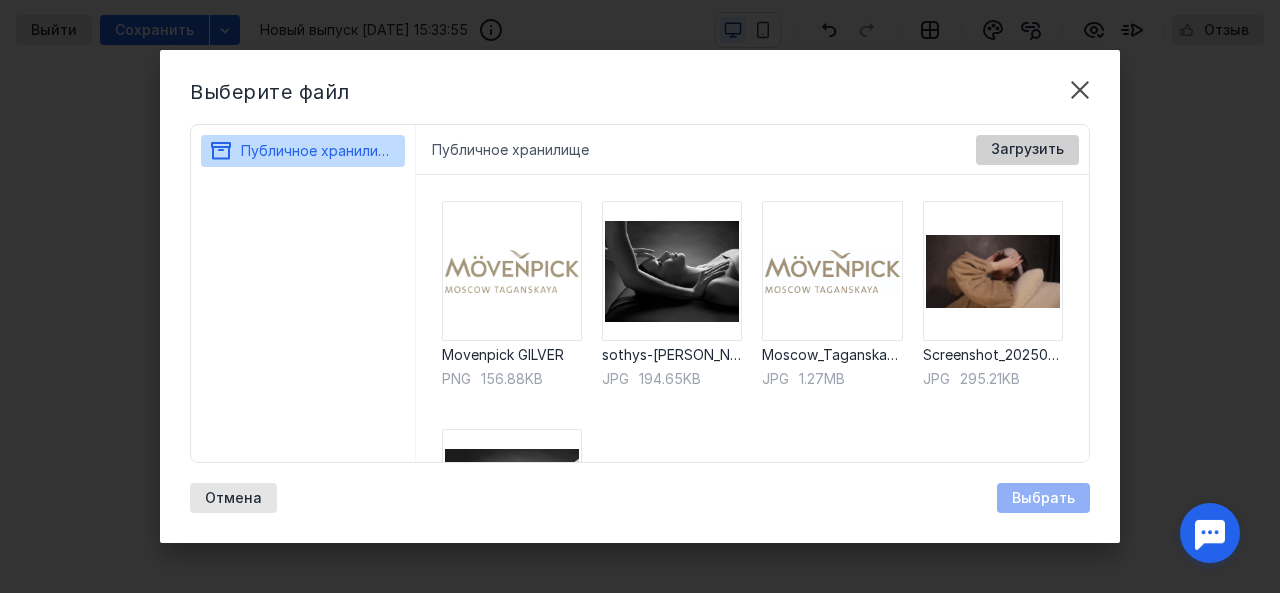 click on "Загрузить" at bounding box center [1027, 149] 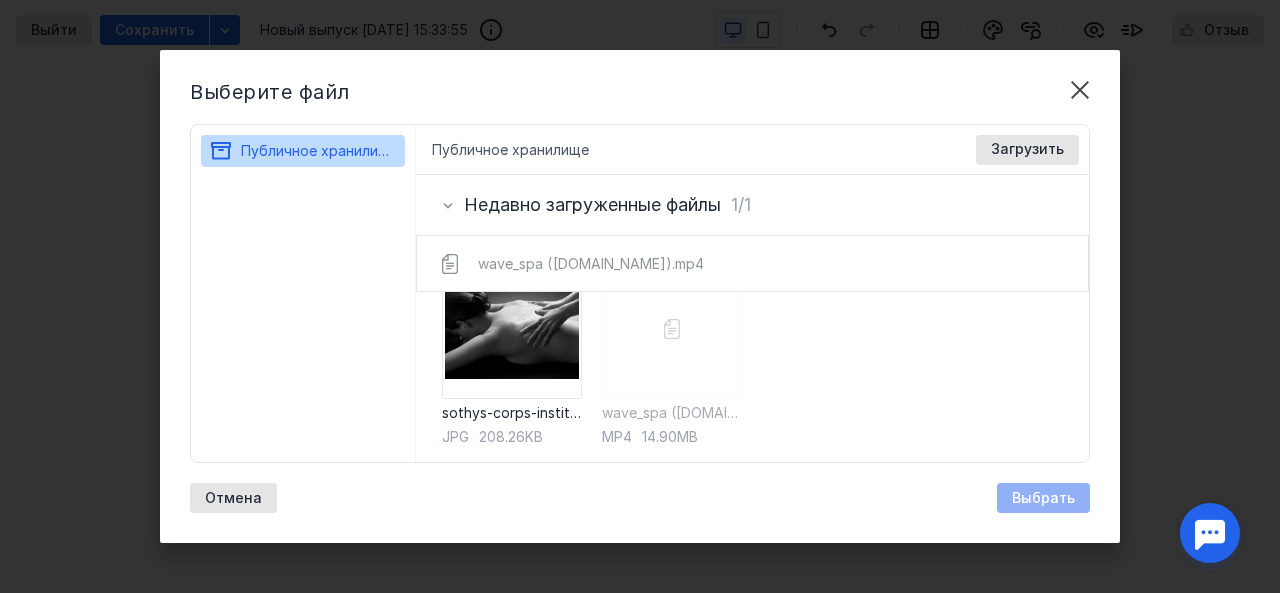 scroll, scrollTop: 289, scrollLeft: 0, axis: vertical 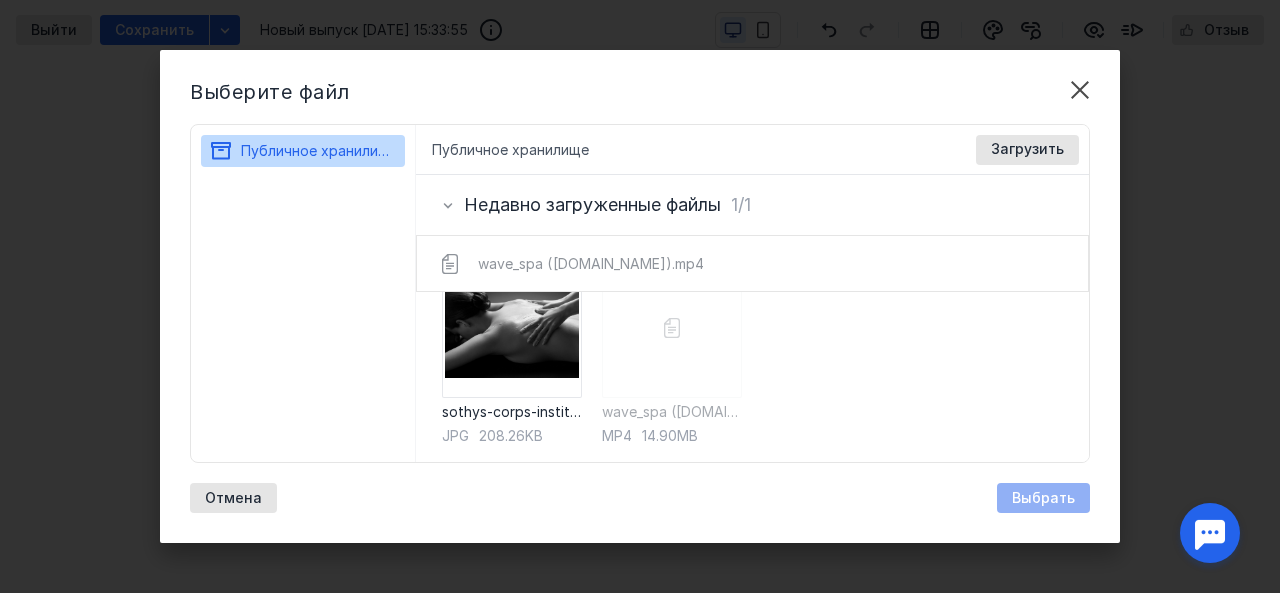 click on "wave_spa ([DOMAIN_NAME]) mp4 14.90MB" at bounding box center (672, 351) 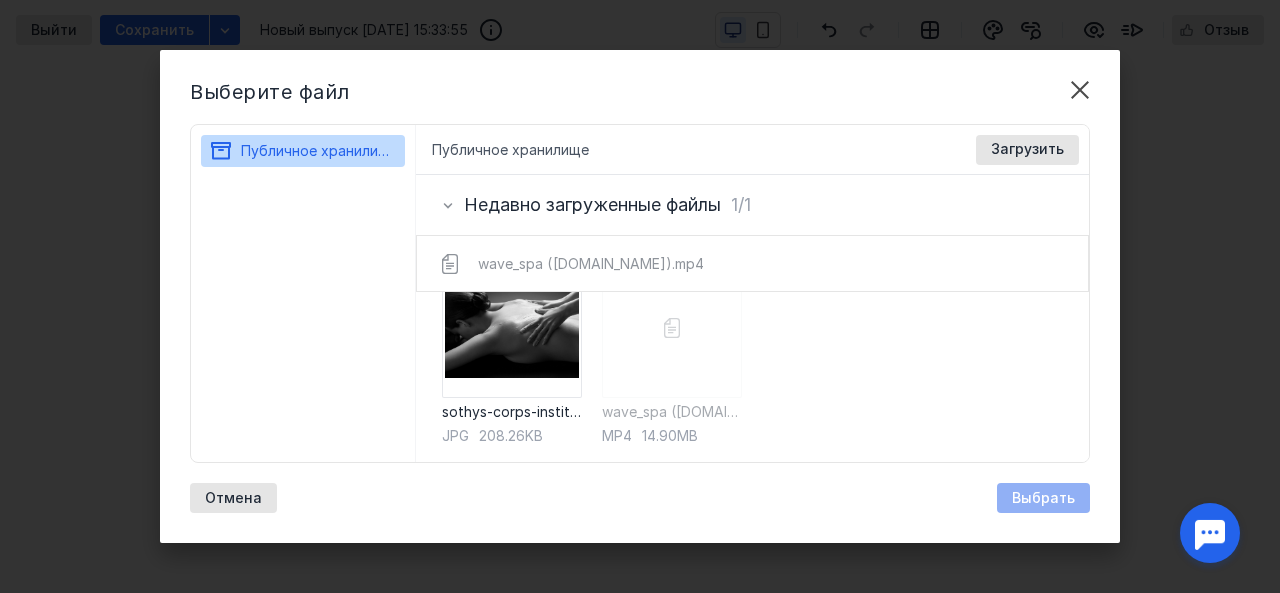 click on "wave_spa ([DOMAIN_NAME]) mp4 14.90MB" at bounding box center [672, 351] 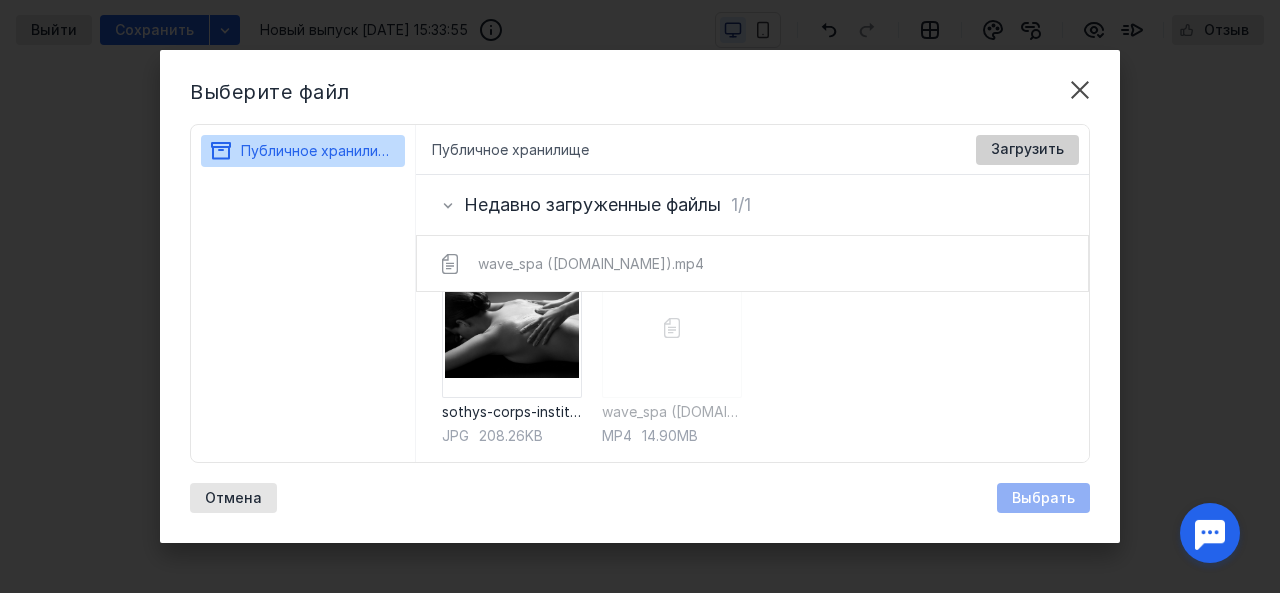 click on "Загрузить" at bounding box center (1027, 149) 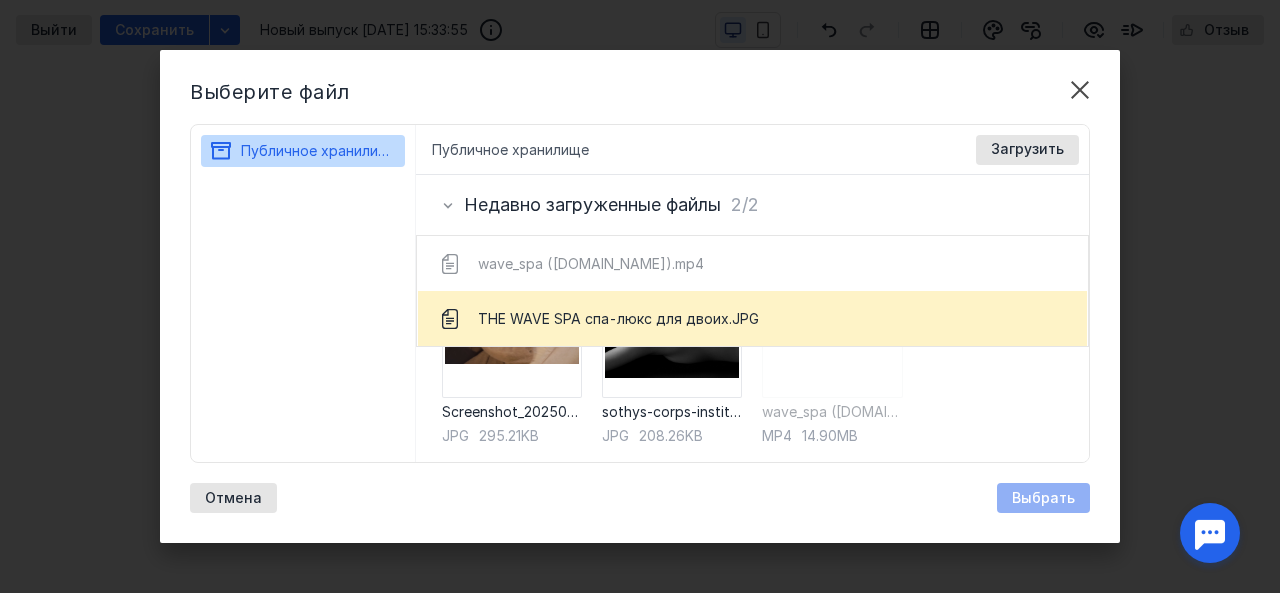 scroll, scrollTop: 0, scrollLeft: 0, axis: both 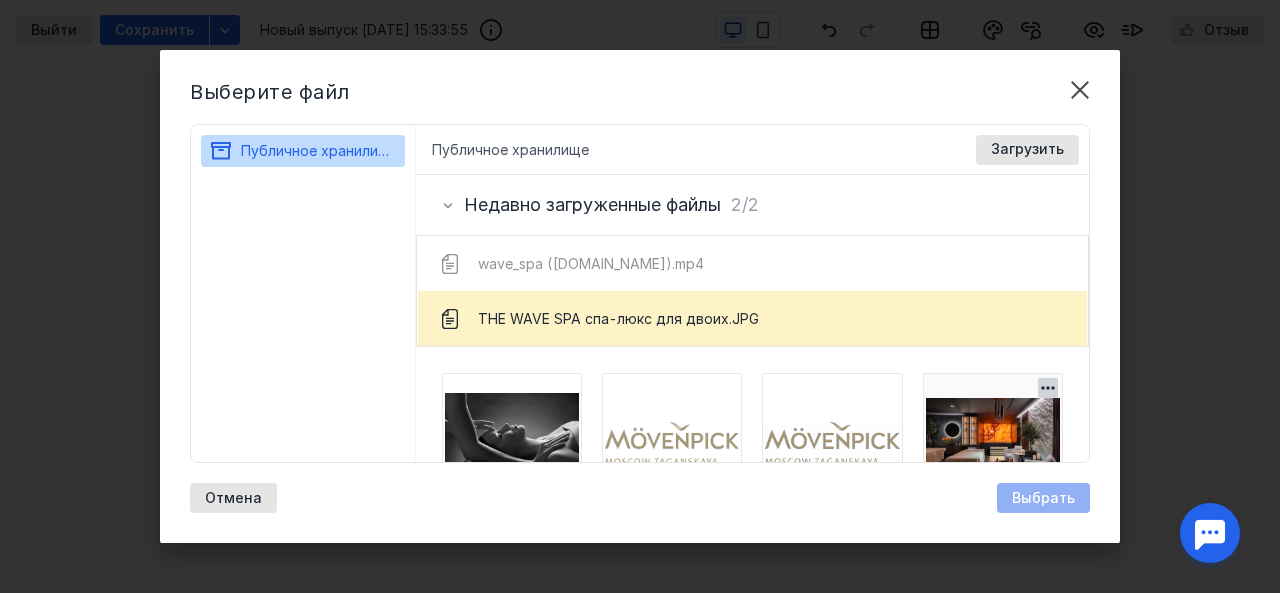 click at bounding box center (993, 443) 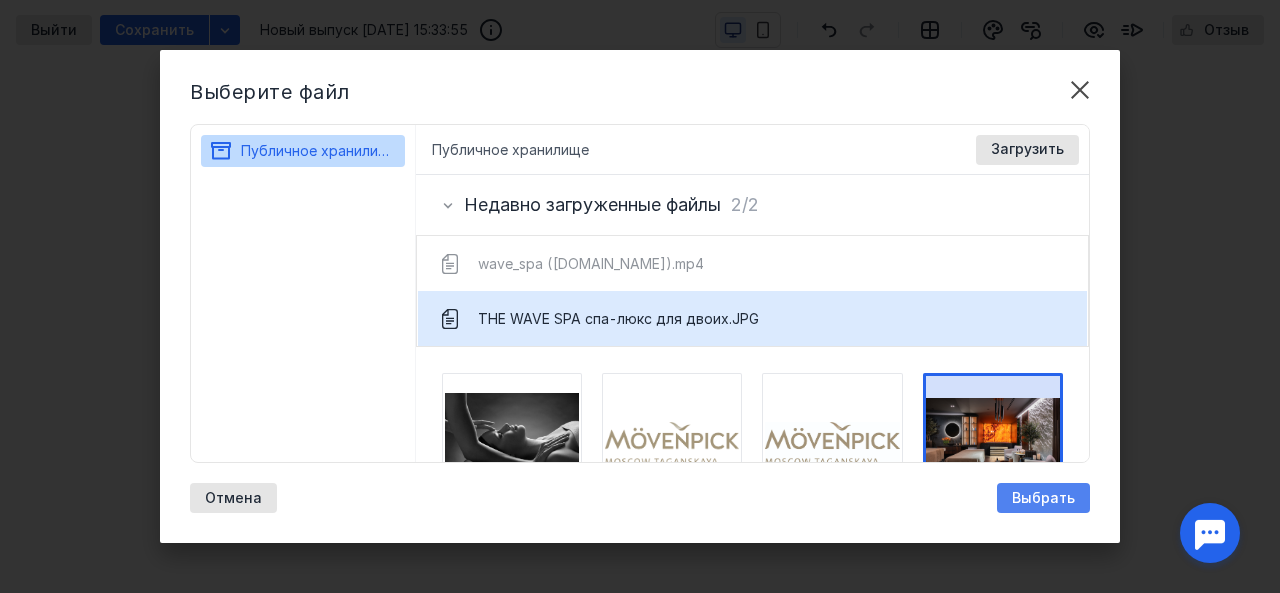 click on "Выбрать" at bounding box center (1043, 498) 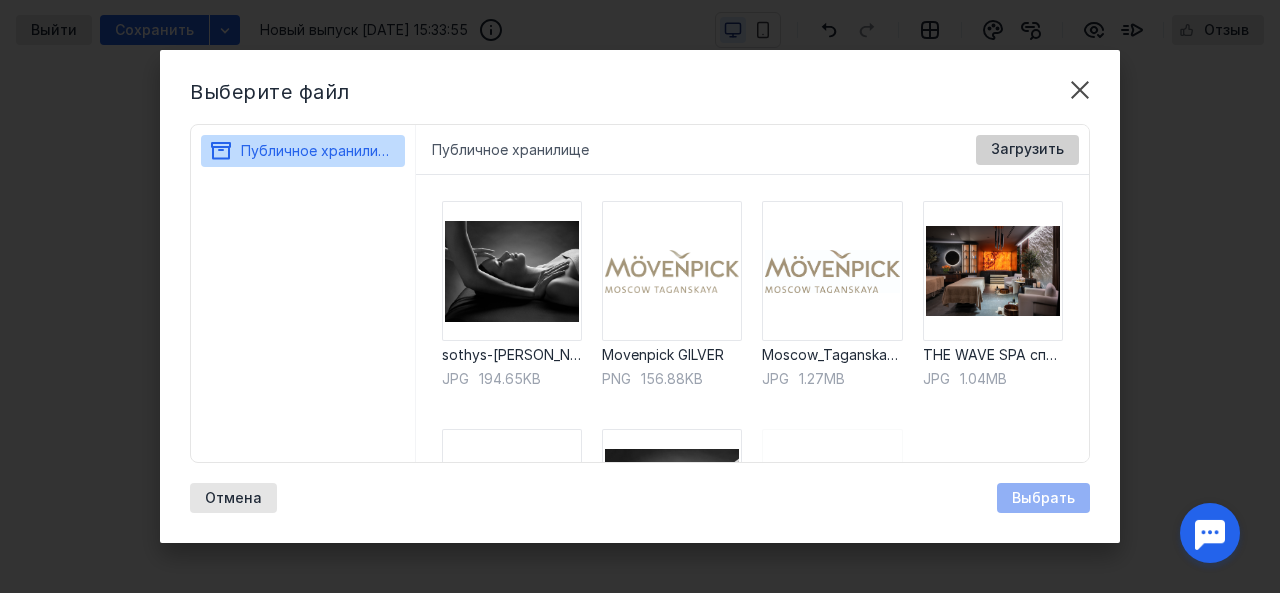 click on "Загрузить" at bounding box center [1027, 149] 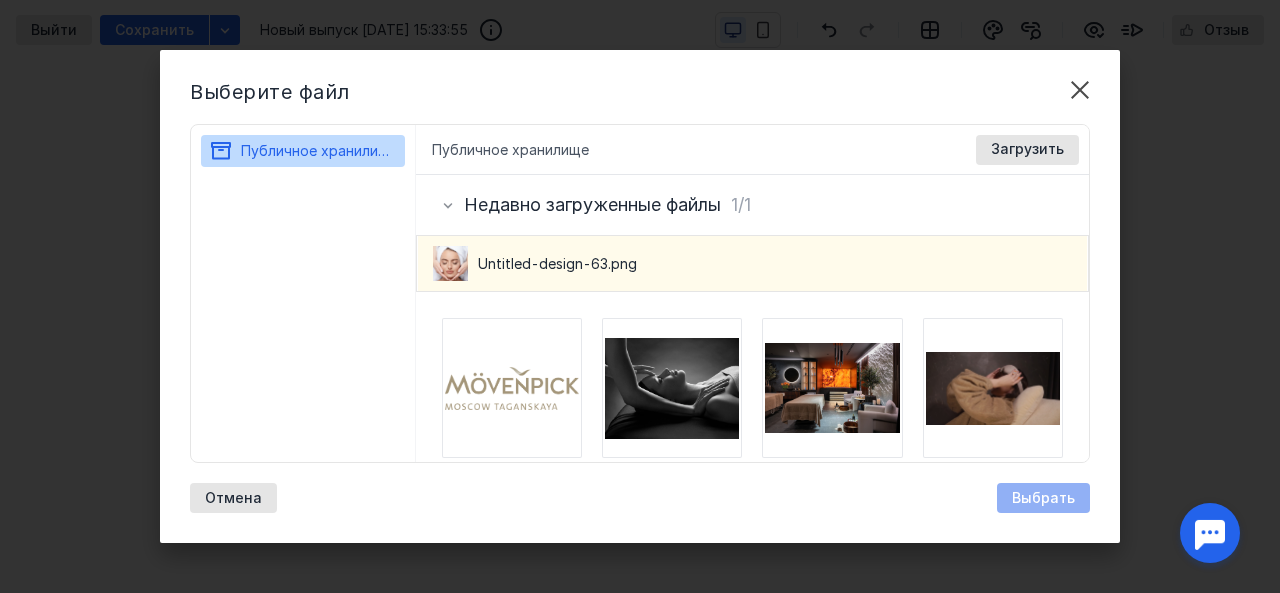 click on "Untitled-design-63.png" at bounding box center (753, 263) 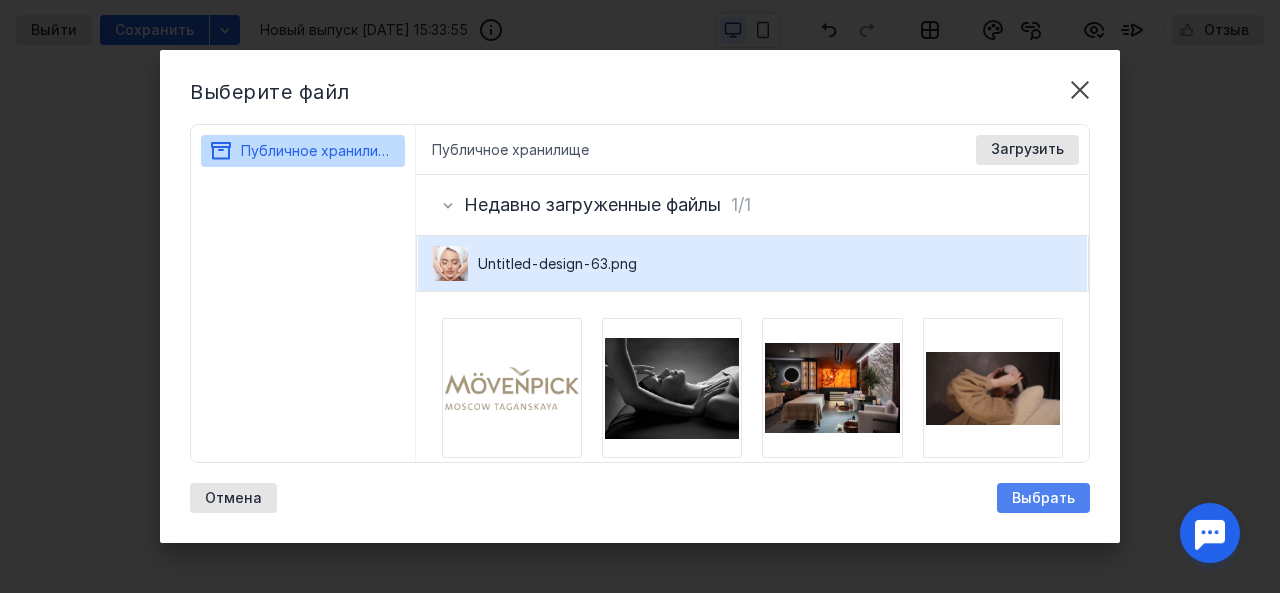 click on "Выбрать" at bounding box center [1043, 498] 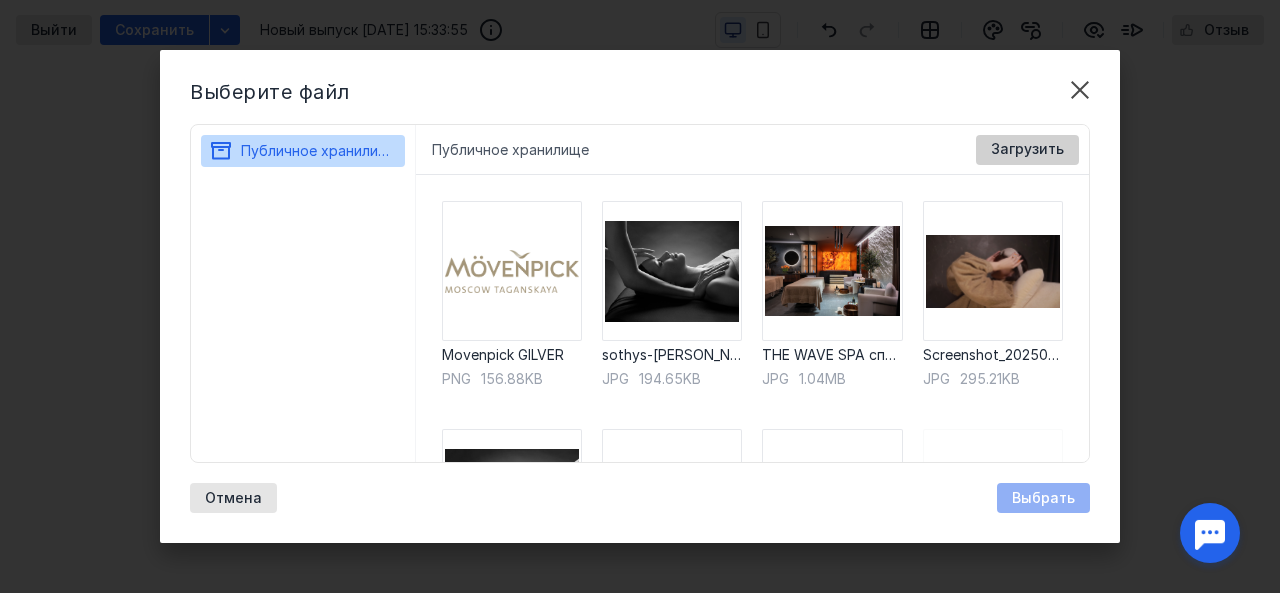 click on "Загрузить" at bounding box center (1027, 150) 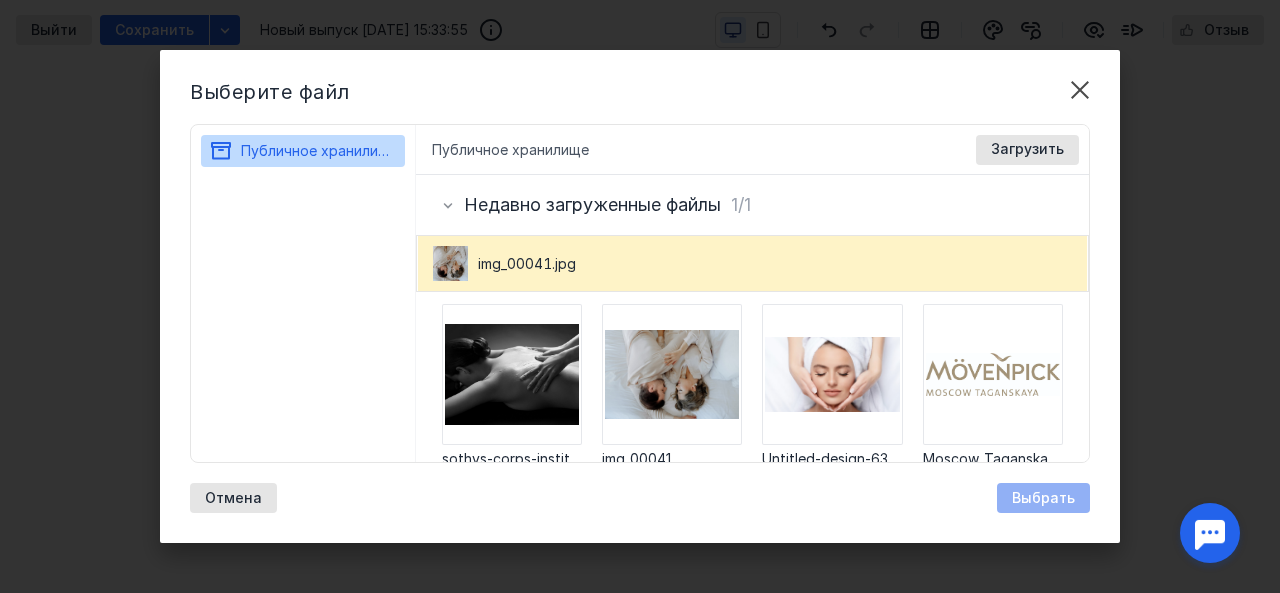 scroll, scrollTop: 255, scrollLeft: 0, axis: vertical 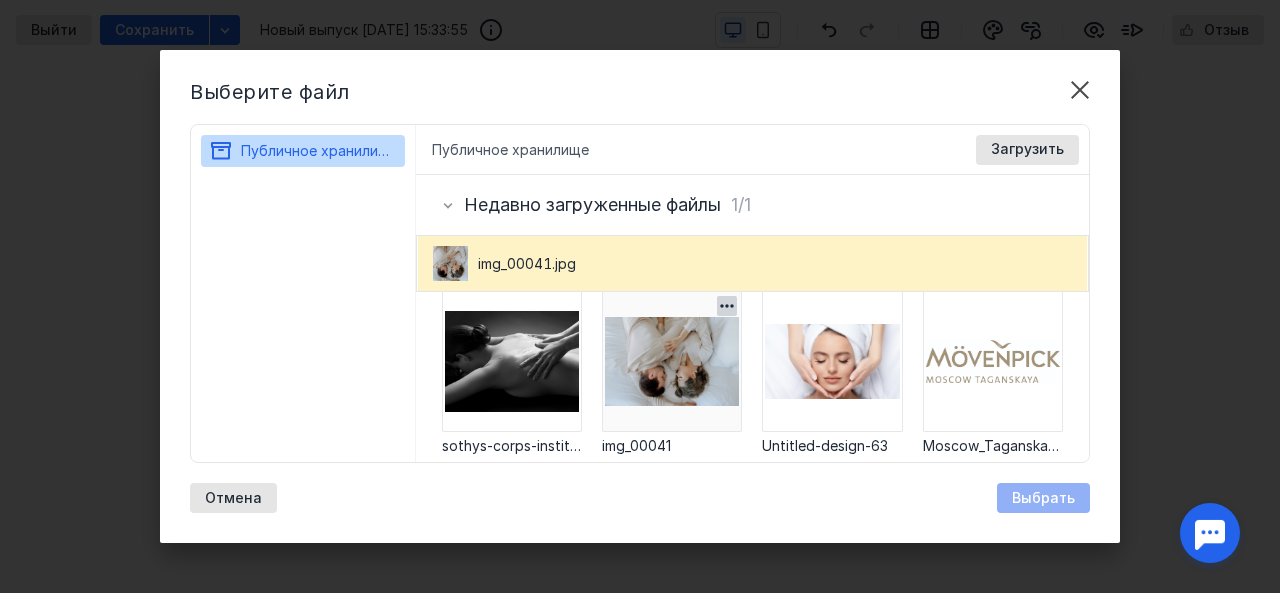 click at bounding box center [672, 361] 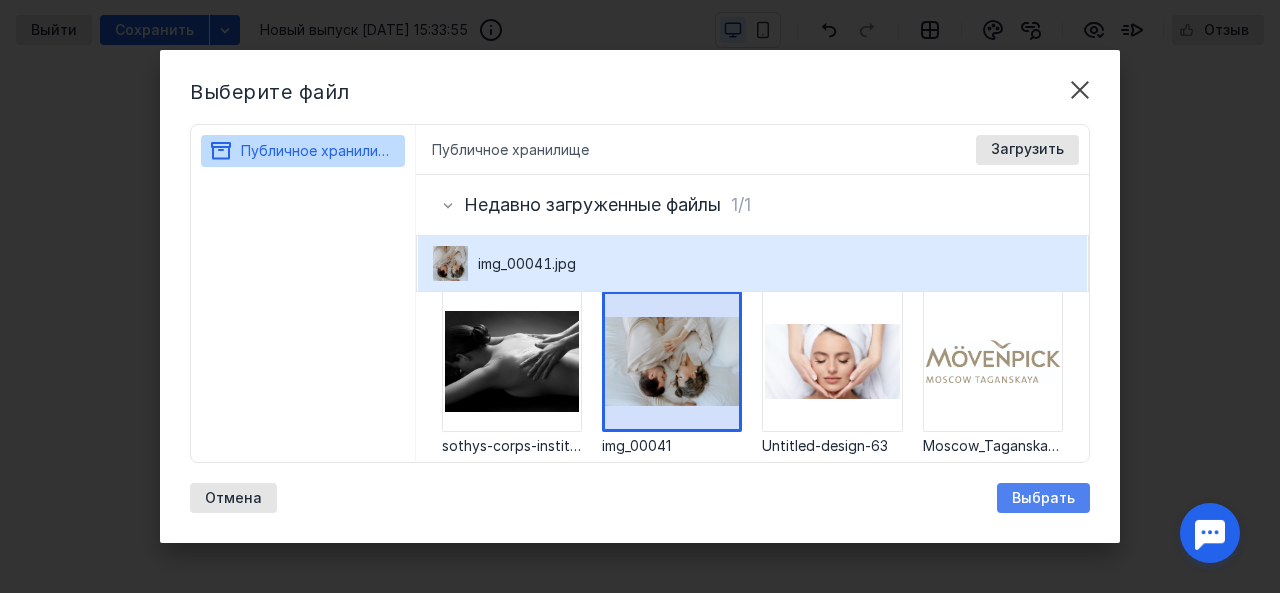 click on "Выбрать" at bounding box center [1043, 498] 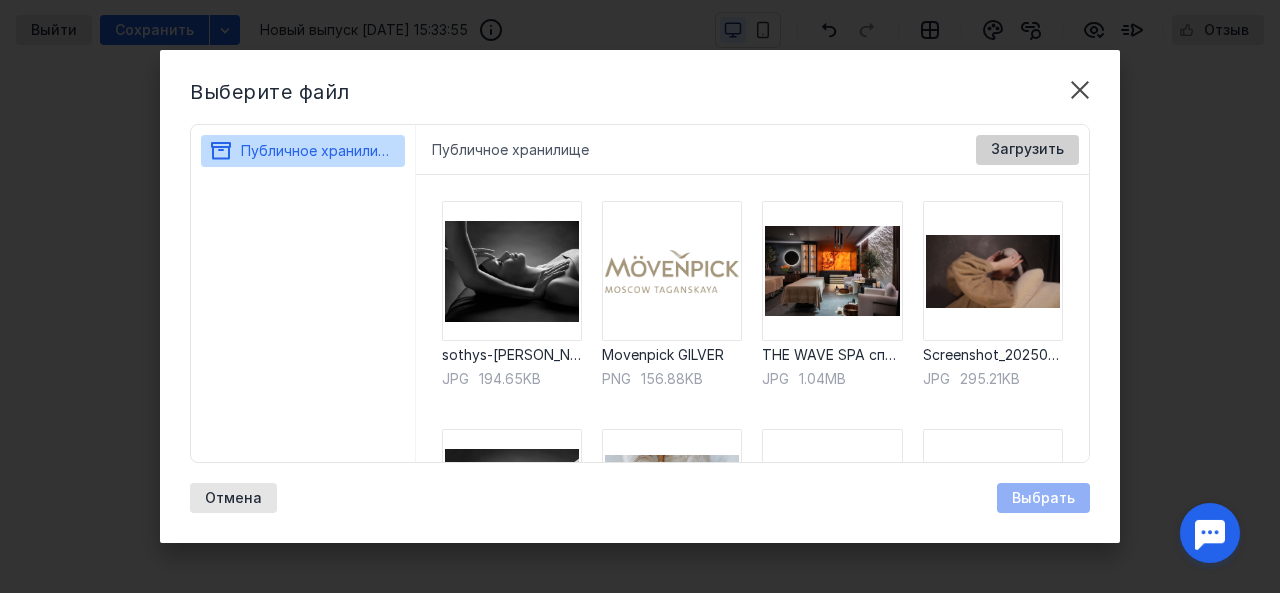 click on "Загрузить" at bounding box center (1027, 149) 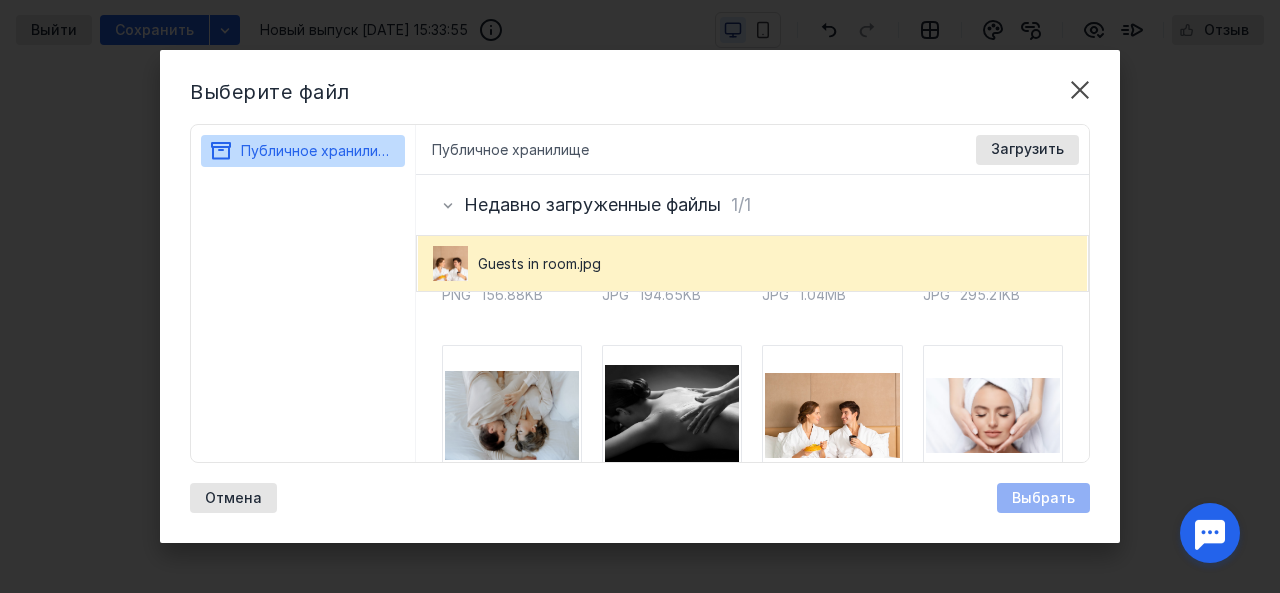 scroll, scrollTop: 235, scrollLeft: 0, axis: vertical 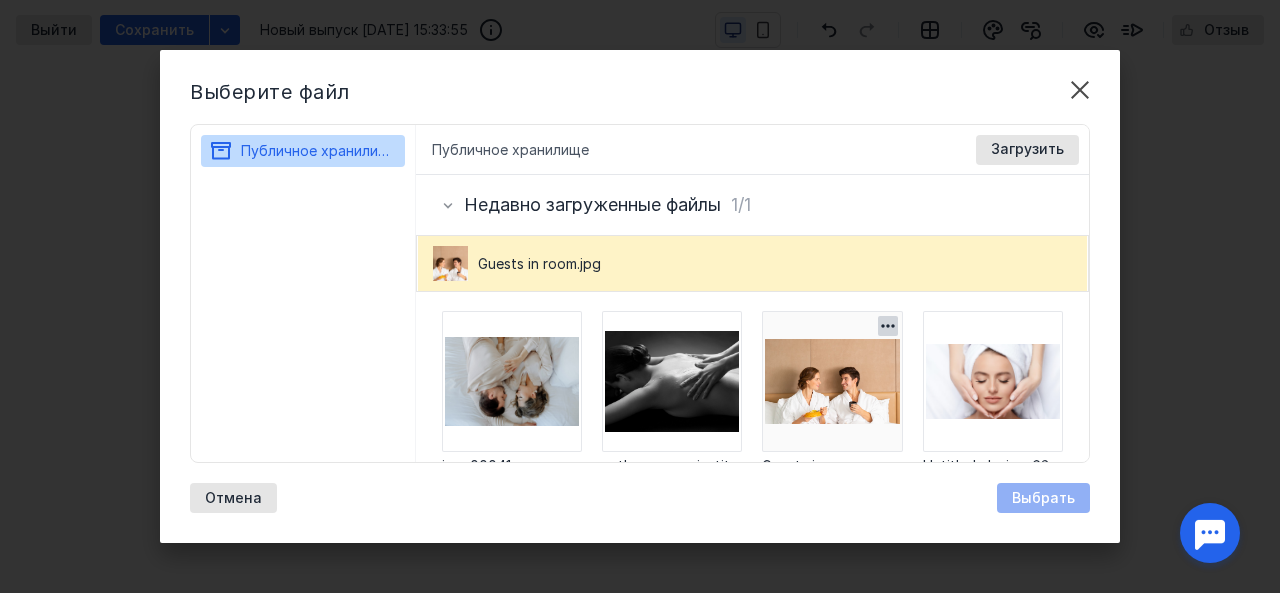 click at bounding box center (832, 381) 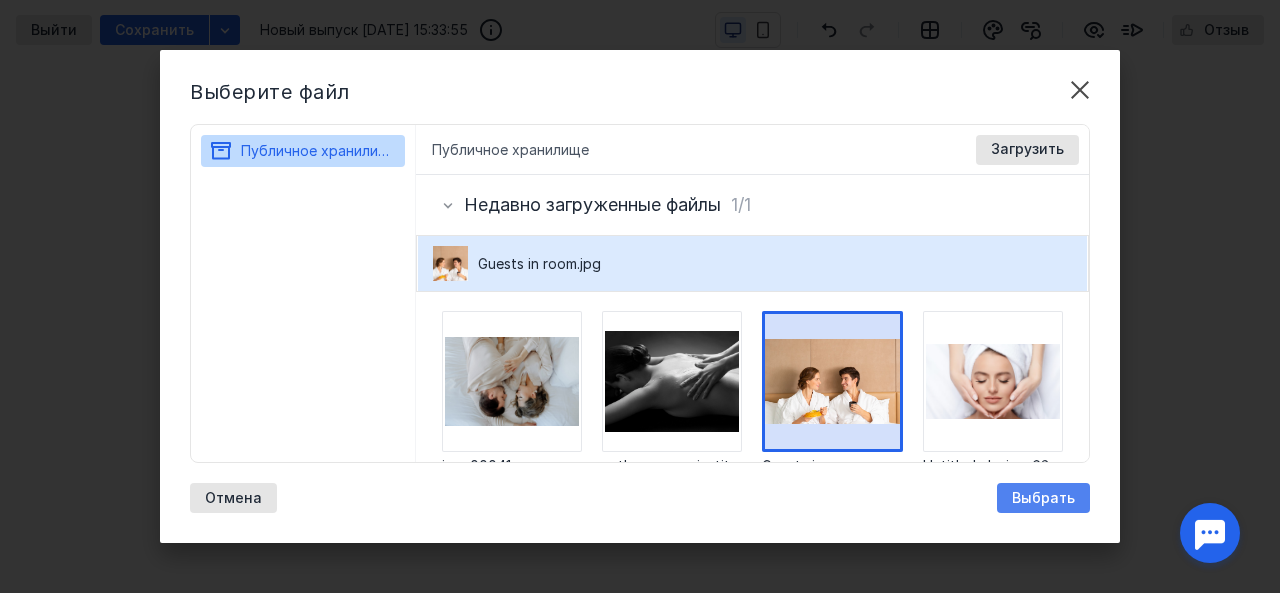 click on "Выбрать" at bounding box center (1043, 498) 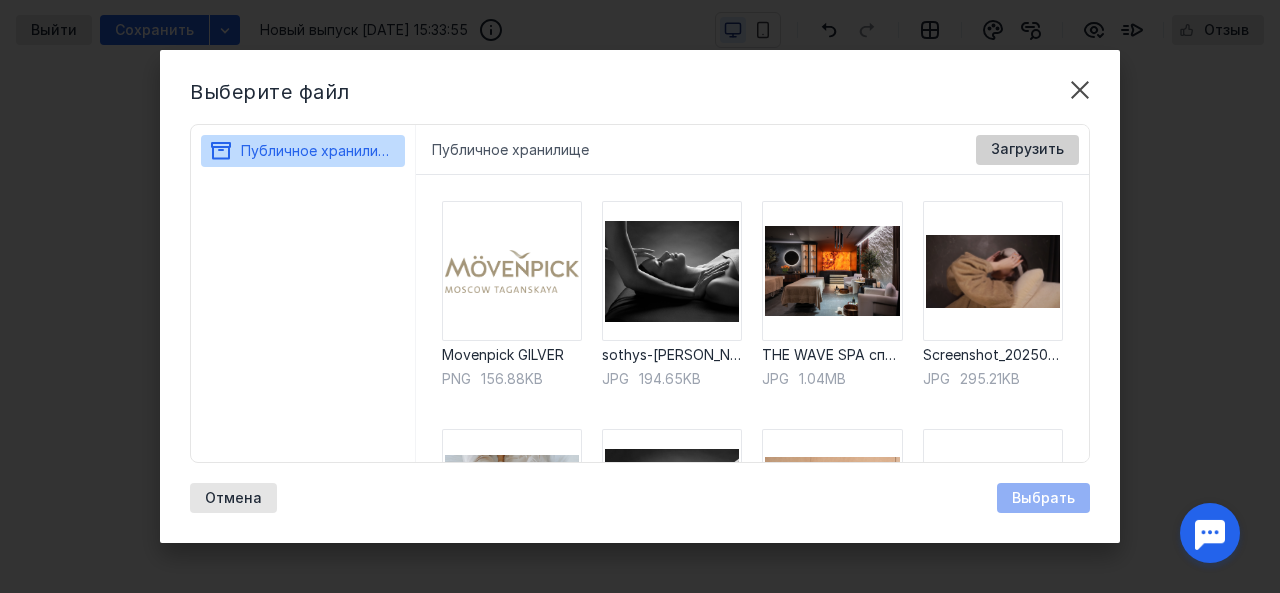 click on "Загрузить" at bounding box center [1027, 149] 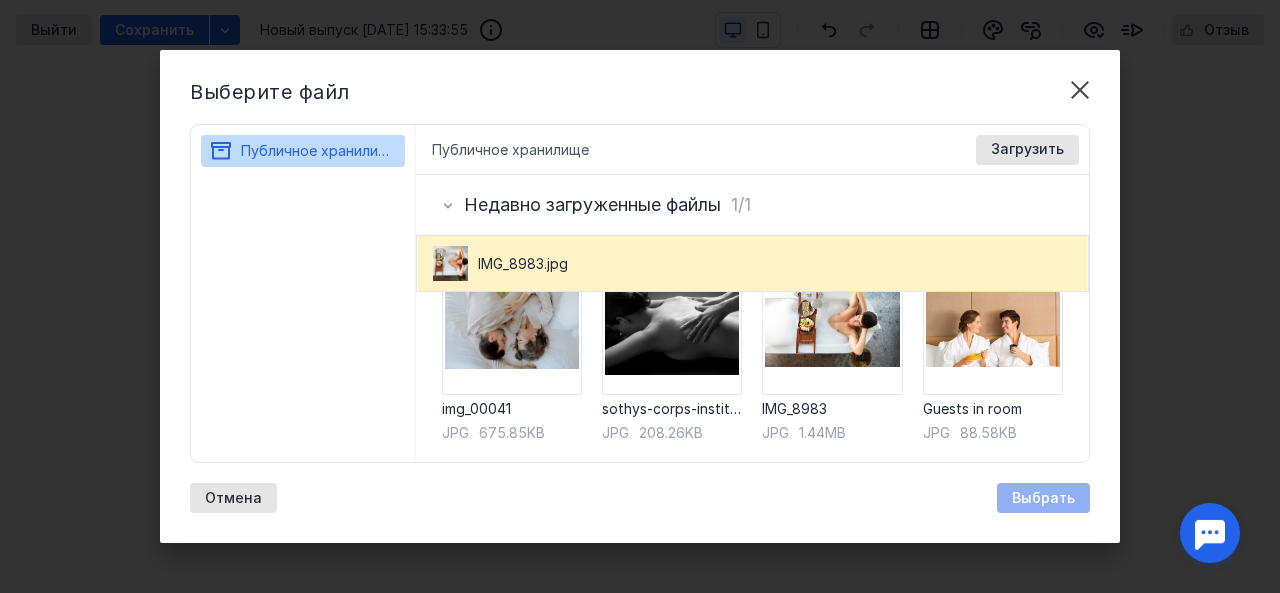 scroll, scrollTop: 299, scrollLeft: 0, axis: vertical 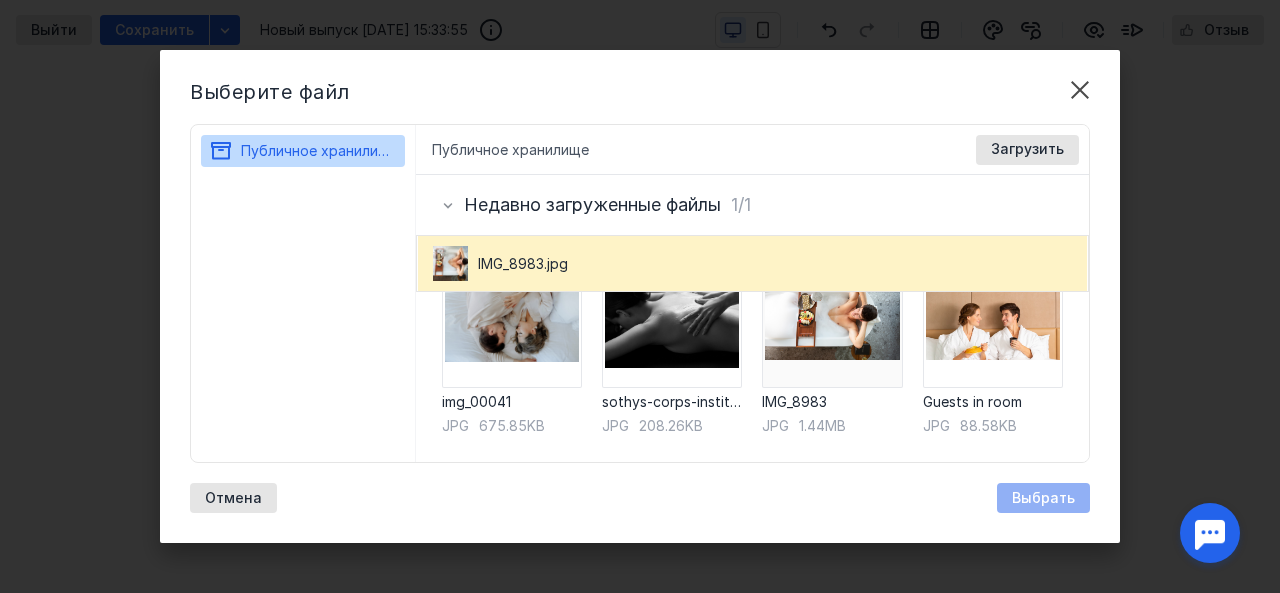 click at bounding box center [832, 317] 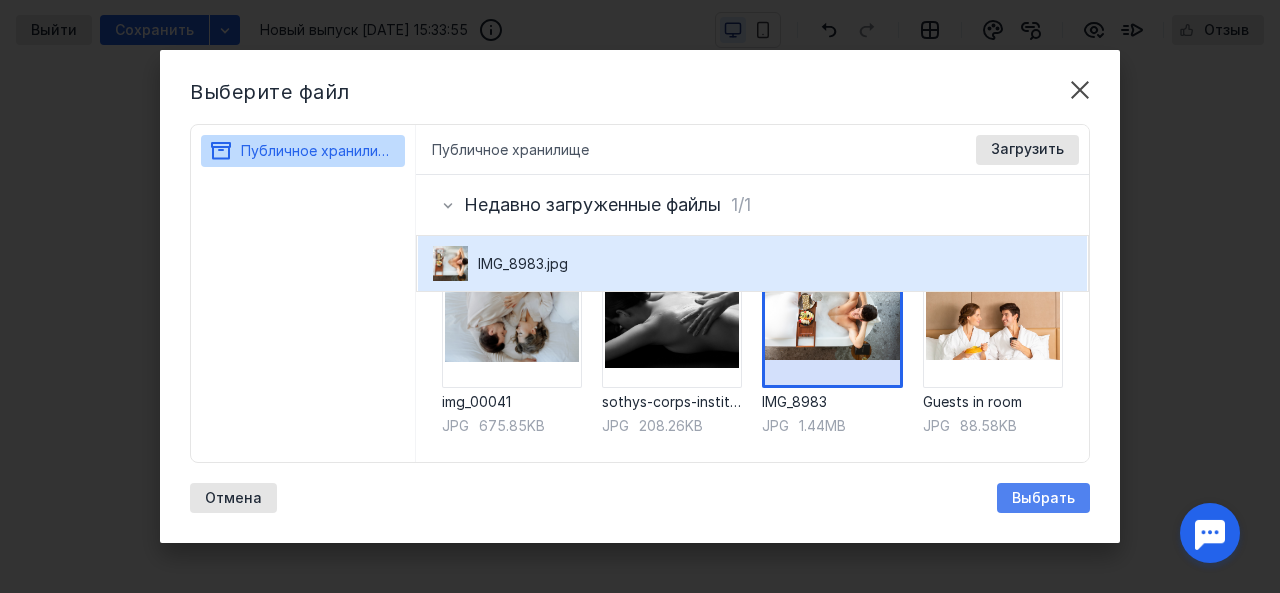 click on "Выбрать" at bounding box center [1043, 498] 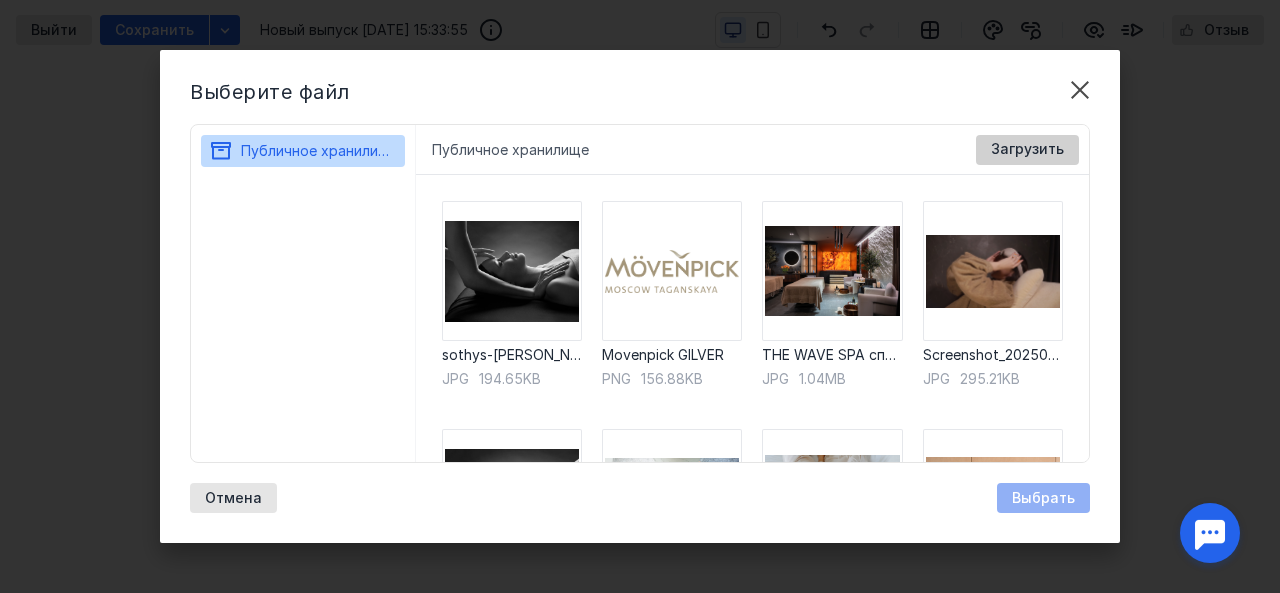 click on "Загрузить" at bounding box center (1027, 149) 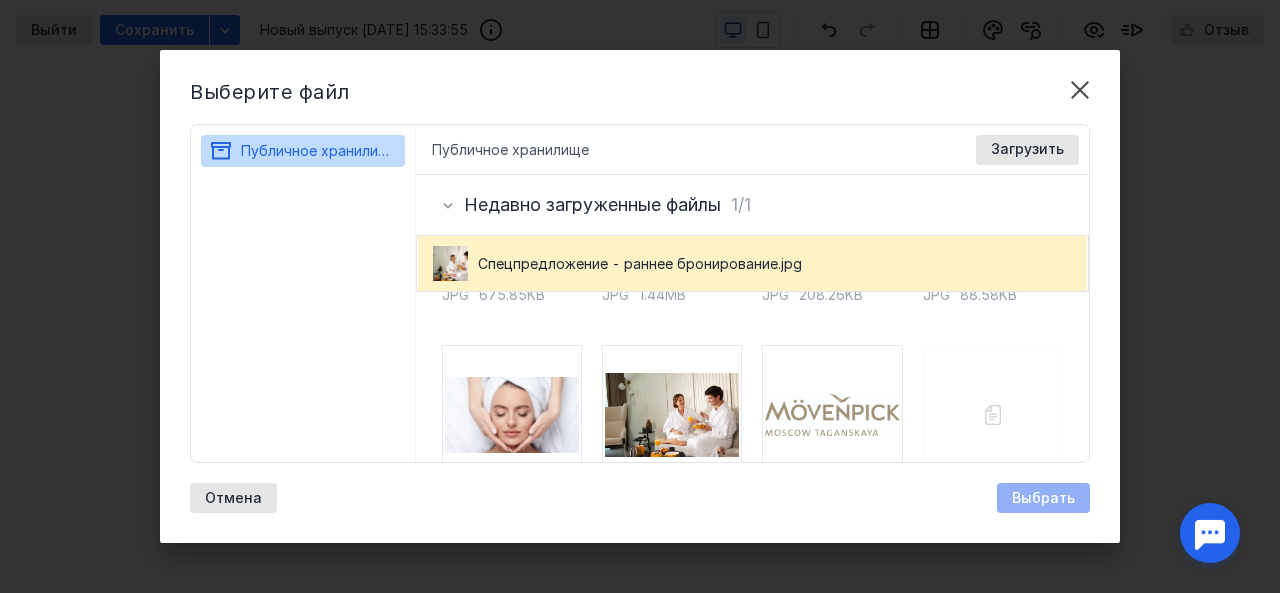 scroll, scrollTop: 440, scrollLeft: 0, axis: vertical 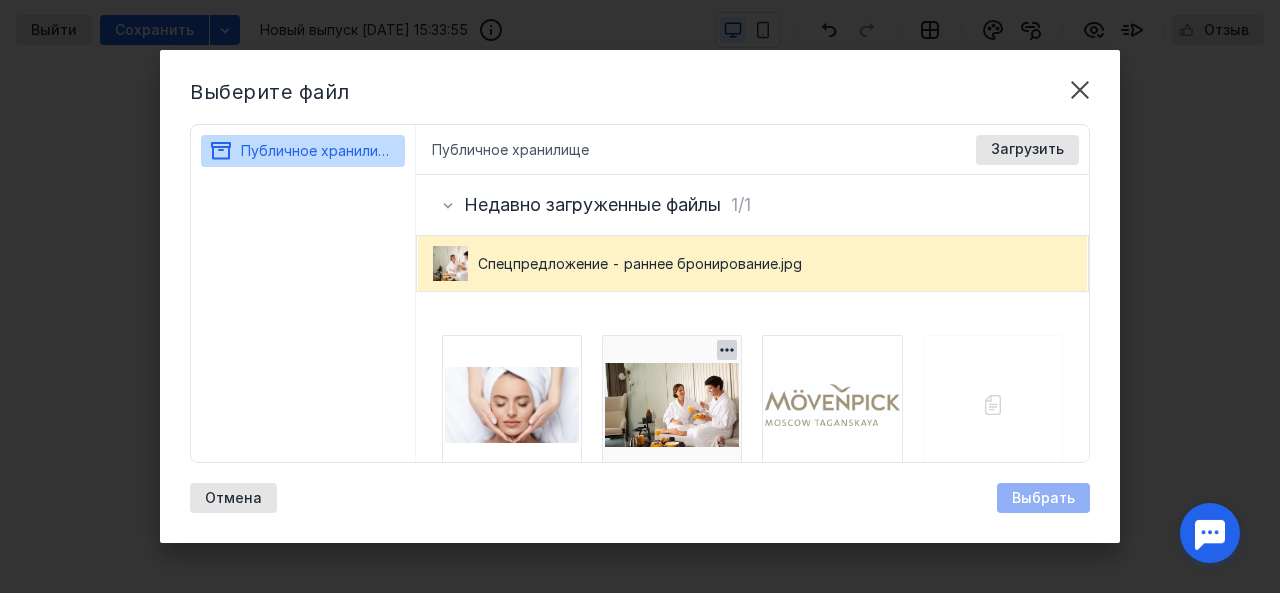 click at bounding box center (672, 405) 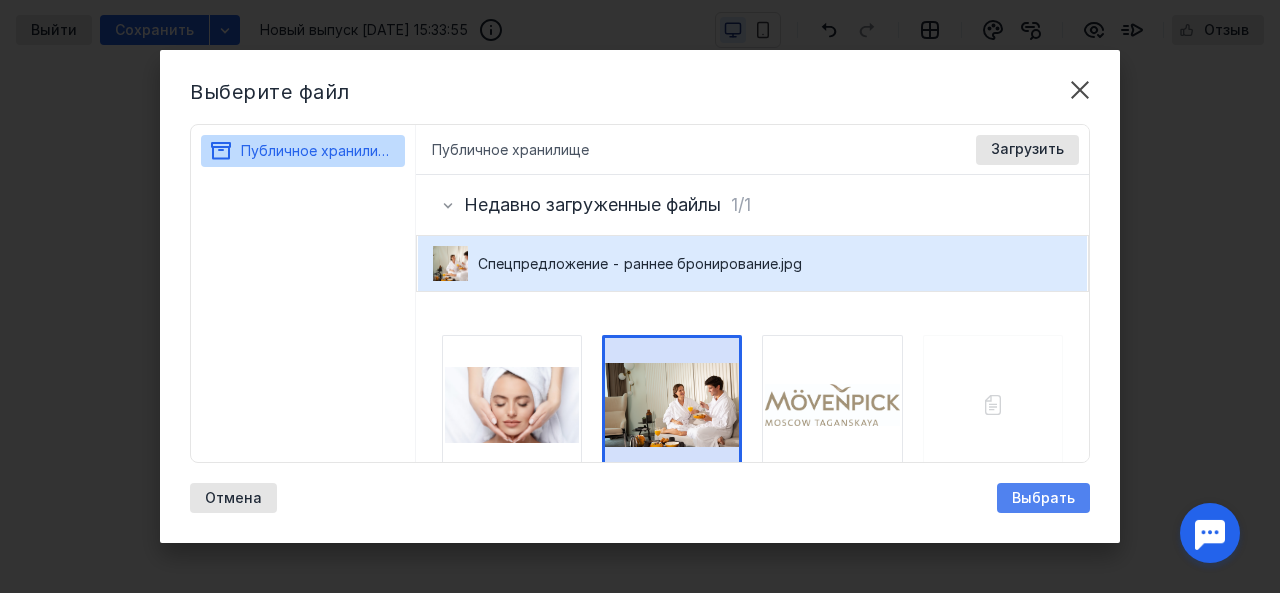 click on "Выбрать" at bounding box center (1043, 498) 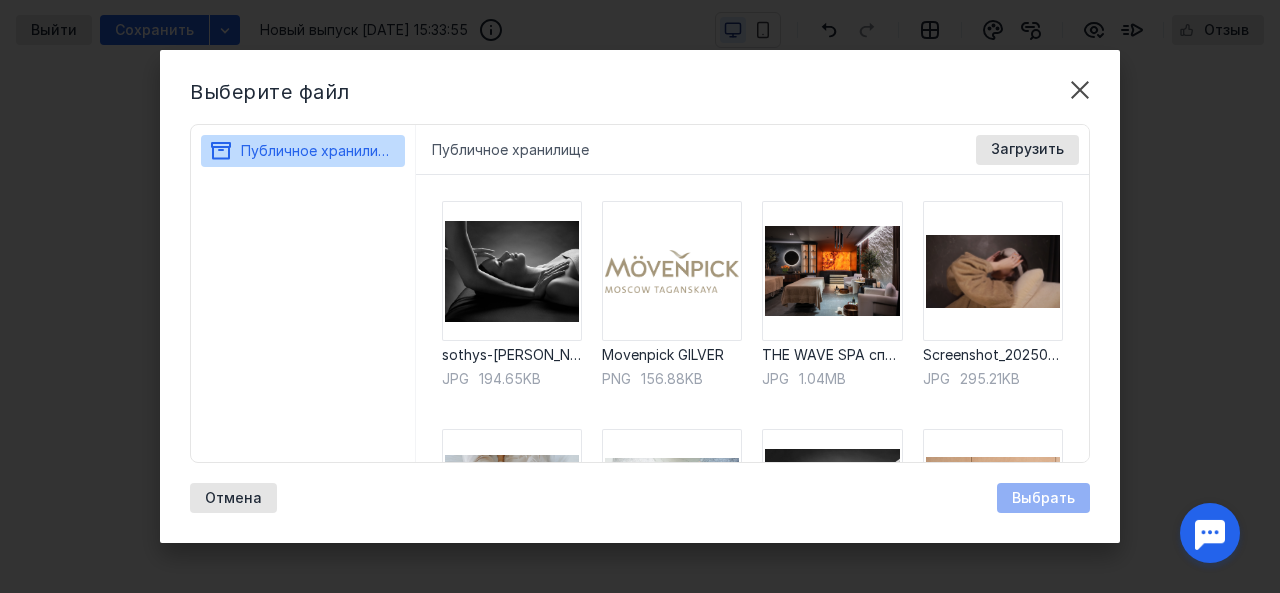 scroll, scrollTop: 72, scrollLeft: 0, axis: vertical 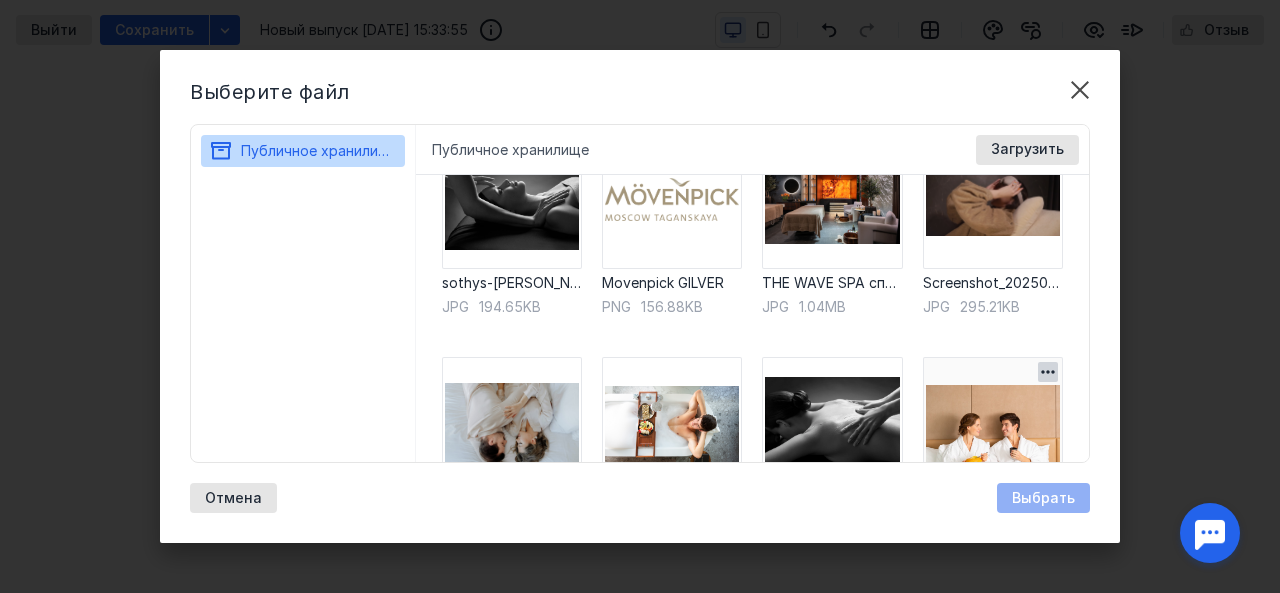 click at bounding box center [993, 427] 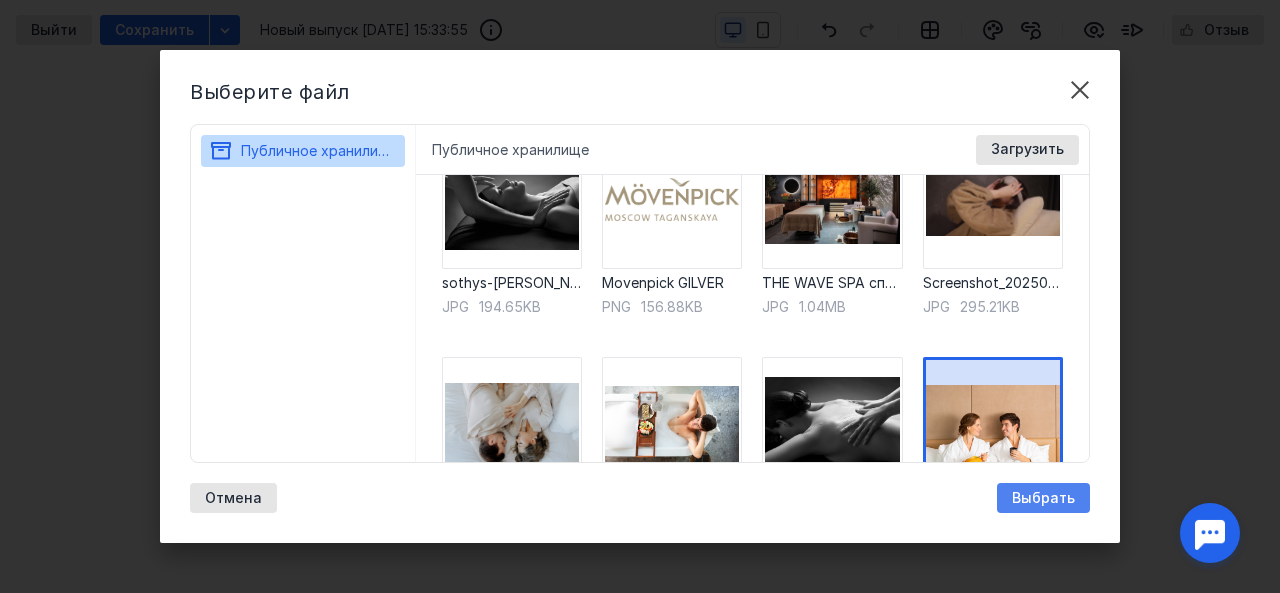 click on "Выбрать" at bounding box center (1043, 498) 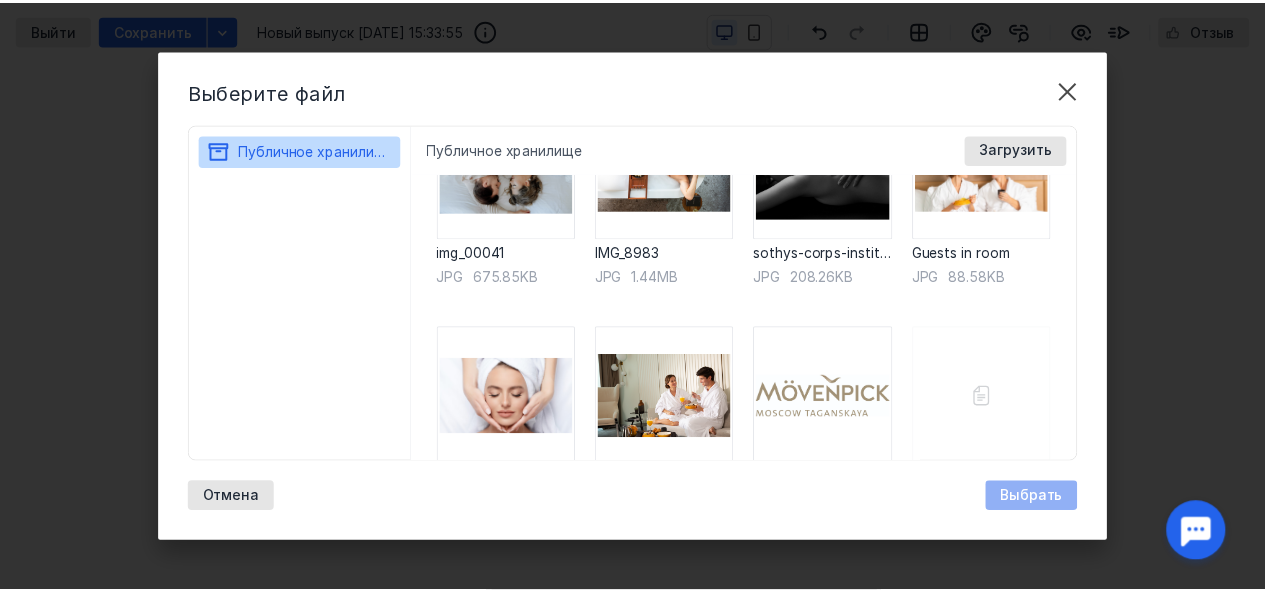 scroll, scrollTop: 342, scrollLeft: 0, axis: vertical 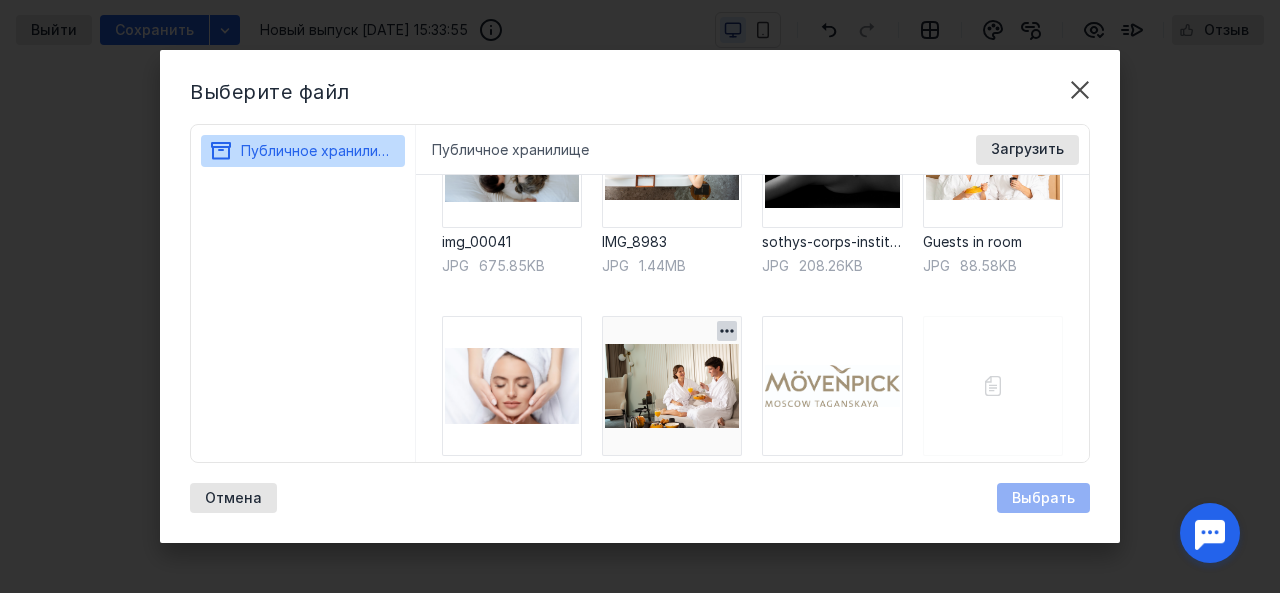 click at bounding box center [672, 386] 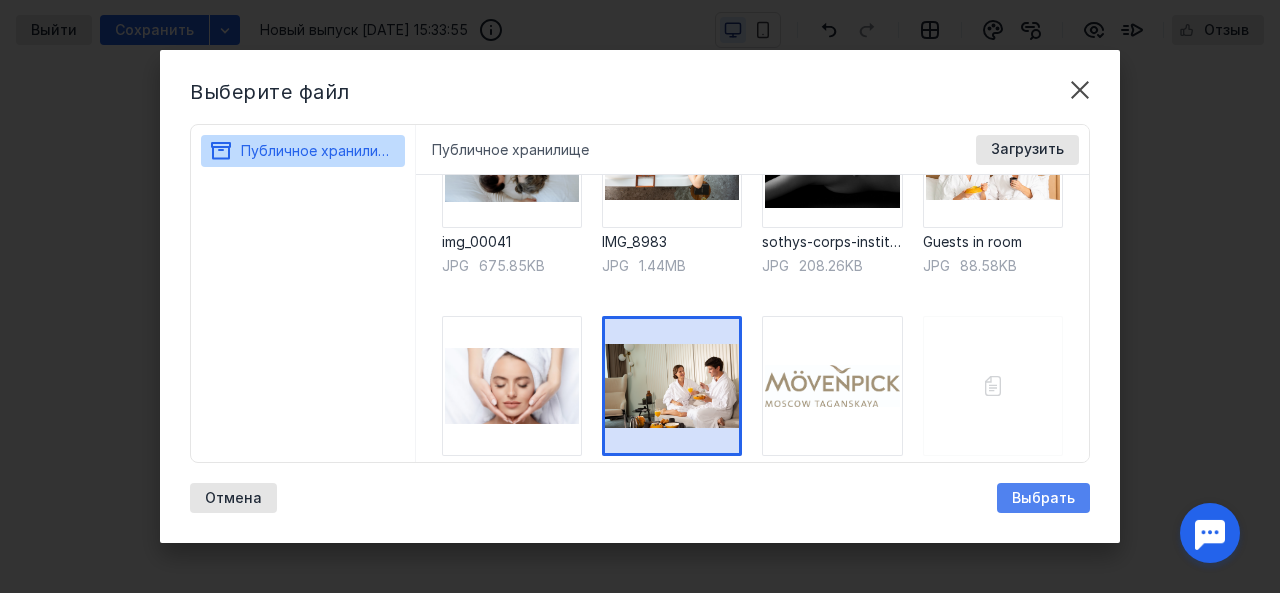 click on "Выбрать" at bounding box center [1043, 498] 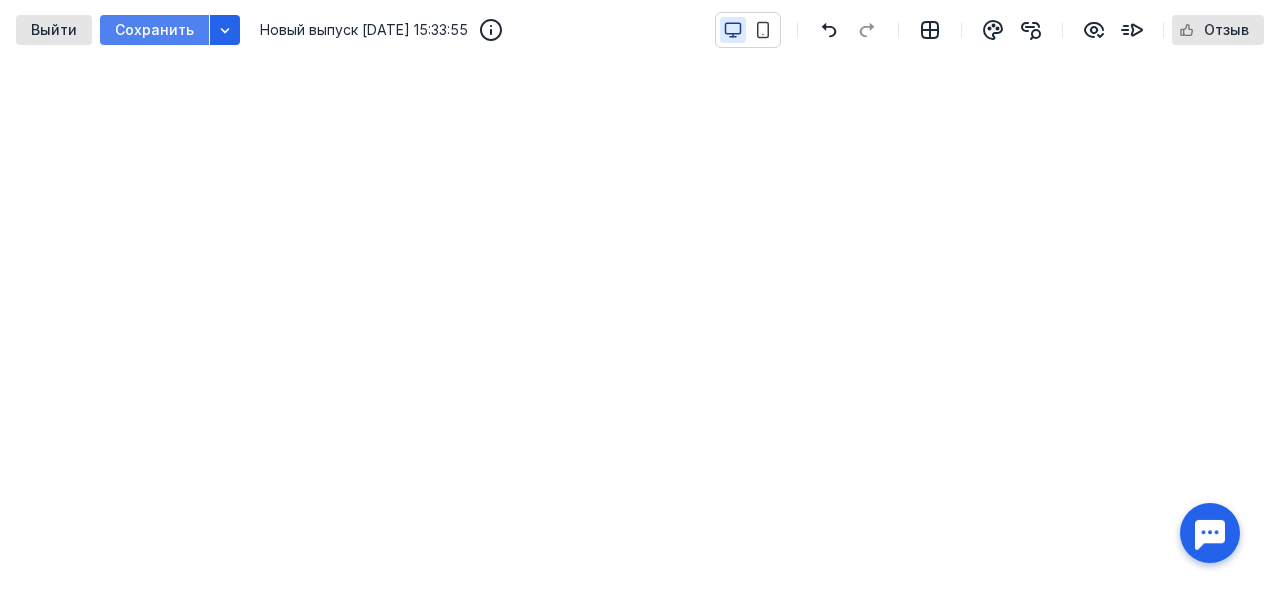 click on "Сохранить" at bounding box center (154, 30) 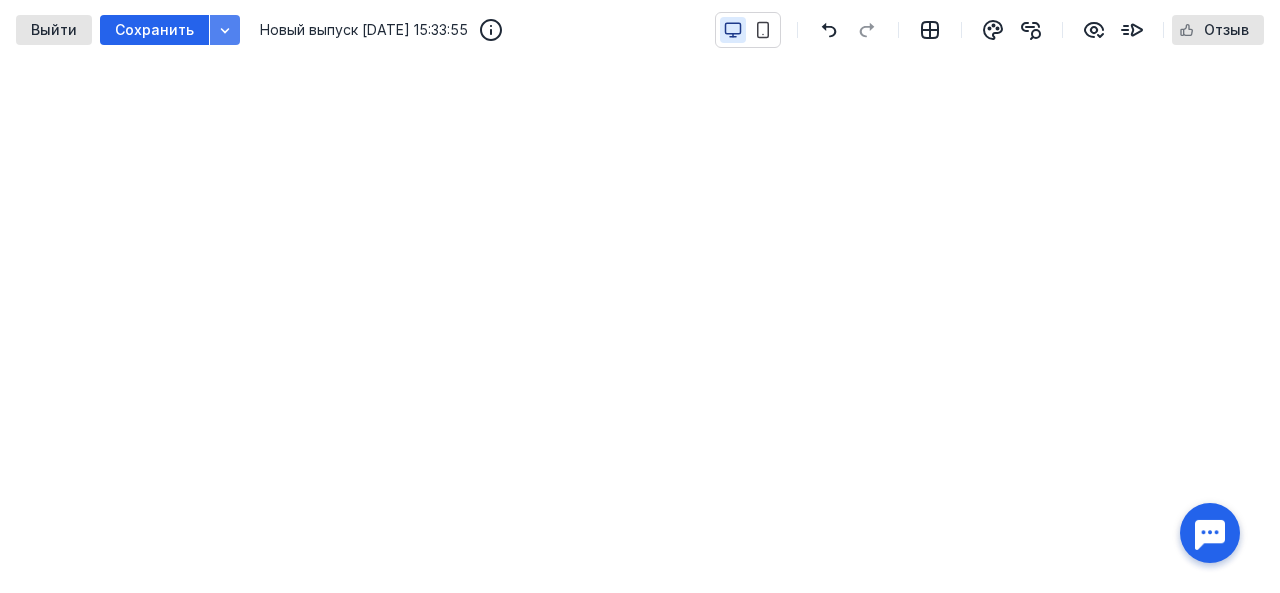 click 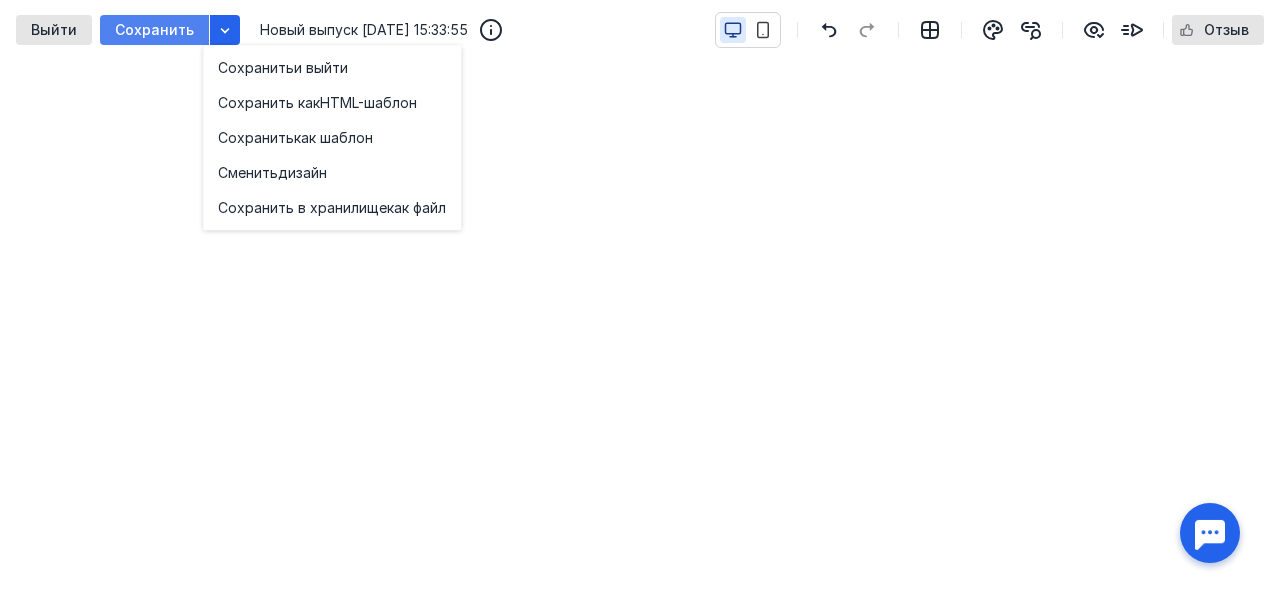 click on "Сохранить" at bounding box center (154, 30) 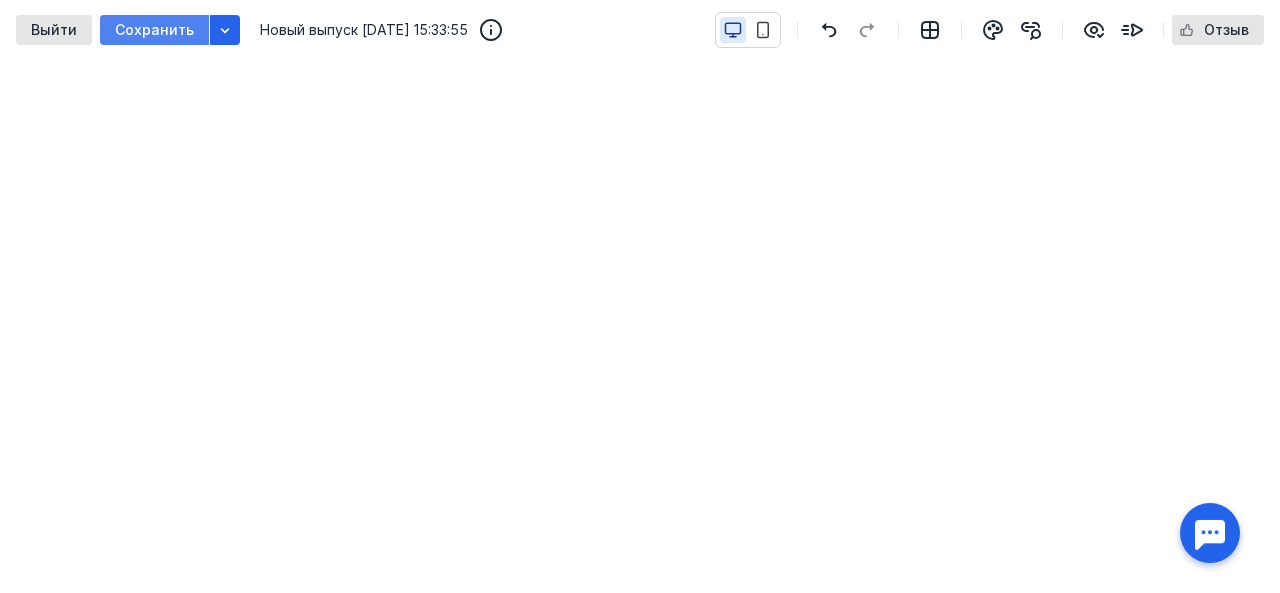 click on "Сохранить" at bounding box center [154, 30] 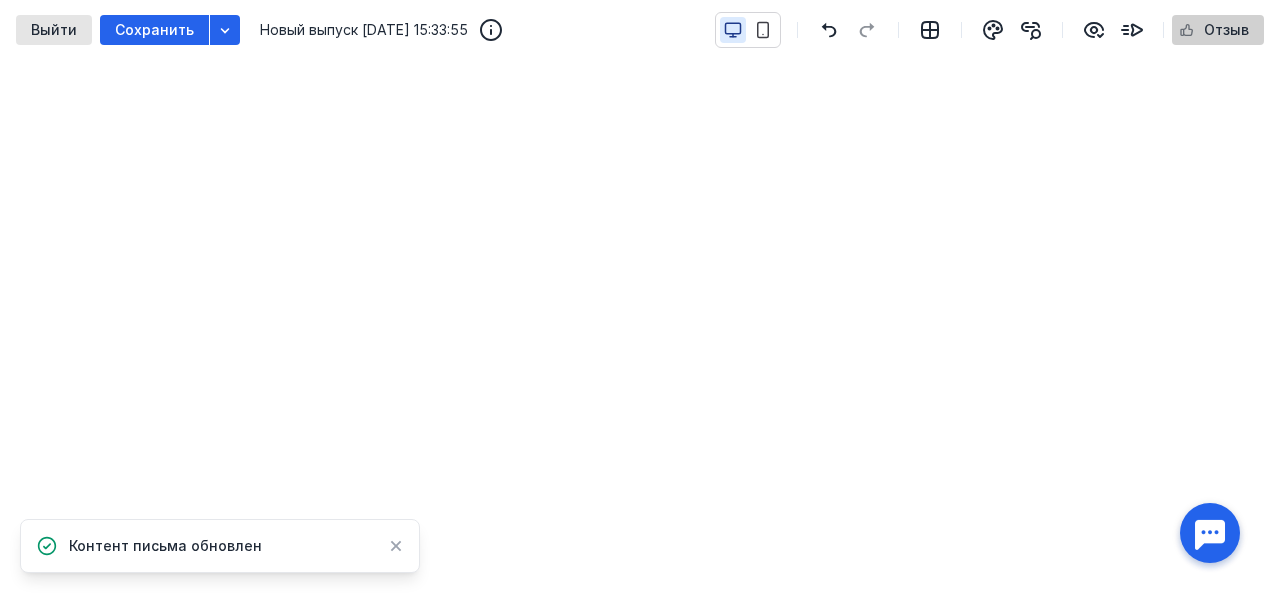 click on "Отзыв" at bounding box center [1226, 30] 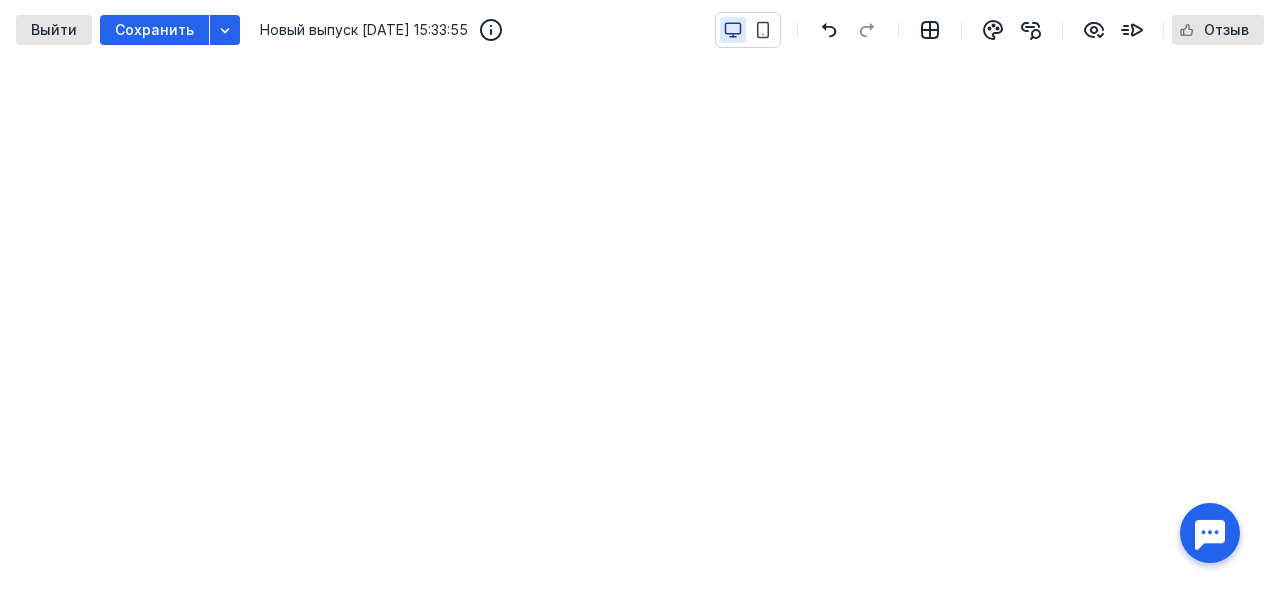 click on "Новый выпуск [DATE] 15:33:55" at bounding box center (364, 30) 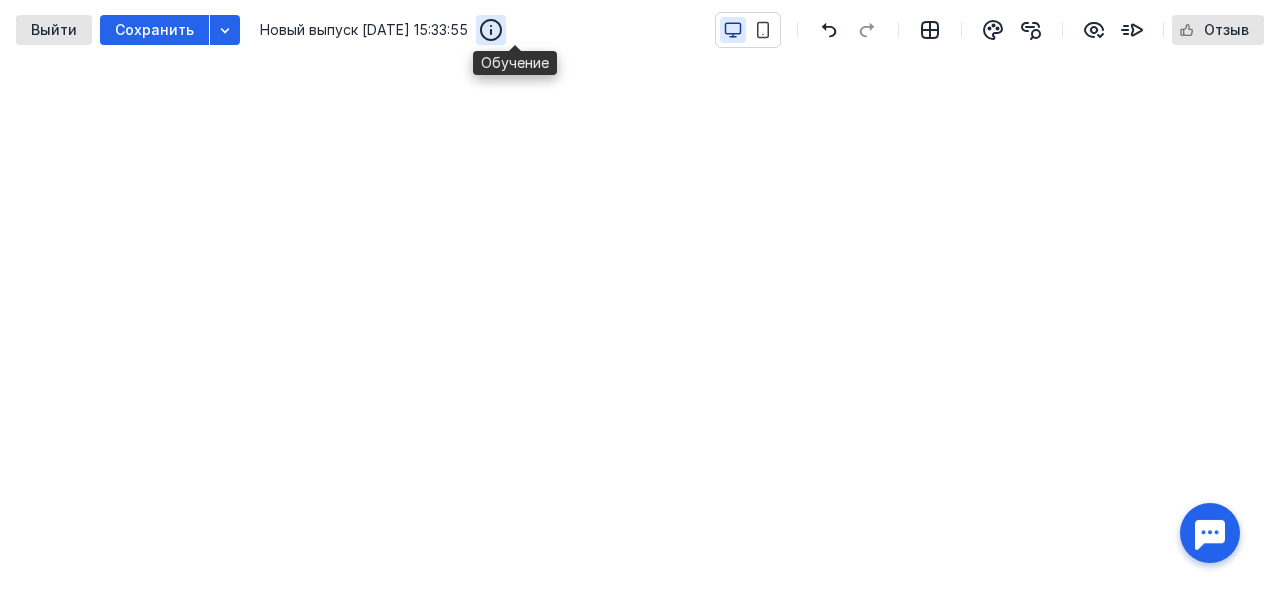 click 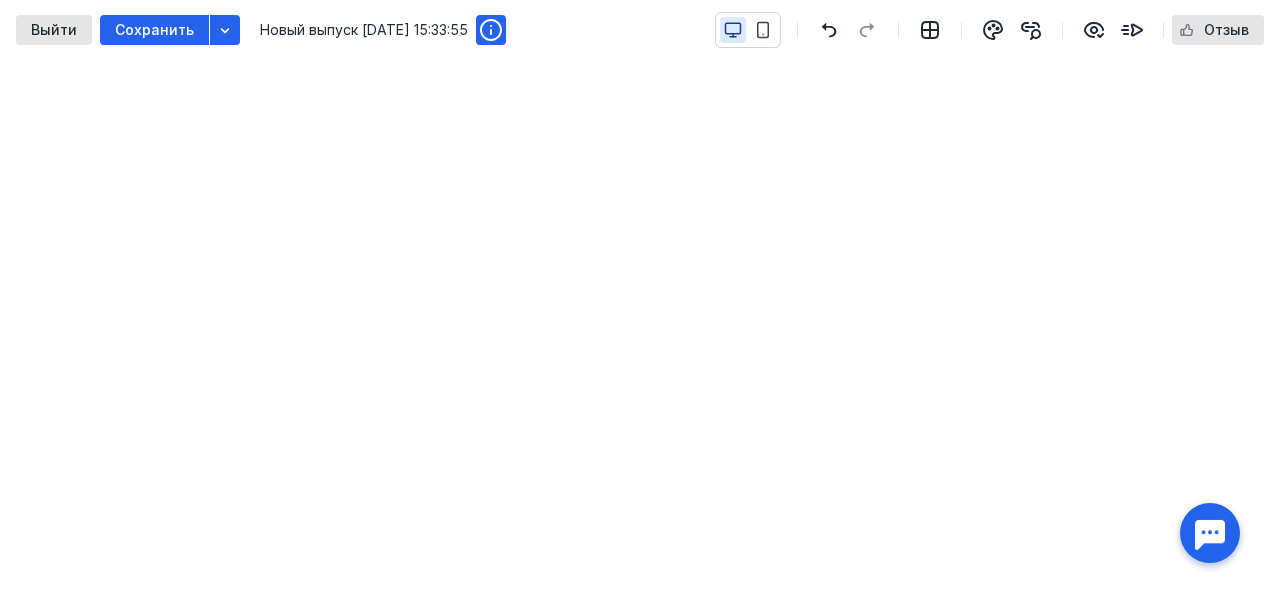 click on "Новый выпуск [DATE] 15:33:55" at bounding box center [364, 30] 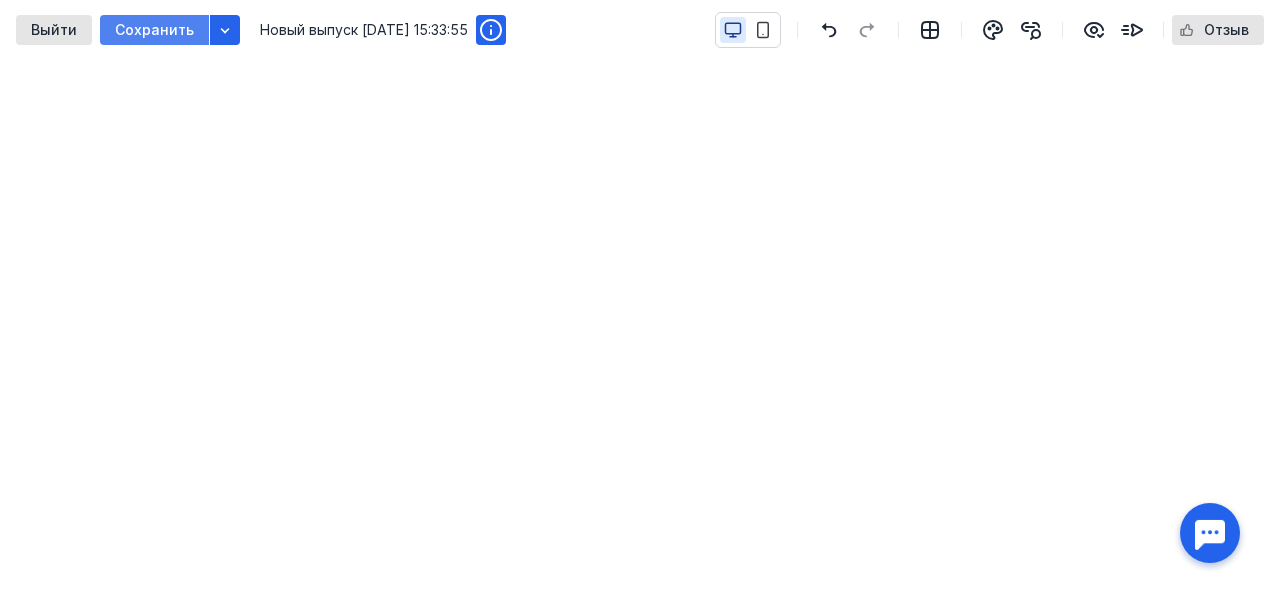click on "Сохранить" at bounding box center [154, 30] 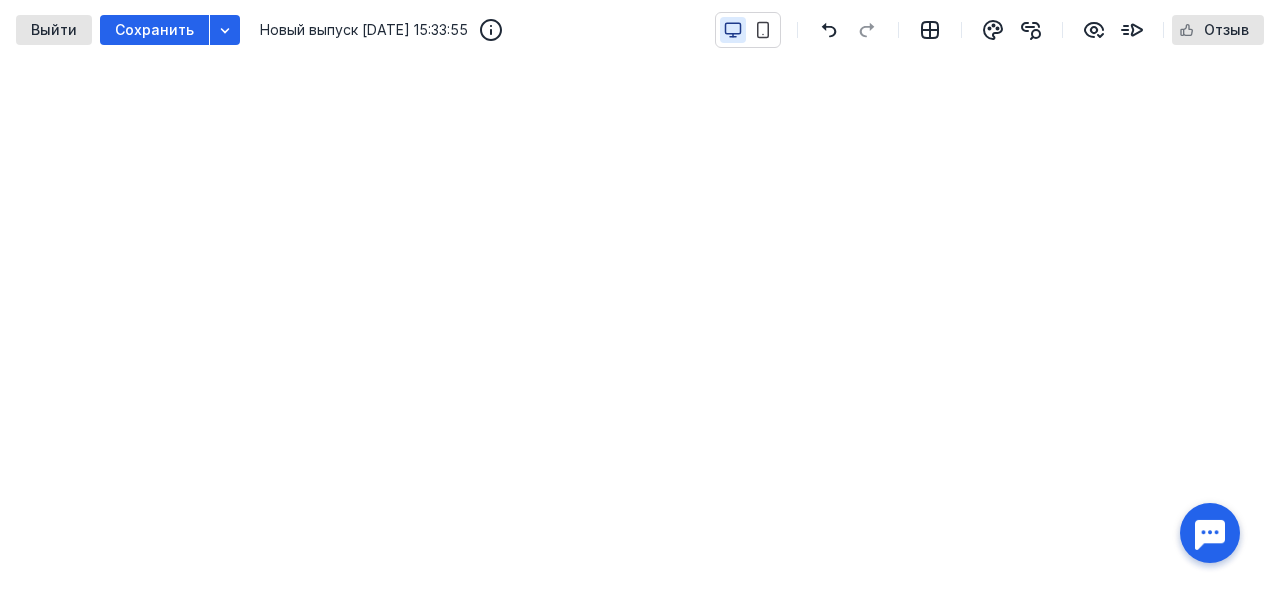 click on "Новый выпуск [DATE] 15:33:55" at bounding box center [364, 30] 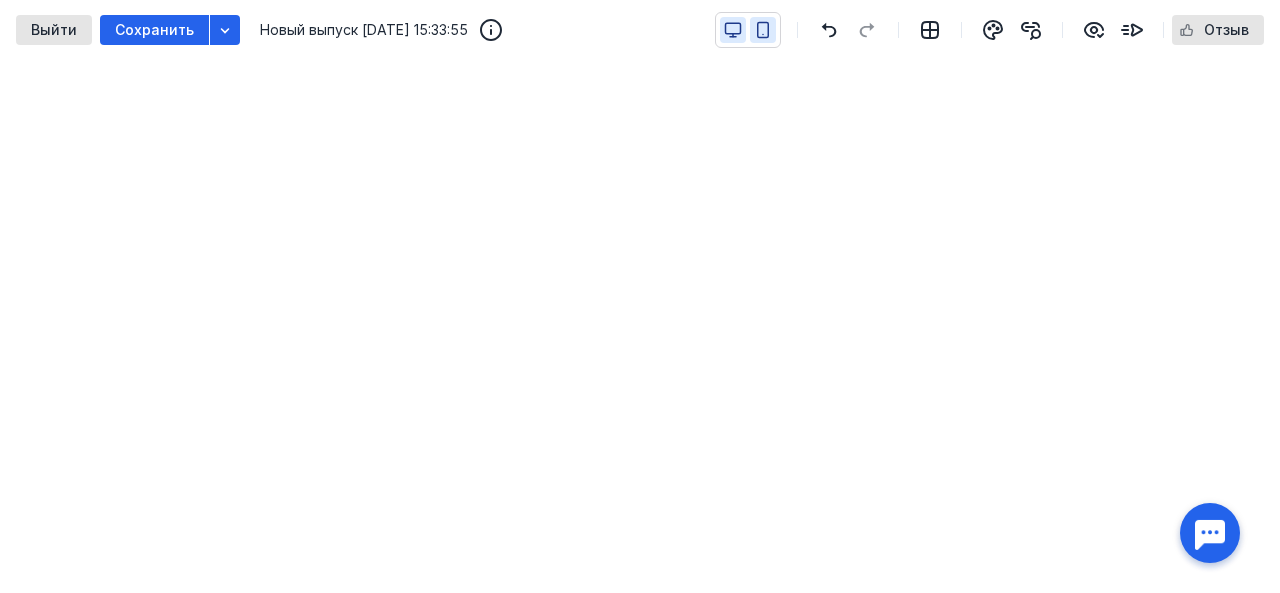 click 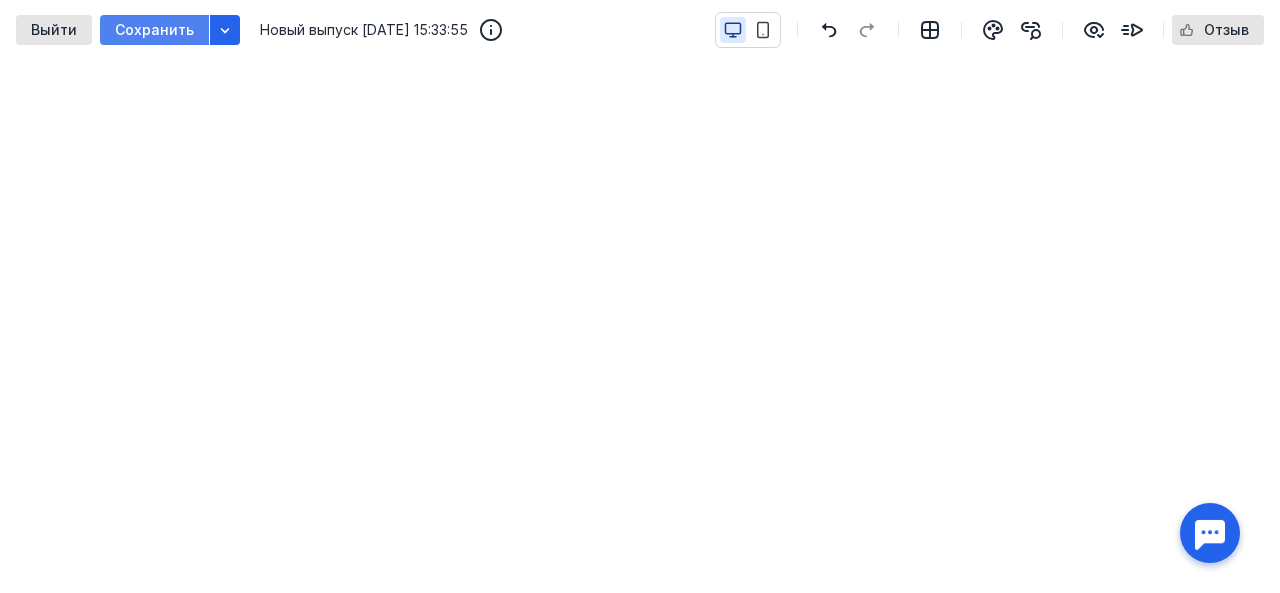 click on "Сохранить" at bounding box center (154, 30) 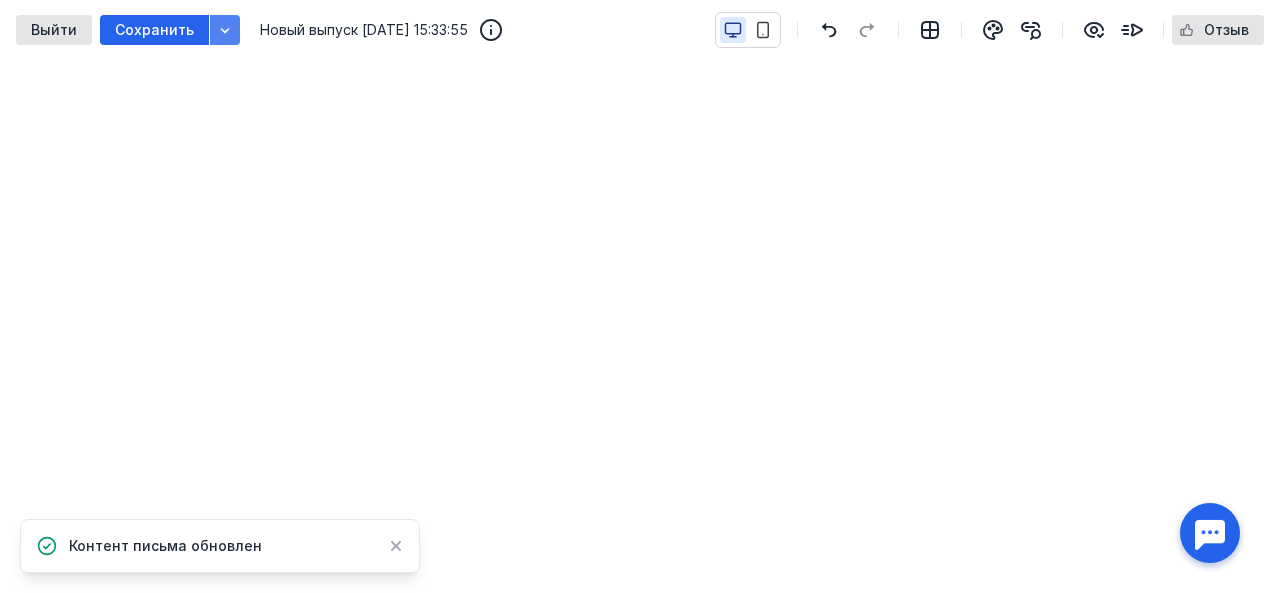 click 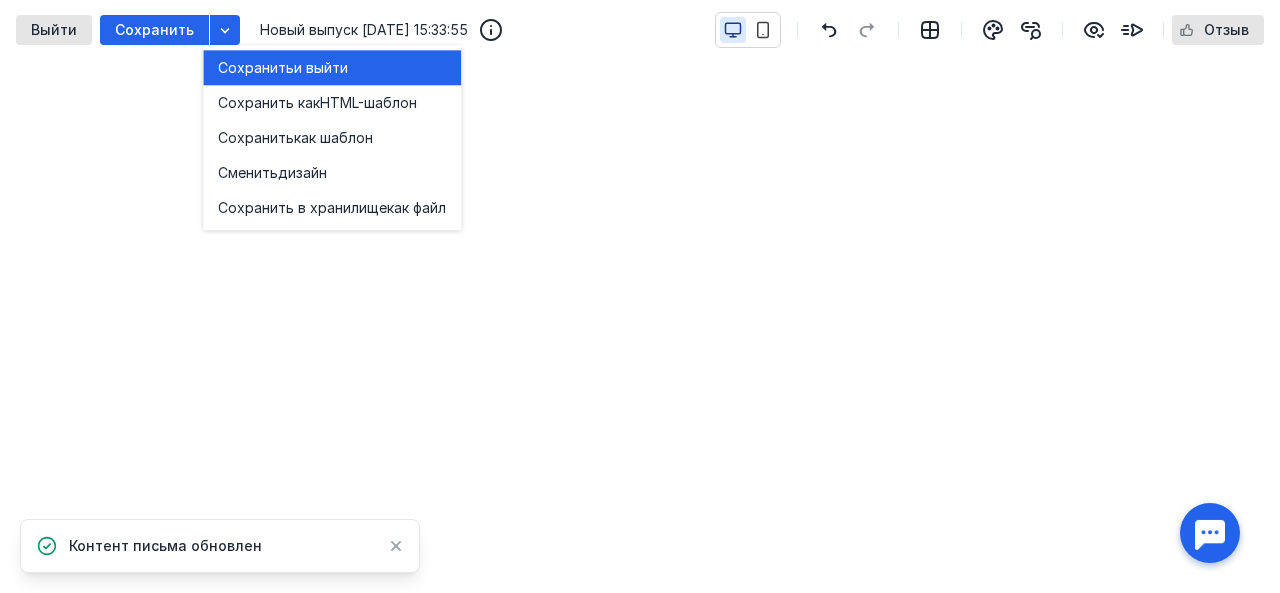 click on "Сохранить" at bounding box center (256, 68) 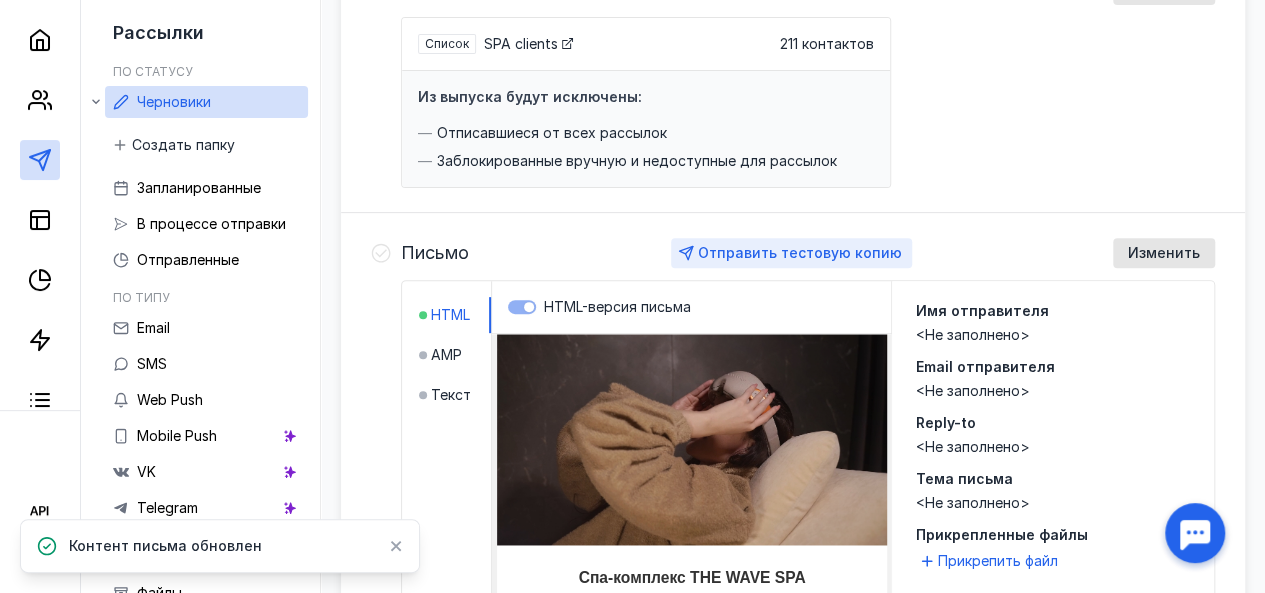 click on "Отправить тестовую копию" at bounding box center [800, 252] 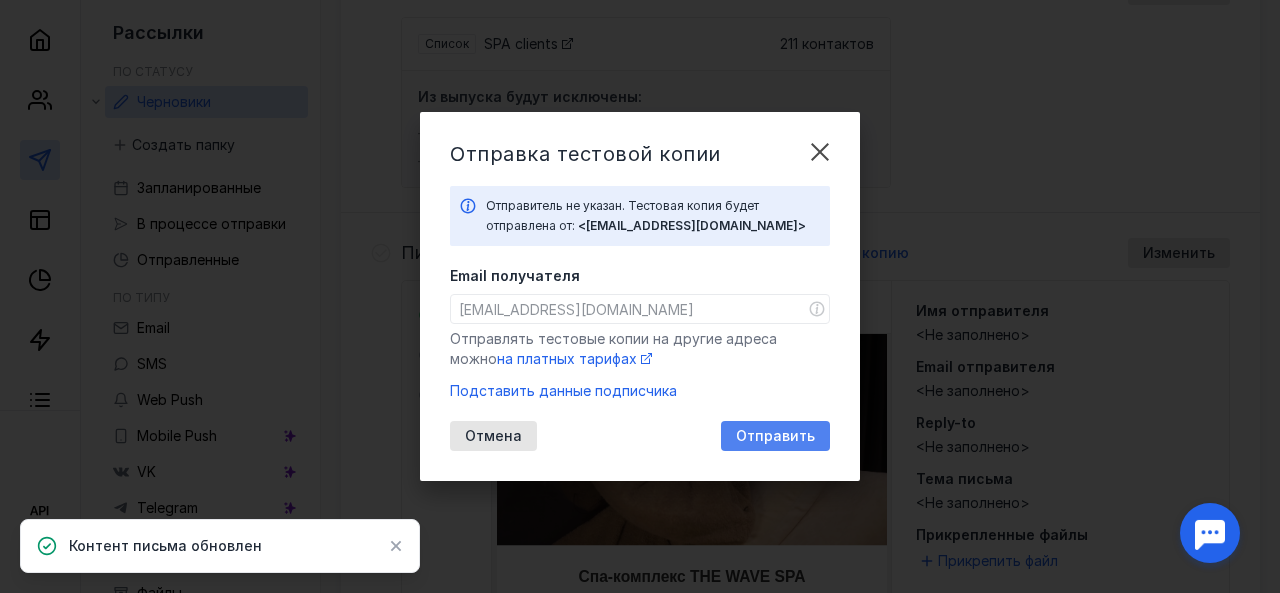 click on "Отправить" at bounding box center [775, 436] 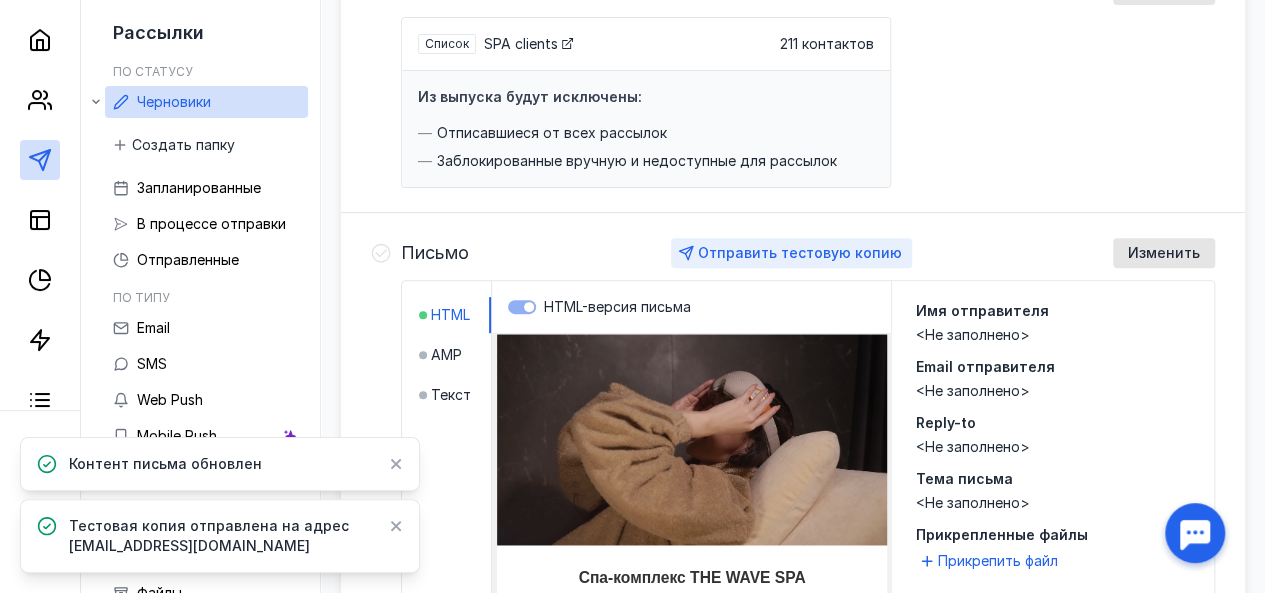 click on "Отправить тестовую копию" at bounding box center [800, 252] 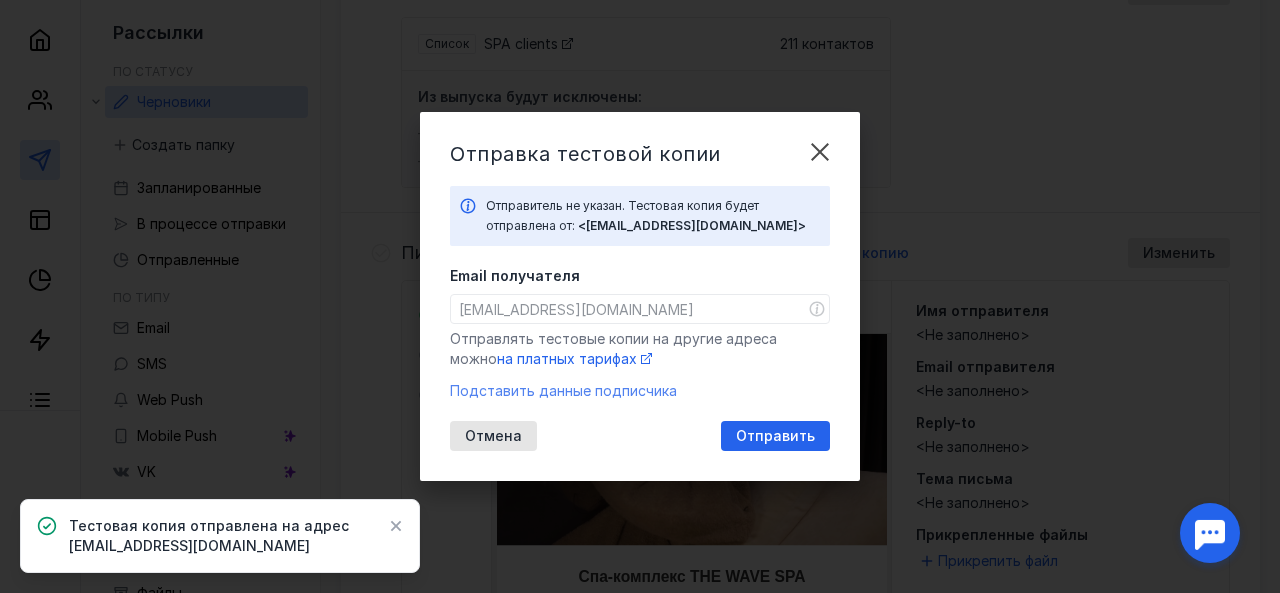 click on "Подставить данные подписчика" at bounding box center [563, 390] 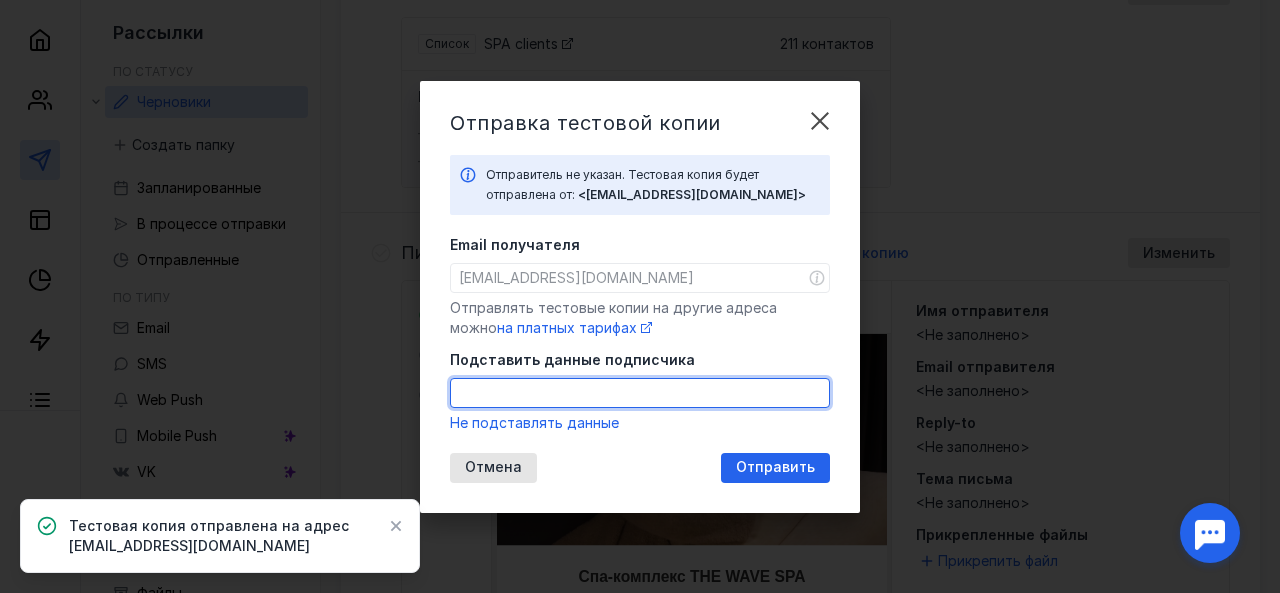 click on "Подставить данные подписчика" at bounding box center (640, 393) 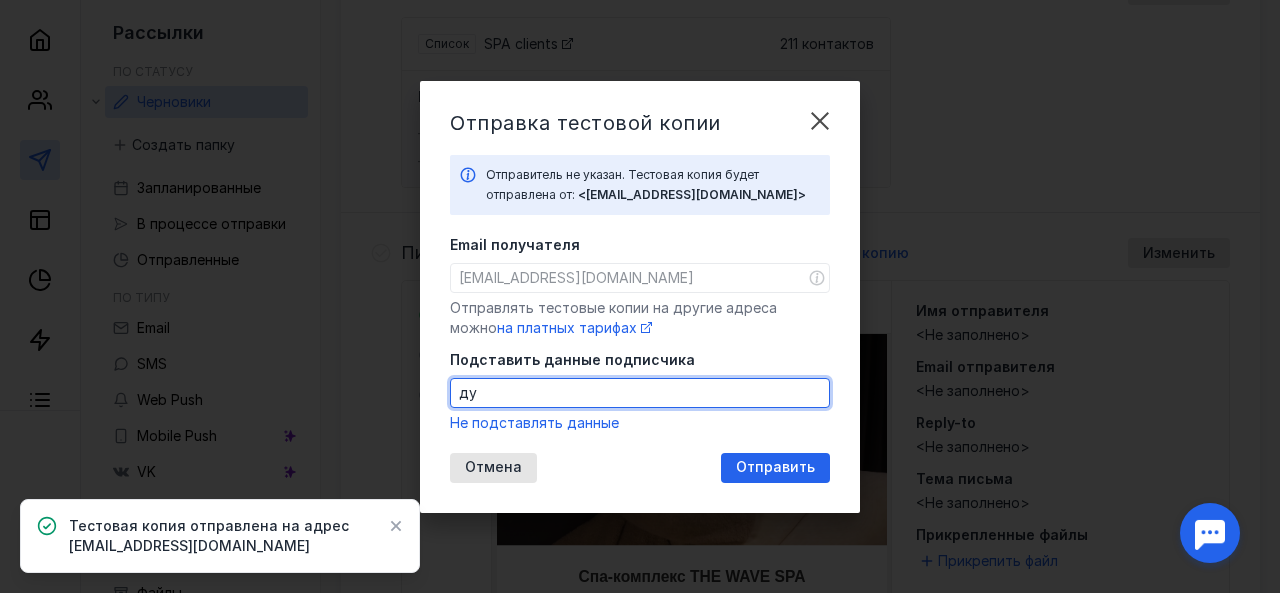 type on "д" 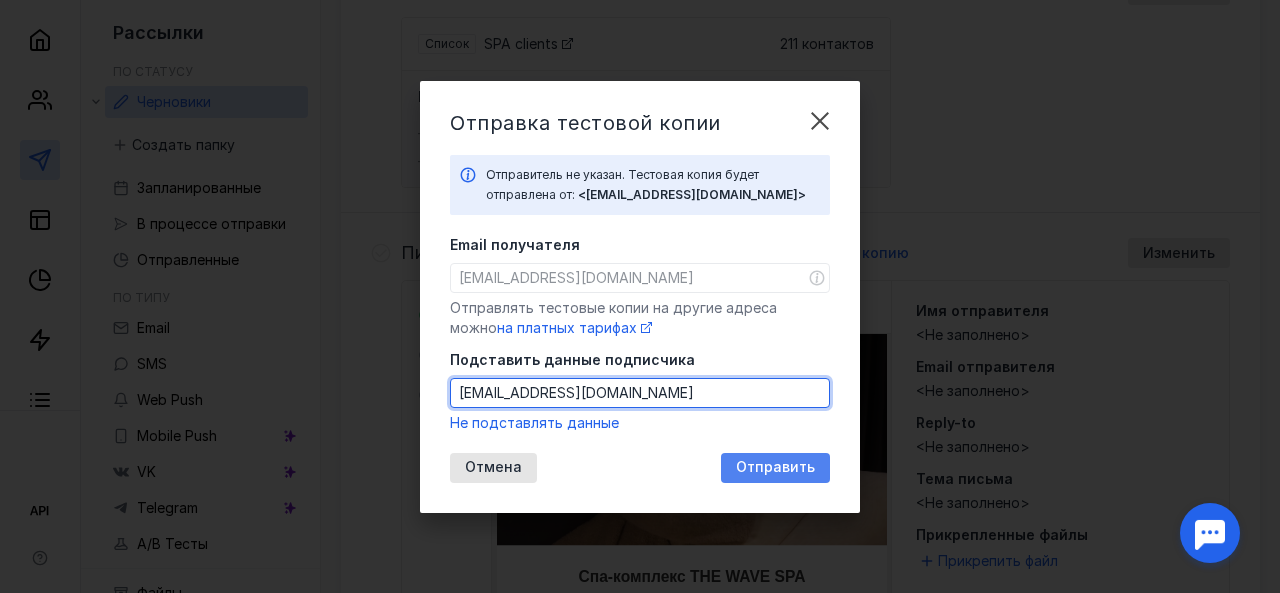 type on "[EMAIL_ADDRESS][DOMAIN_NAME]" 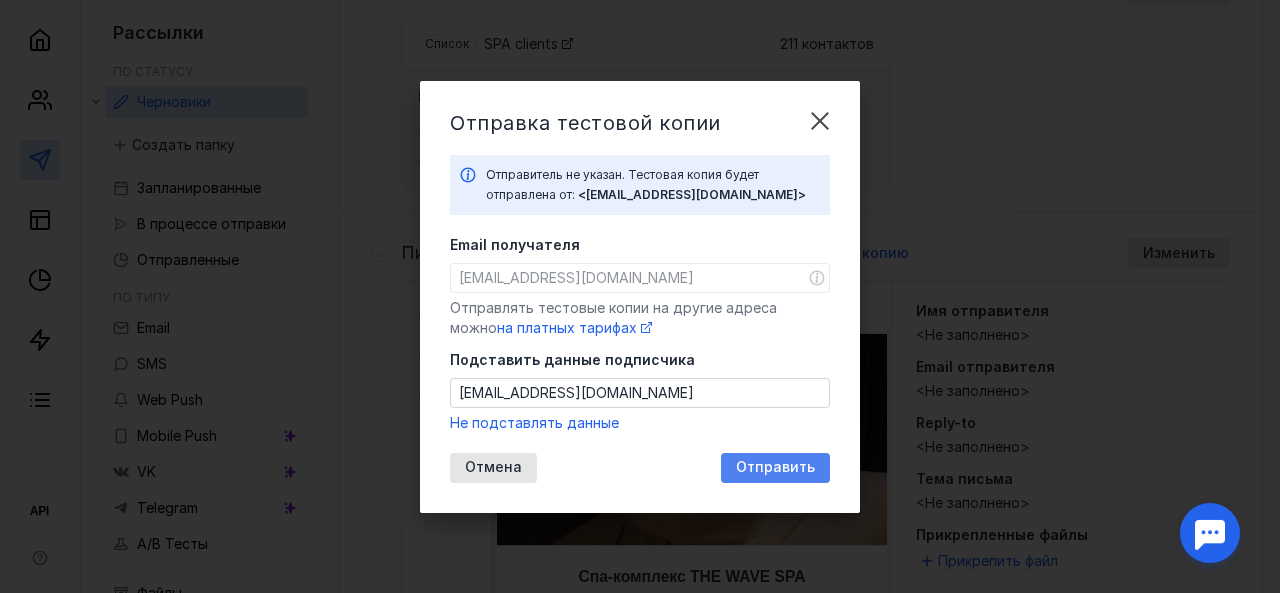 click on "Отправить" at bounding box center (775, 467) 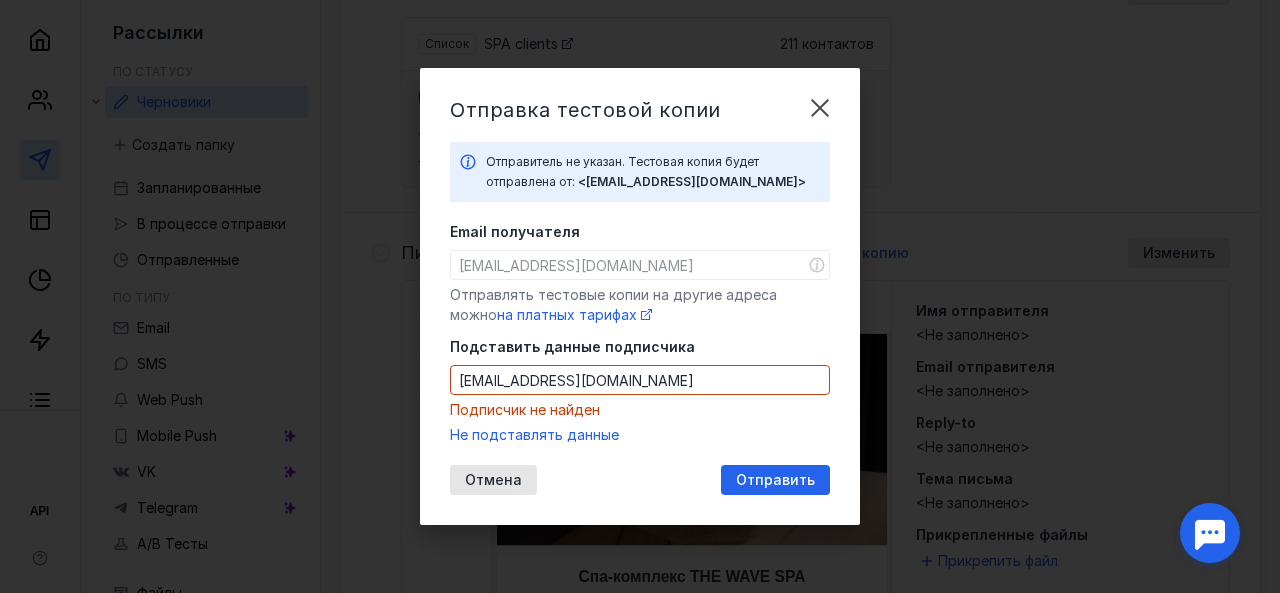 click on "[EMAIL_ADDRESS][DOMAIN_NAME]" at bounding box center [640, 380] 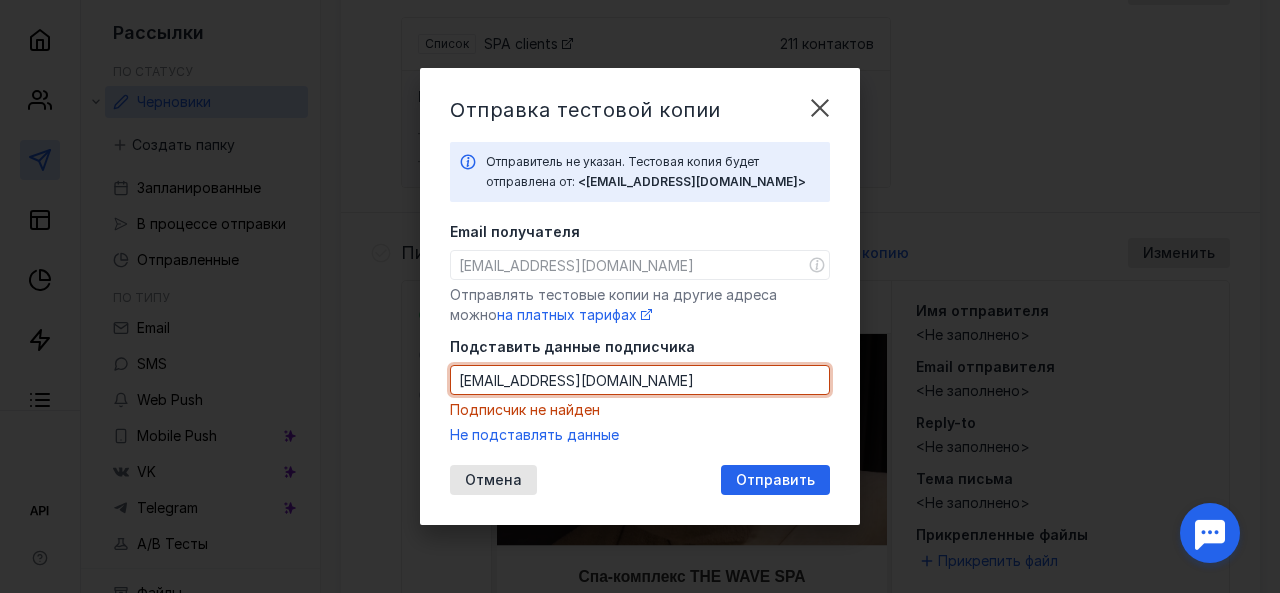 click on "[EMAIL_ADDRESS][DOMAIN_NAME]" at bounding box center (640, 380) 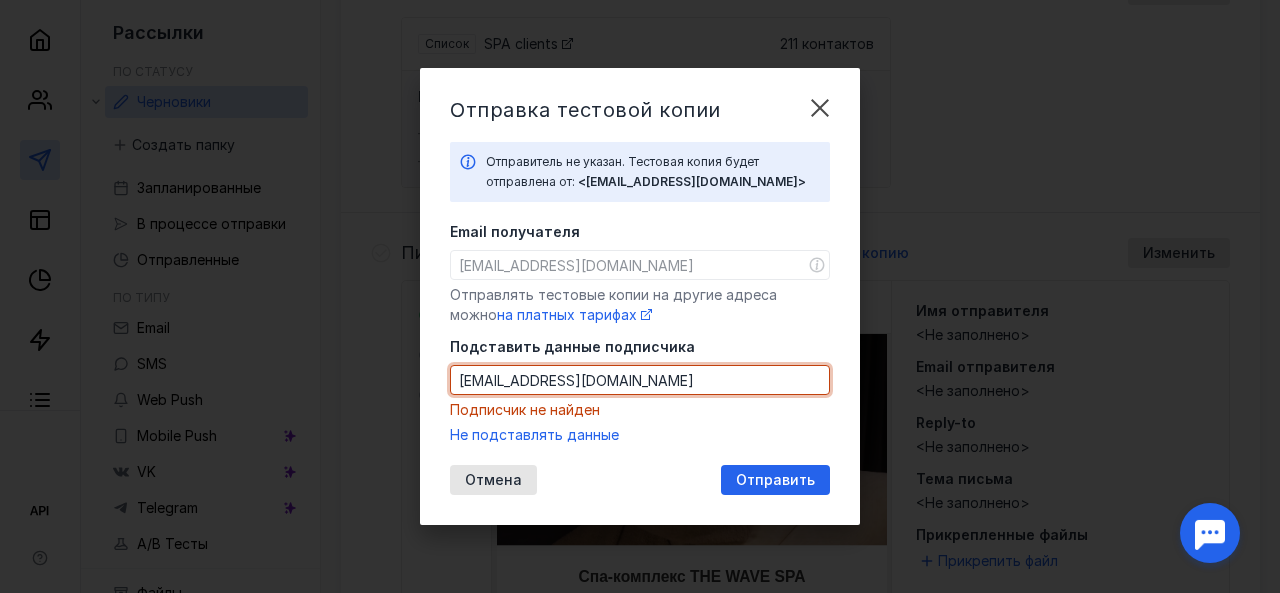 click on "[EMAIL_ADDRESS][DOMAIN_NAME]" at bounding box center [640, 380] 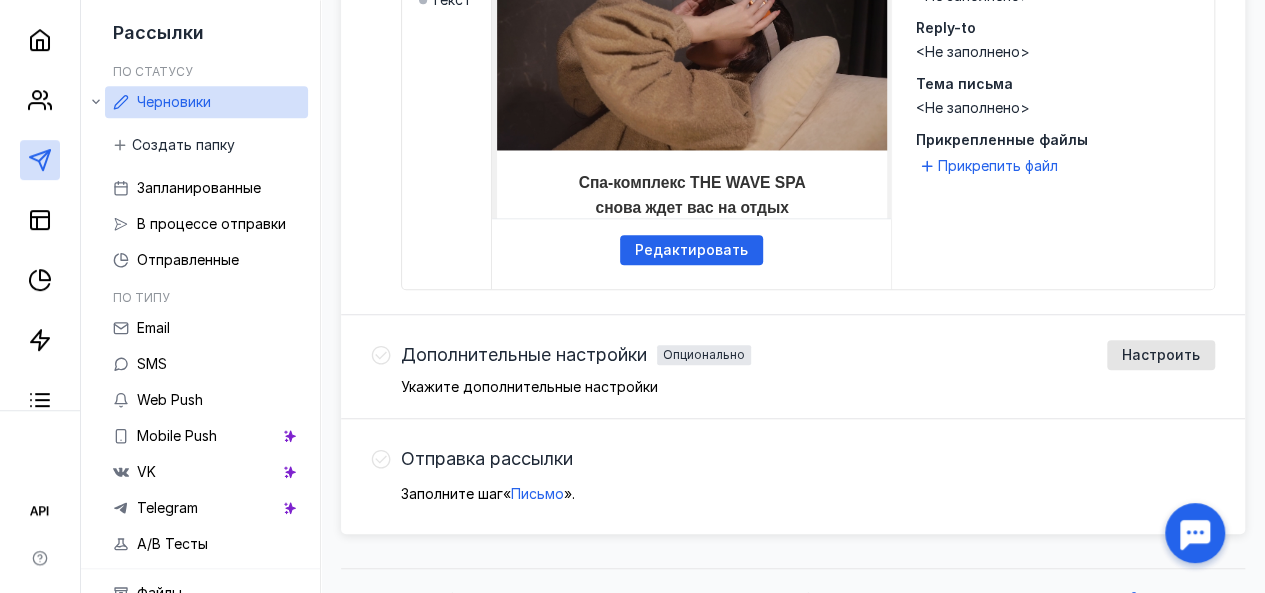 scroll, scrollTop: 632, scrollLeft: 0, axis: vertical 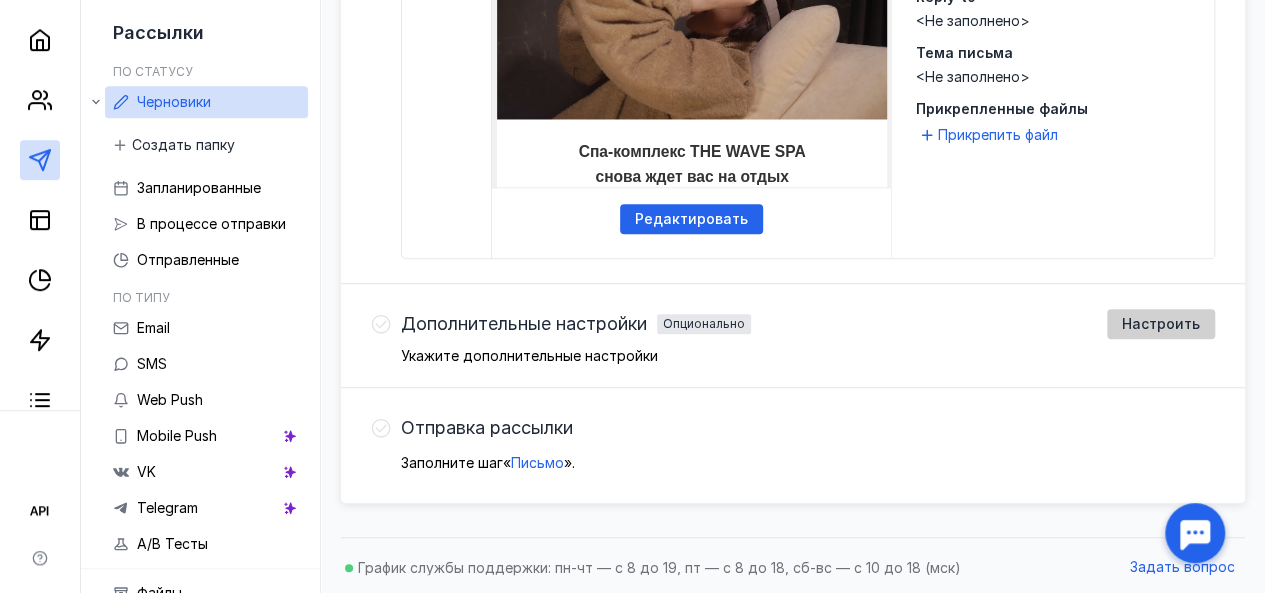 click on "Настроить" at bounding box center [1161, 324] 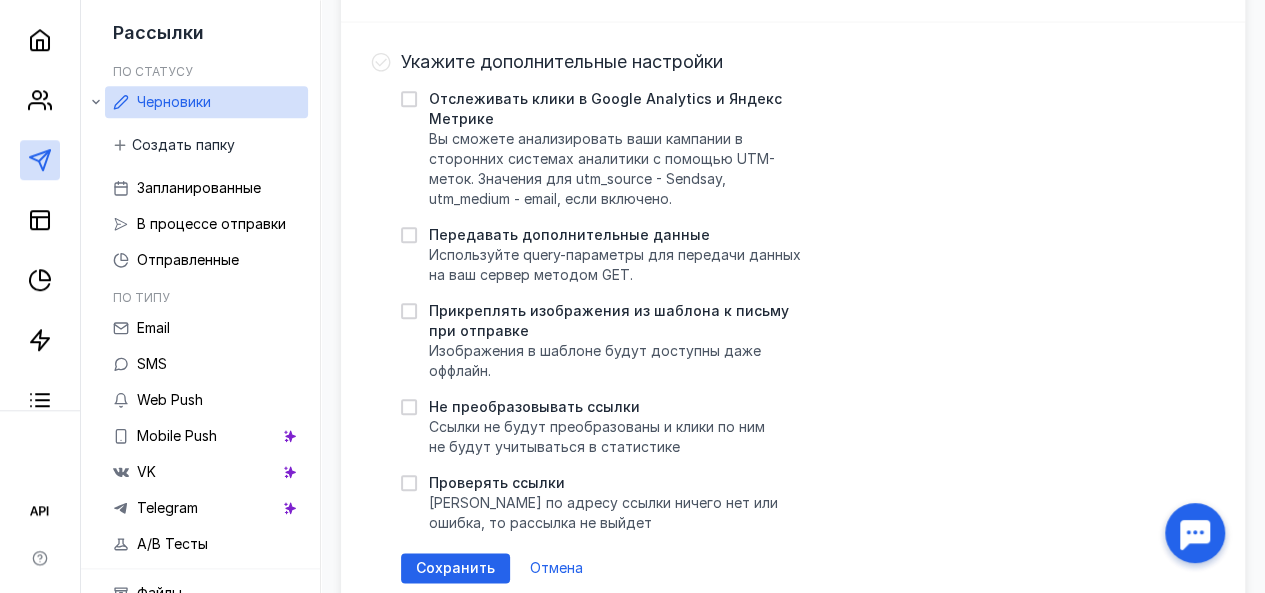 scroll, scrollTop: 946, scrollLeft: 0, axis: vertical 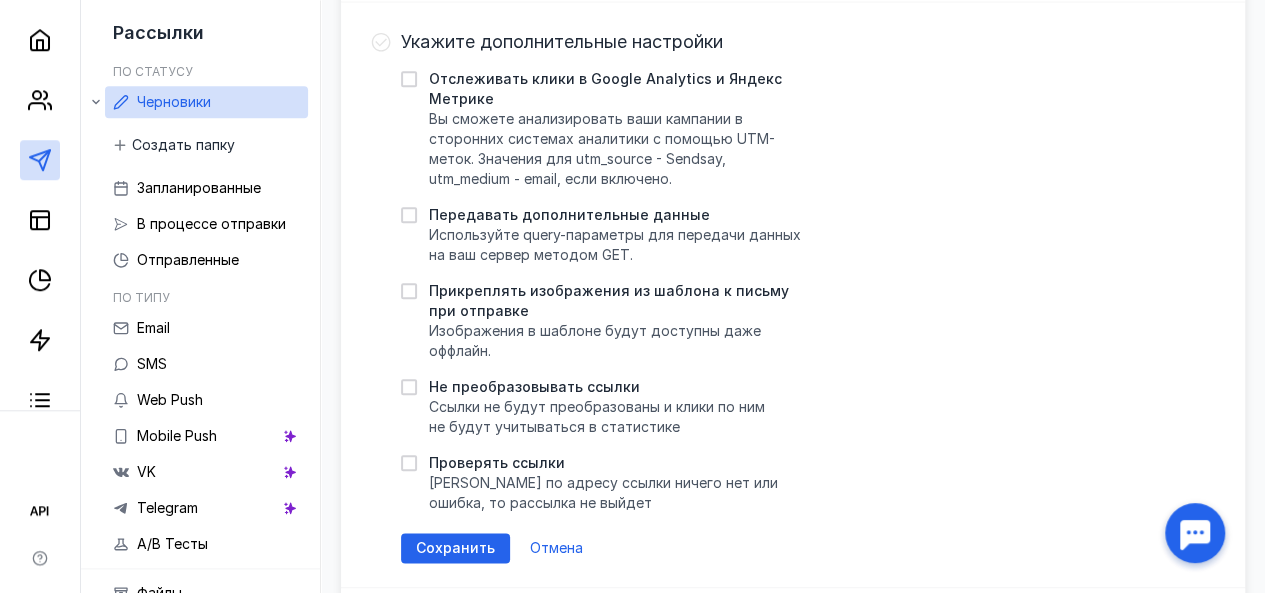 click on "Отслеживать клики в Google Analytics и Яндекс Метрике Вы cможете анализировать ваши кампании в сторонних системах аналитики c помощью UTM-меток. Значения для utm_source - Sendsay, utm_medium - email, если включено." at bounding box center (604, 129) 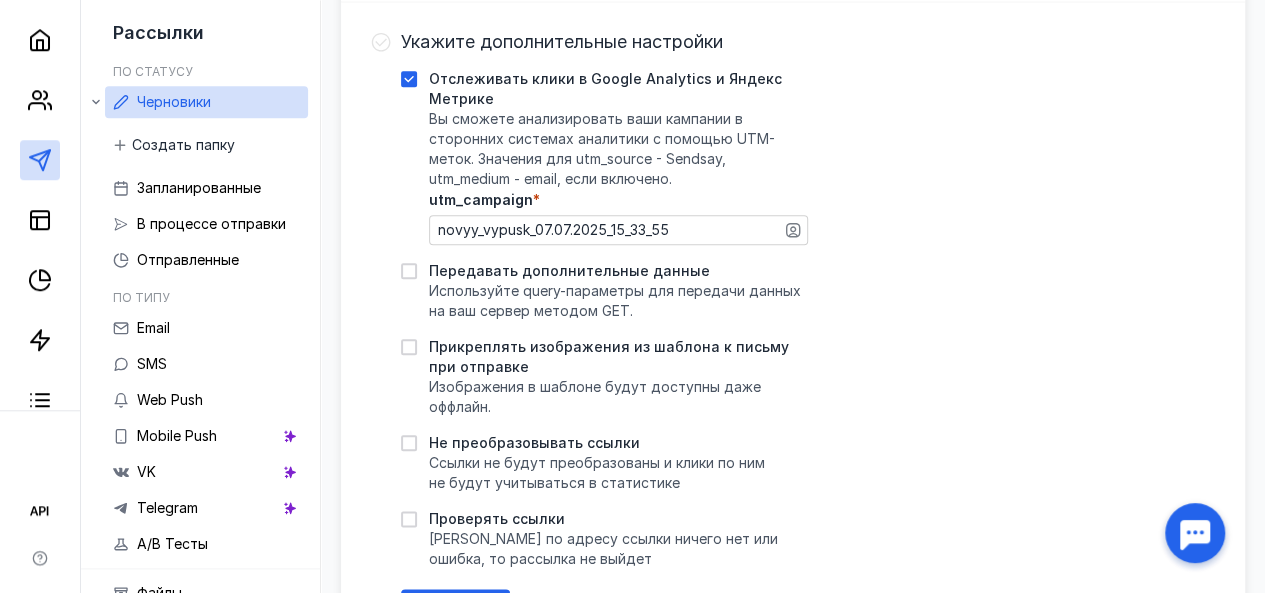 click 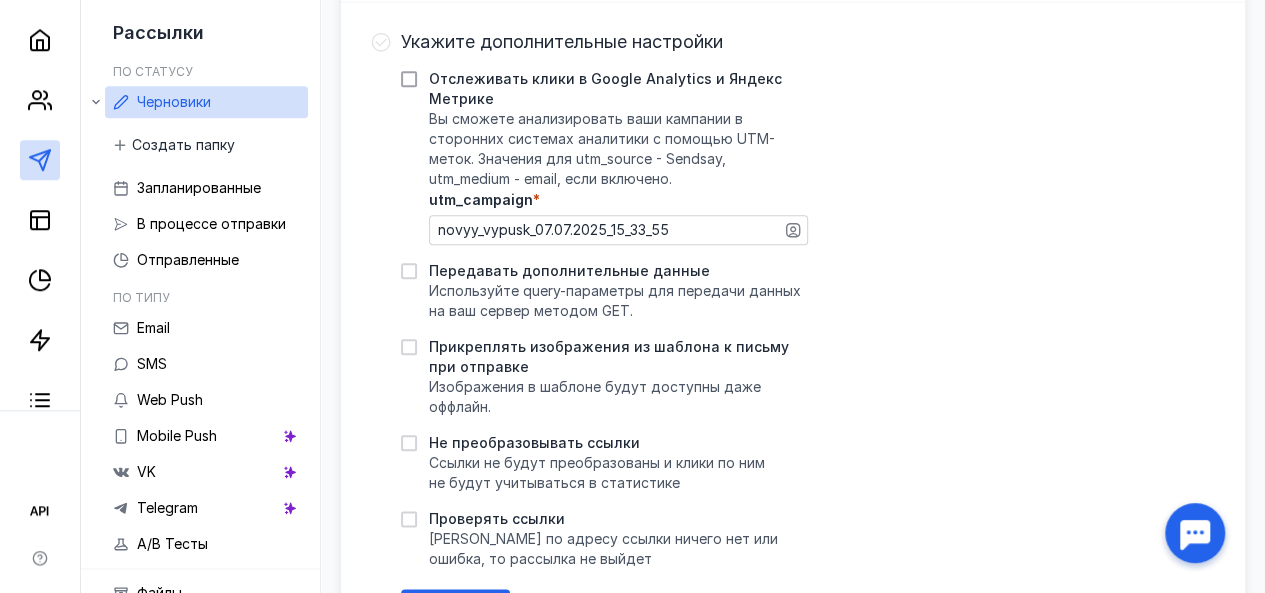 checkbox on "false" 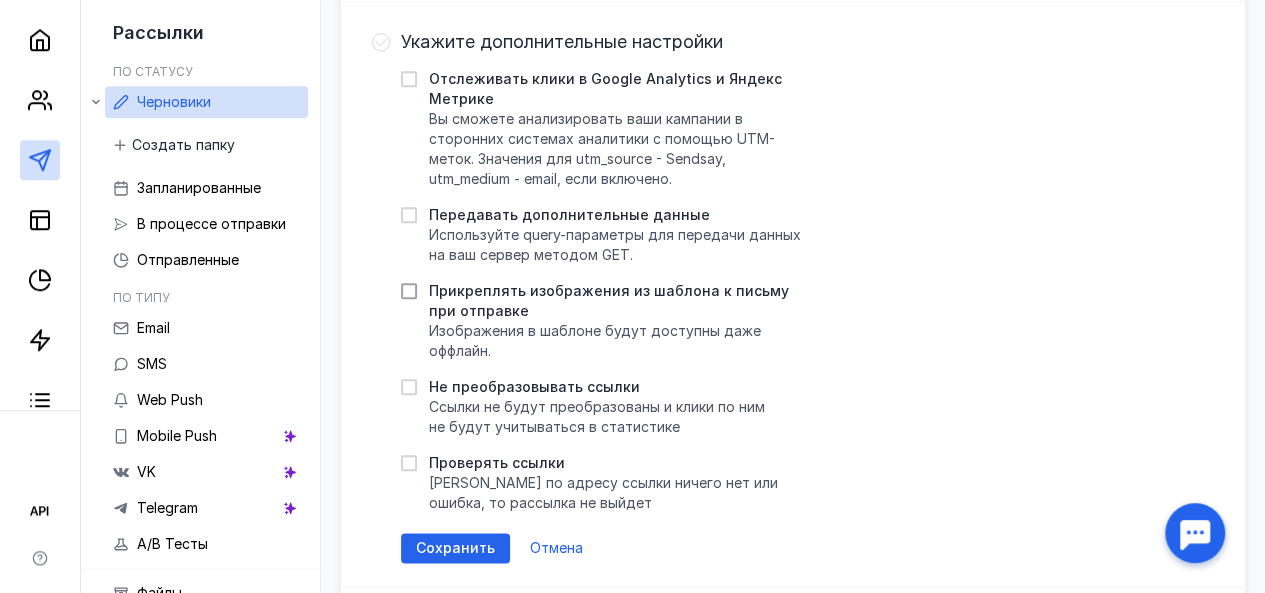 click 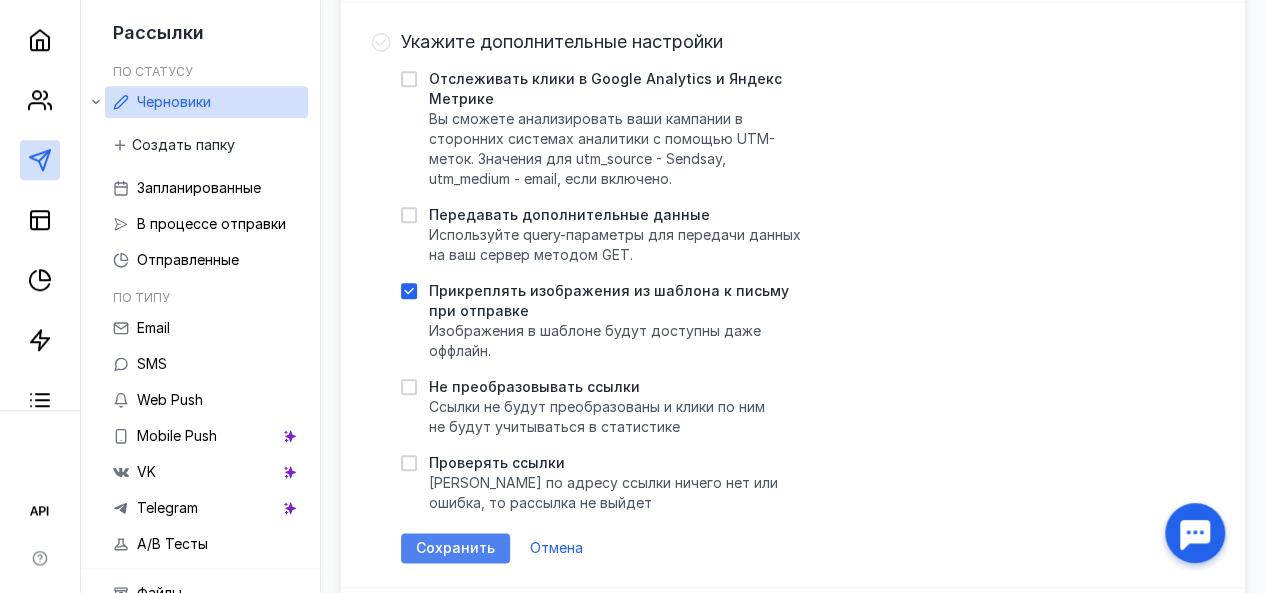 click on "Сохранить" at bounding box center (455, 548) 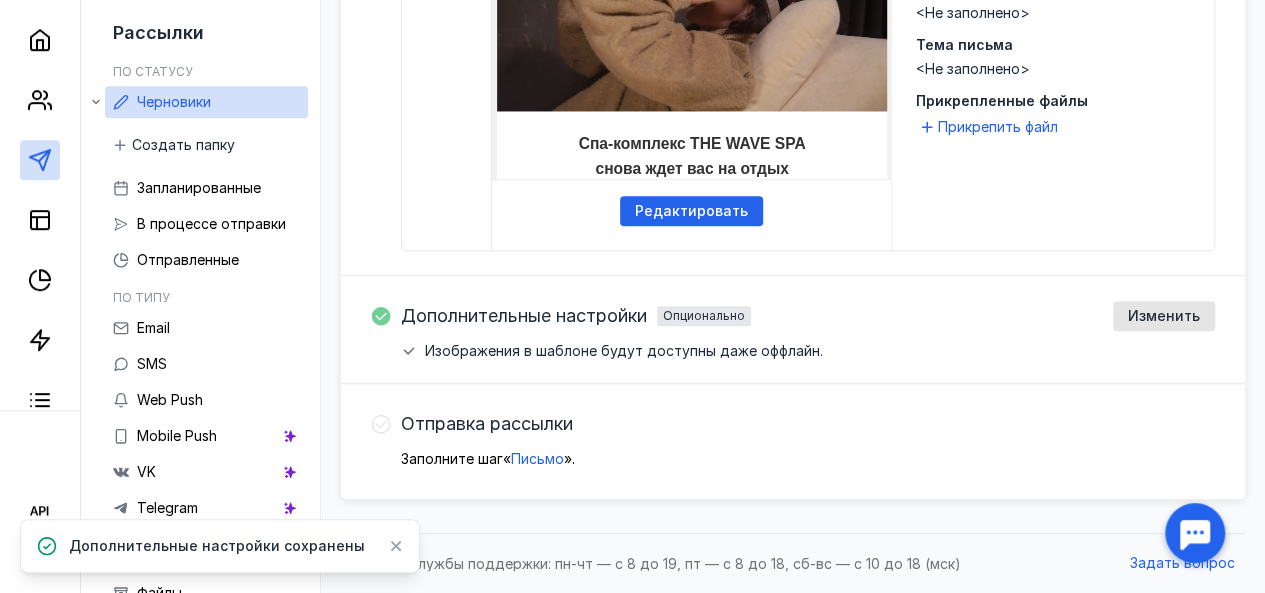 scroll, scrollTop: 668, scrollLeft: 0, axis: vertical 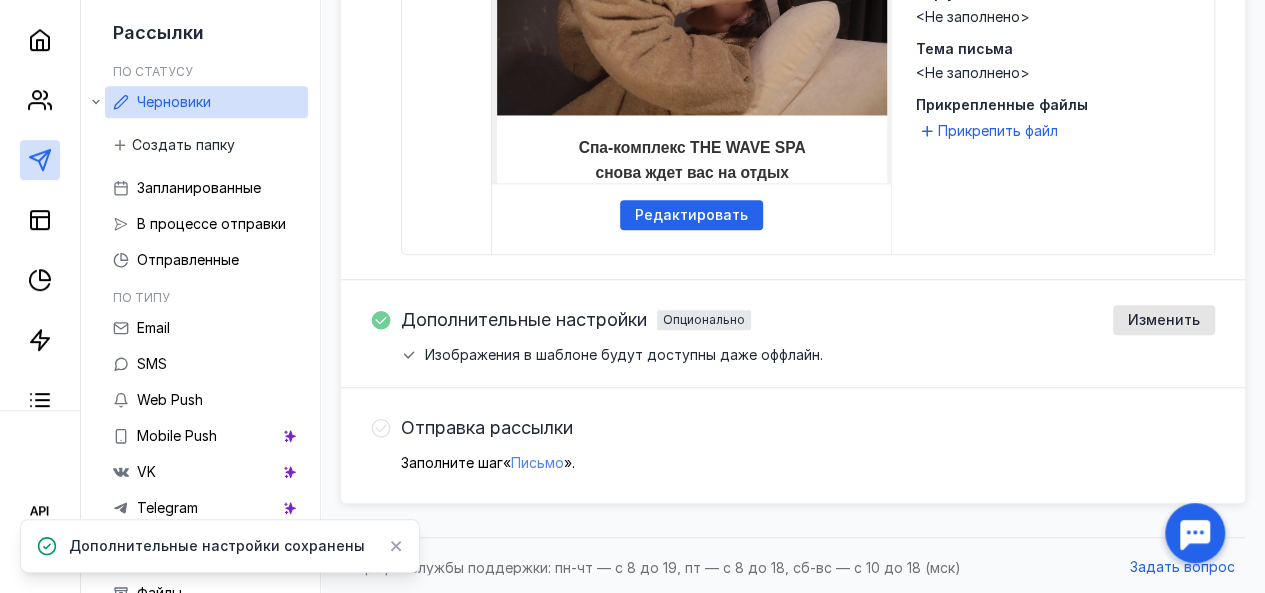 click on "Письмо" at bounding box center (537, 462) 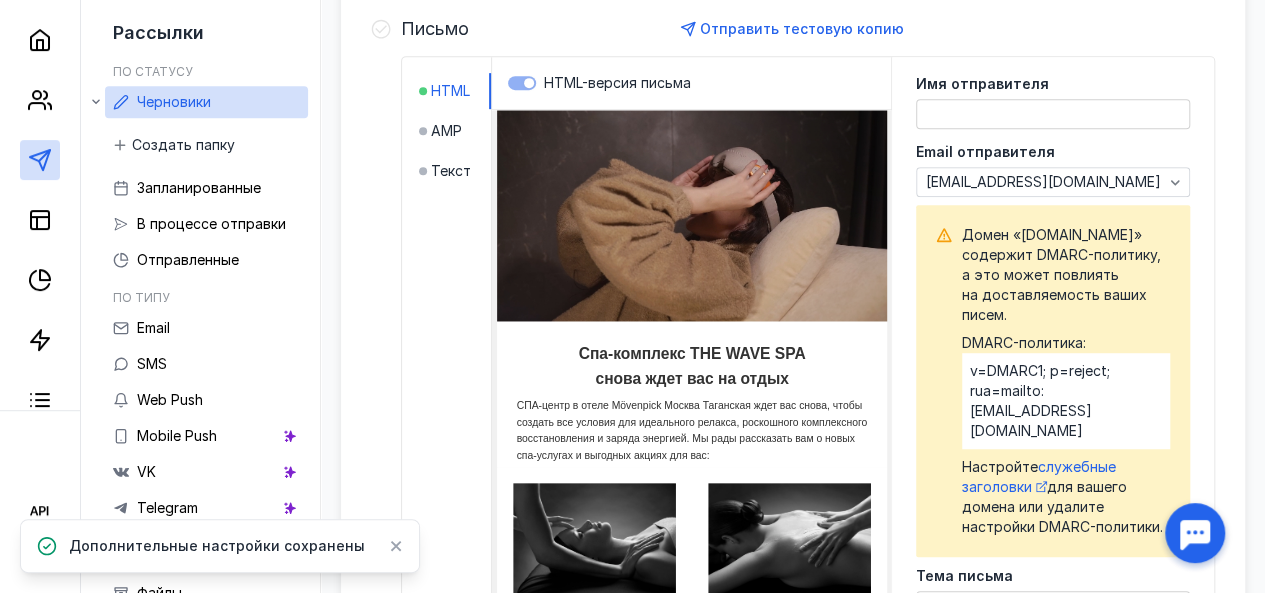 scroll, scrollTop: 449, scrollLeft: 0, axis: vertical 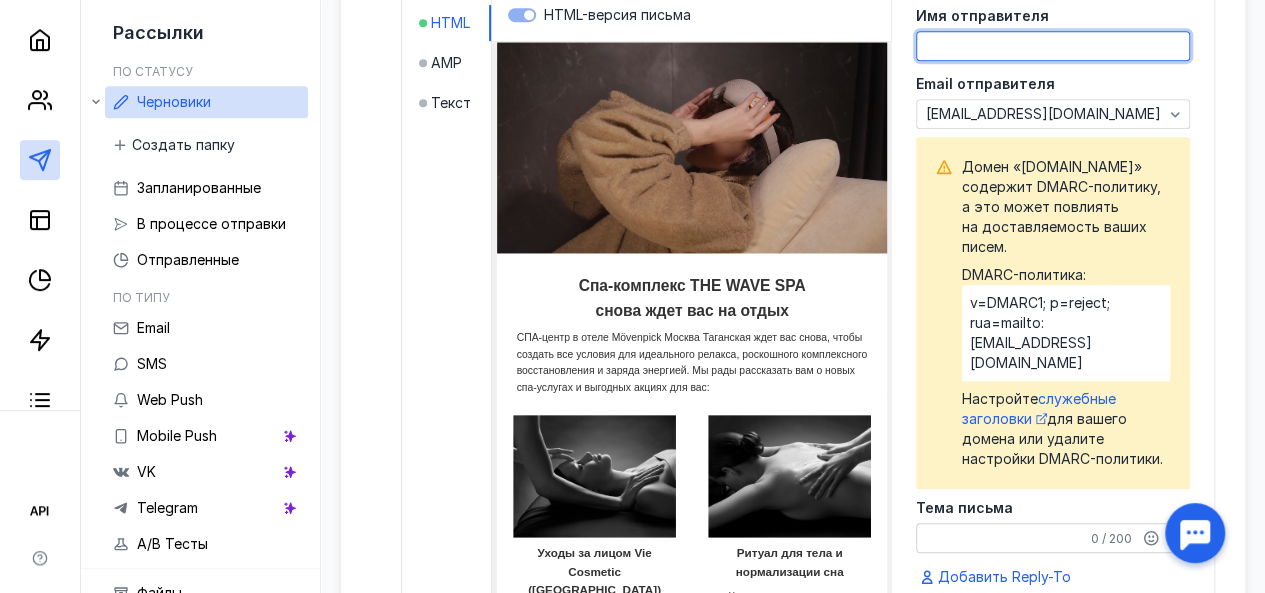 click 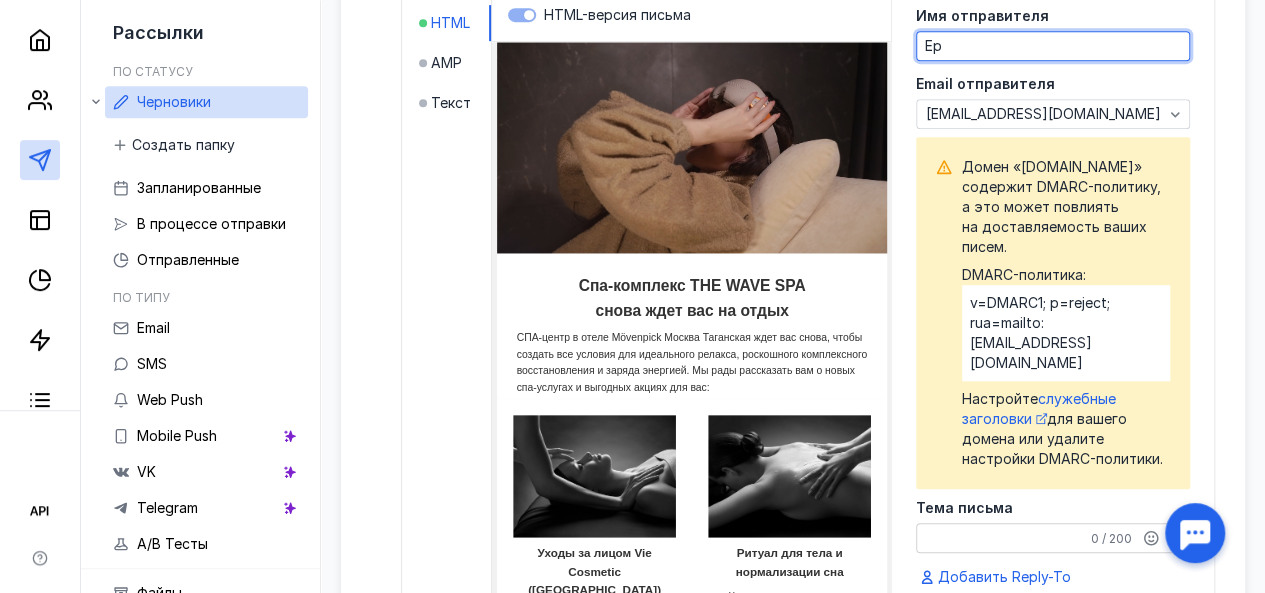 type on "[PERSON_NAME]" 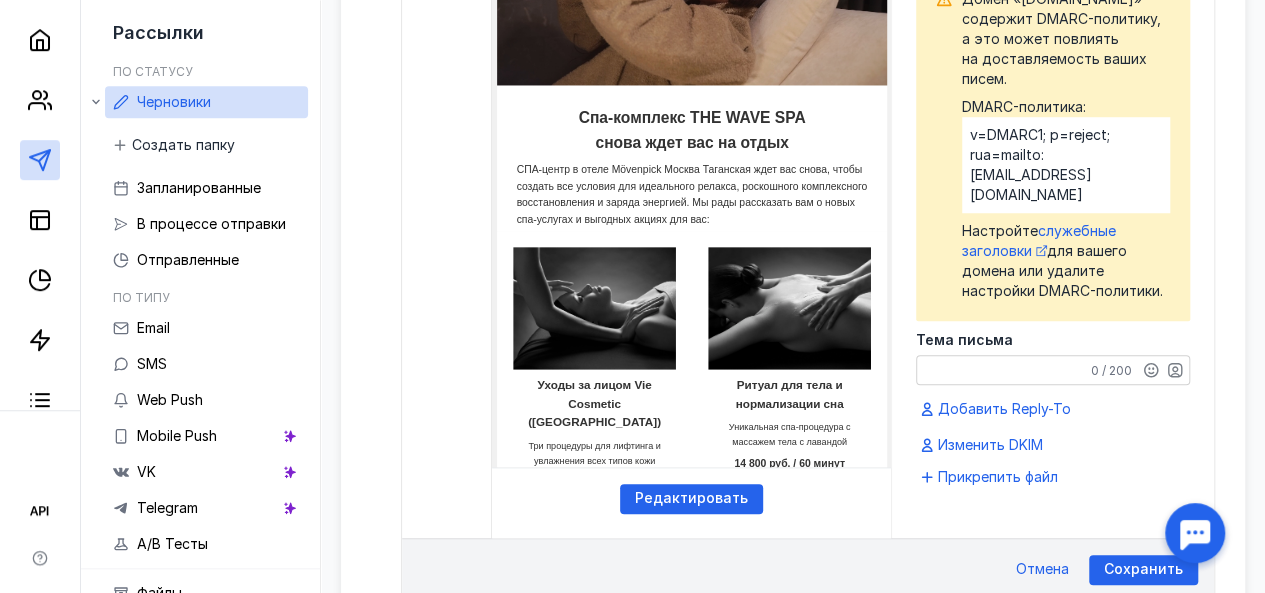 scroll, scrollTop: 714, scrollLeft: 0, axis: vertical 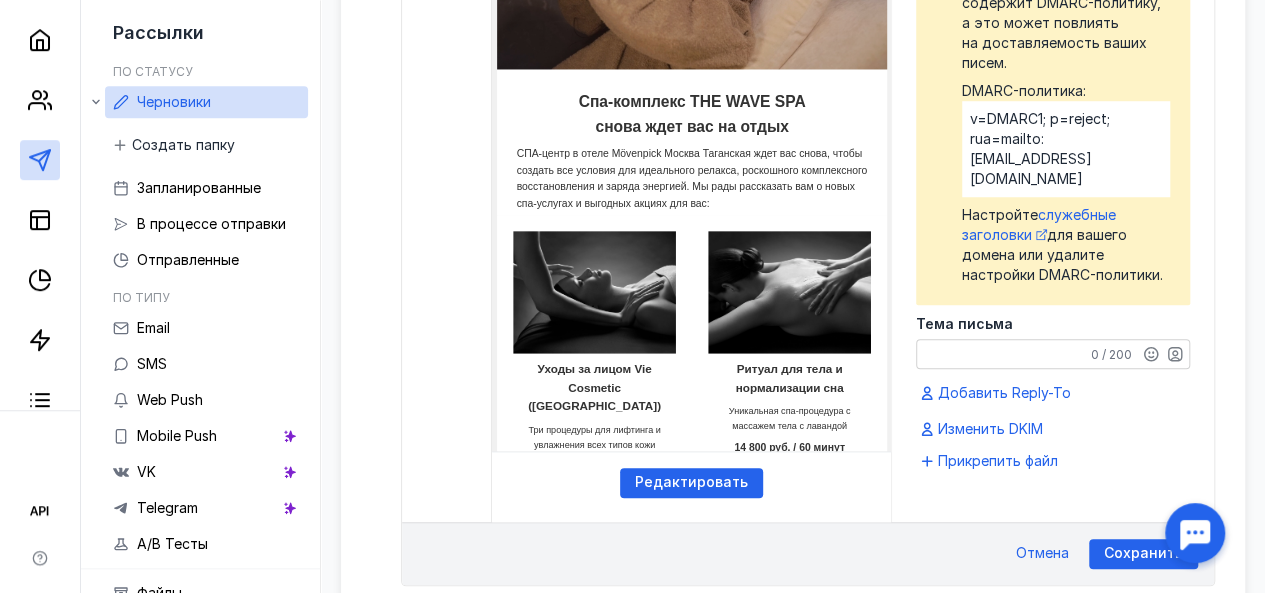 type on "The Wave Spa" 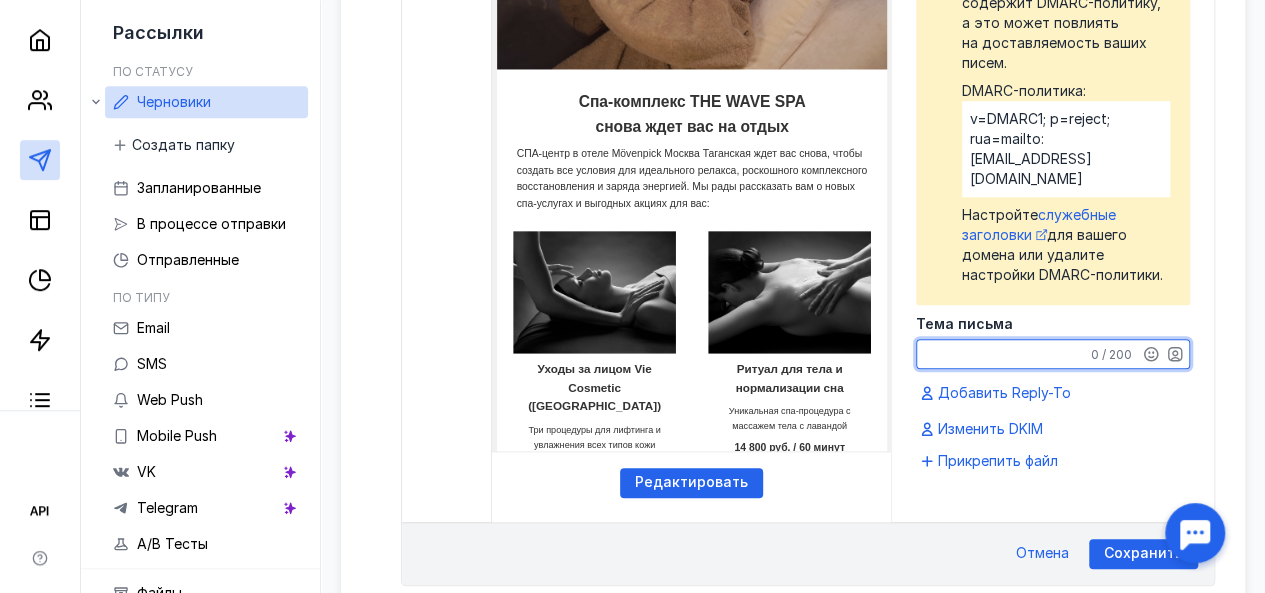 paste on "Уникальные ритуалы в THE WAVE SPA для вас" 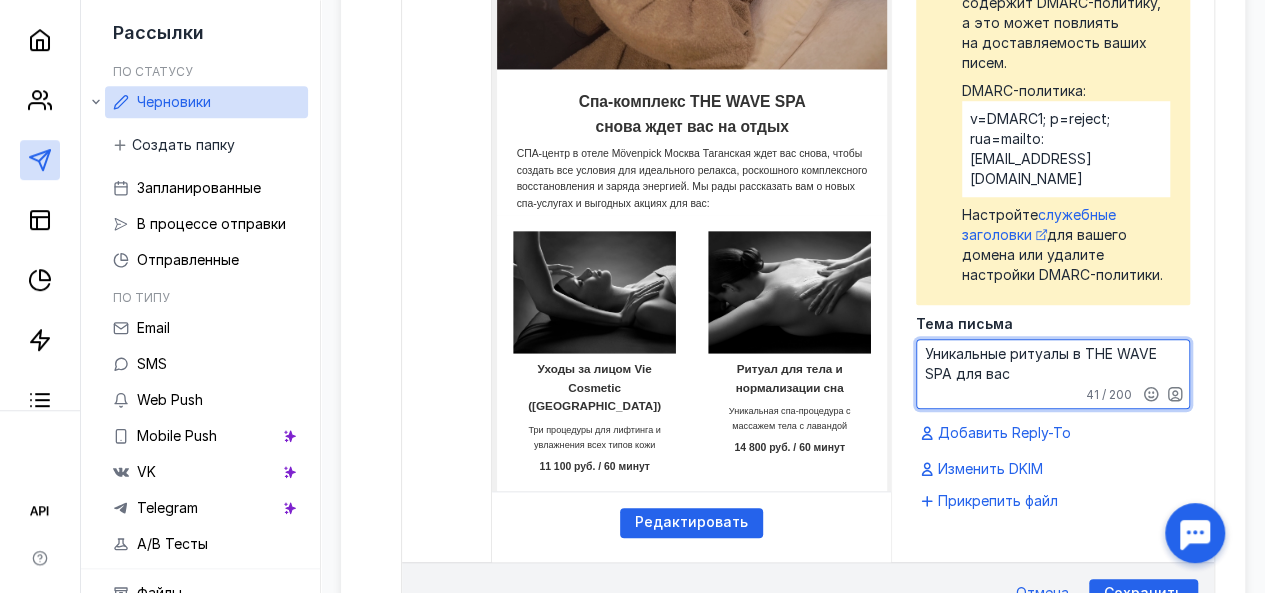click on "Уникальные ритуалы в THE WAVE SPA для вас" at bounding box center [1053, 374] 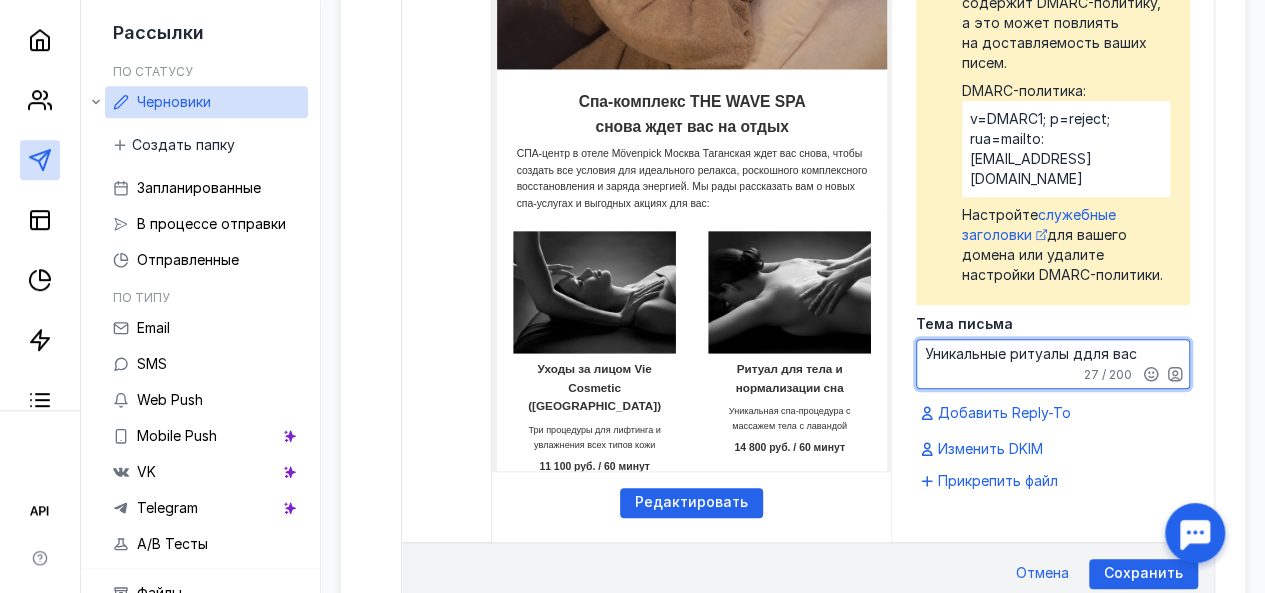 drag, startPoint x: 1090, startPoint y: 295, endPoint x: 1147, endPoint y: 294, distance: 57.00877 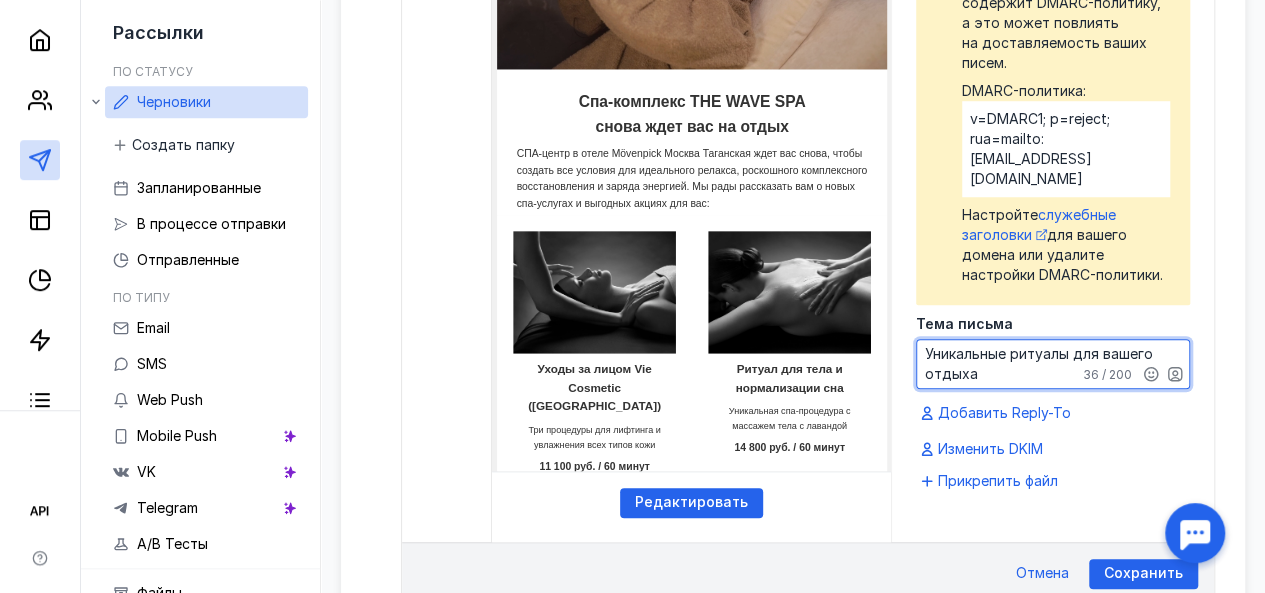click on "Уникальные ритуалы для вашего отдыха" at bounding box center [1053, 364] 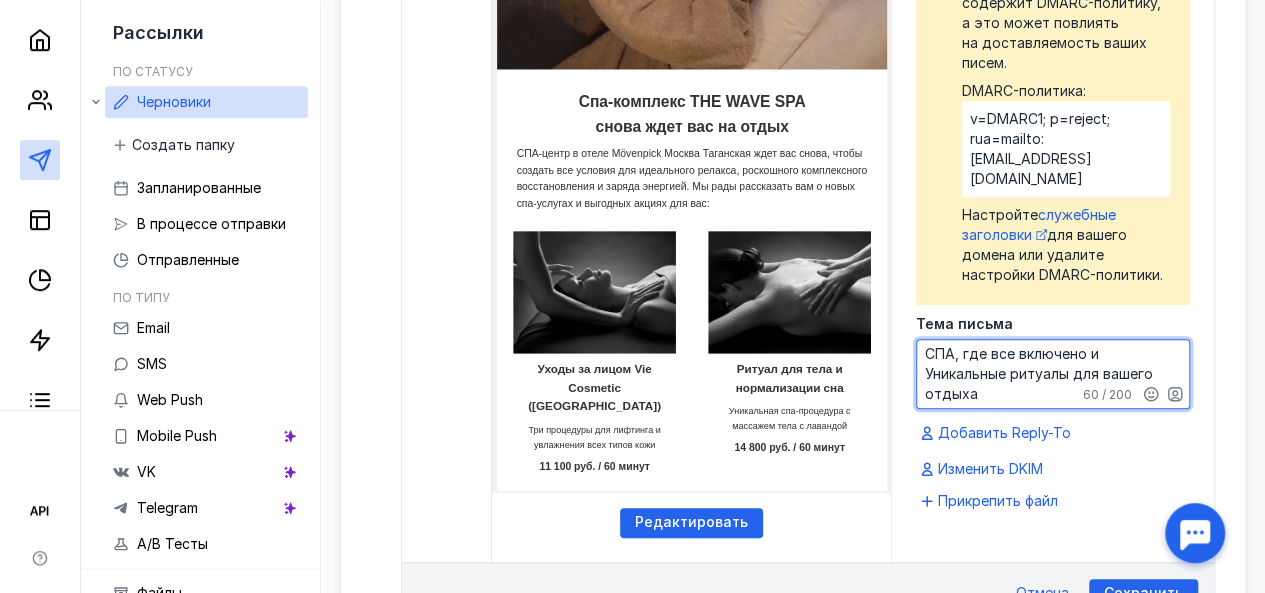 drag, startPoint x: 946, startPoint y: 309, endPoint x: 1108, endPoint y: 304, distance: 162.07715 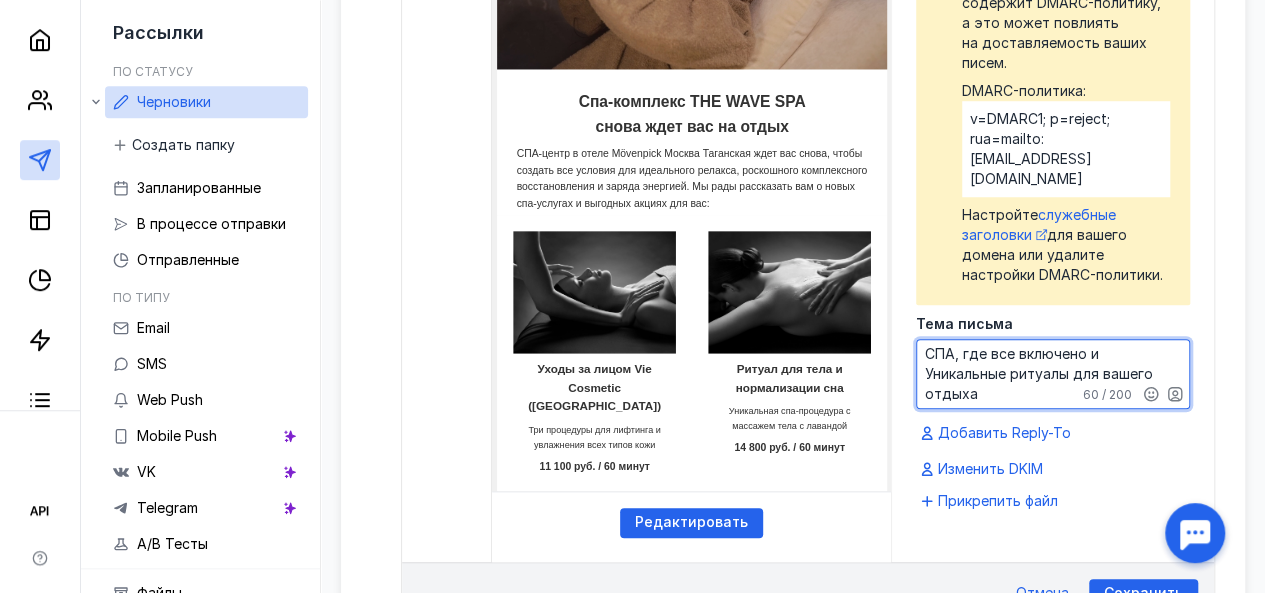 click on "СПА, где все включено и Уникальные ритуалы для вашего отдыха" at bounding box center (1053, 374) 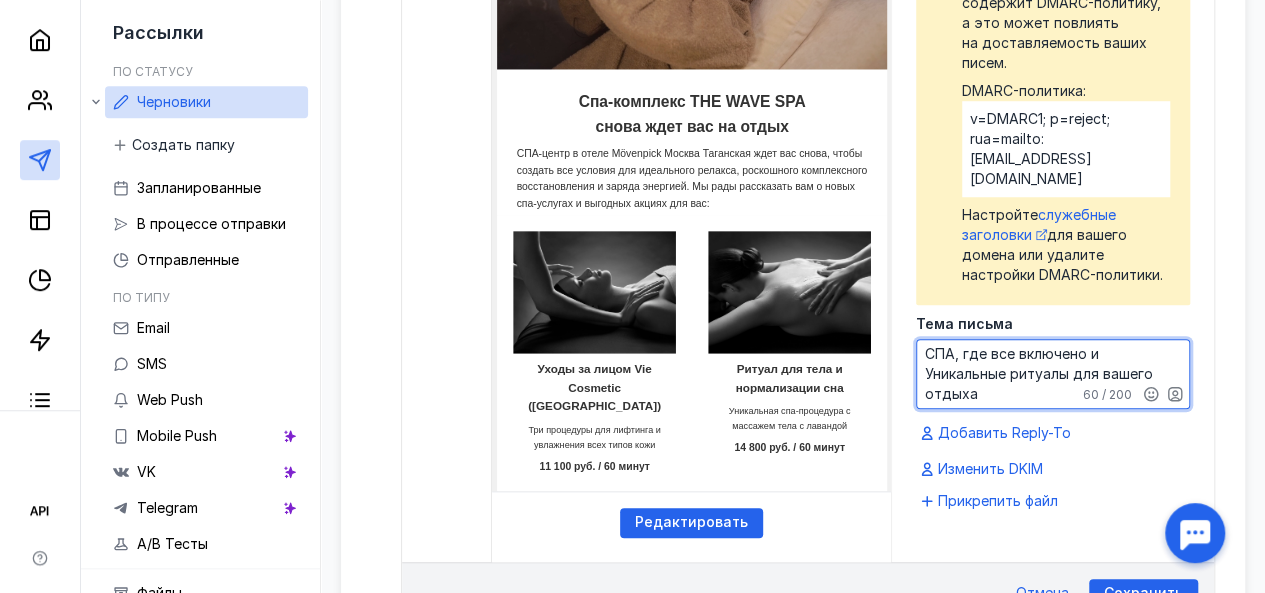 drag, startPoint x: 942, startPoint y: 295, endPoint x: 1028, endPoint y: 312, distance: 87.66413 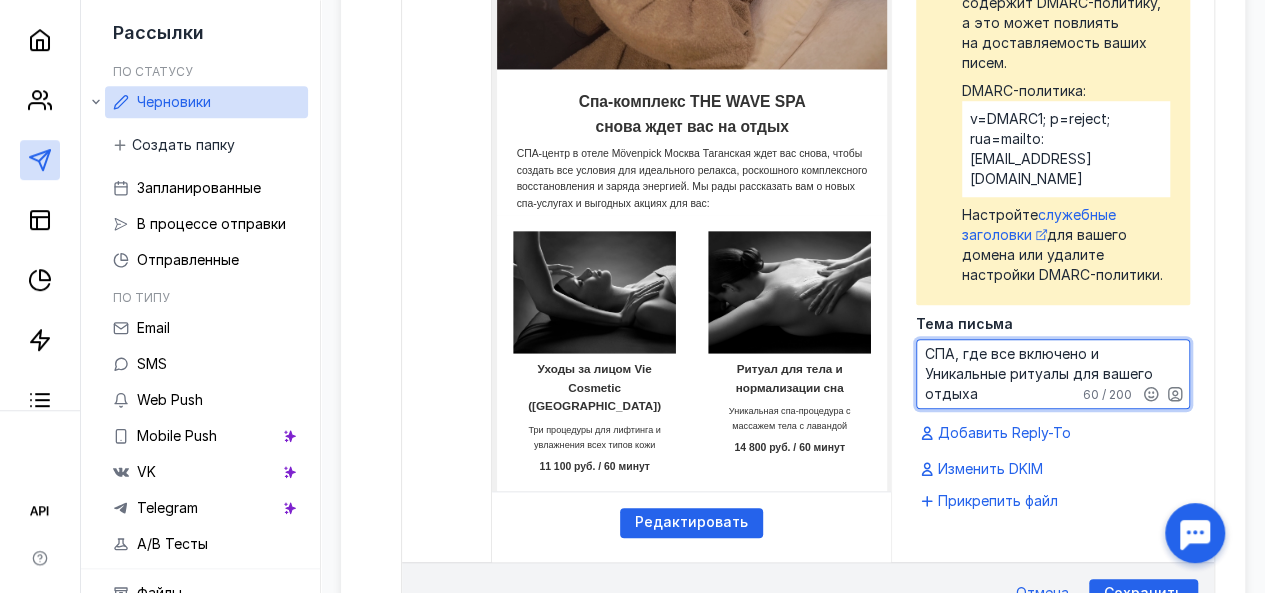 click on "СПА, где все включено и Уникальные ритуалы для вашего отдыха" at bounding box center [1053, 374] 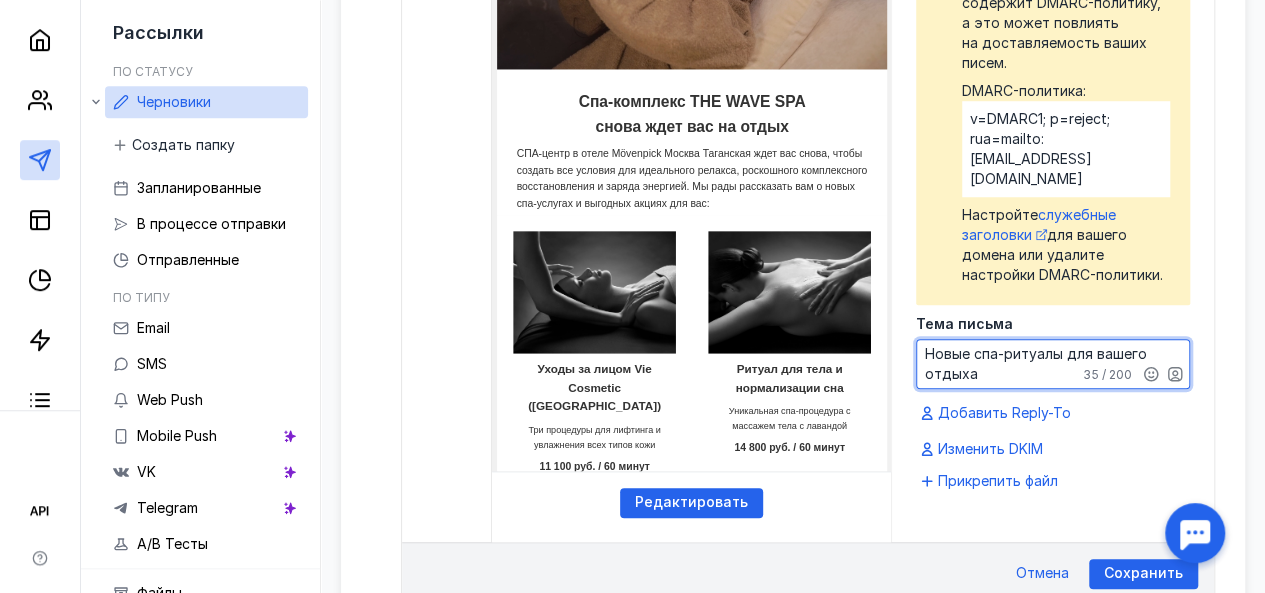click on "Новые спа-ритуалы для вашего отдыха" at bounding box center (1053, 364) 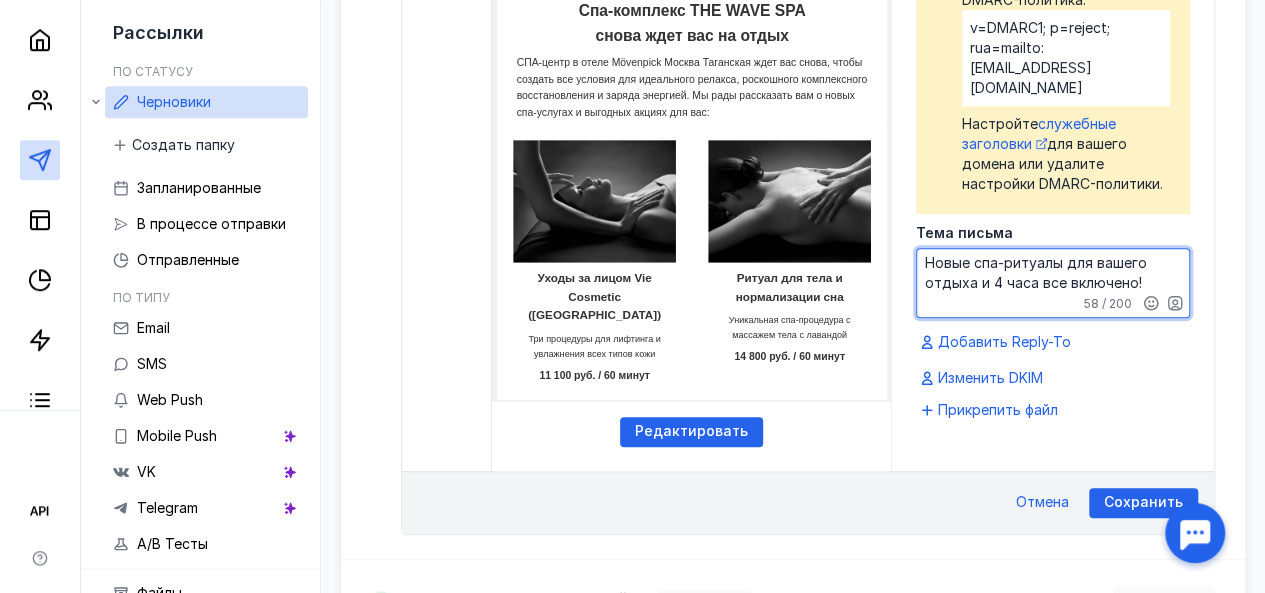 scroll, scrollTop: 809, scrollLeft: 0, axis: vertical 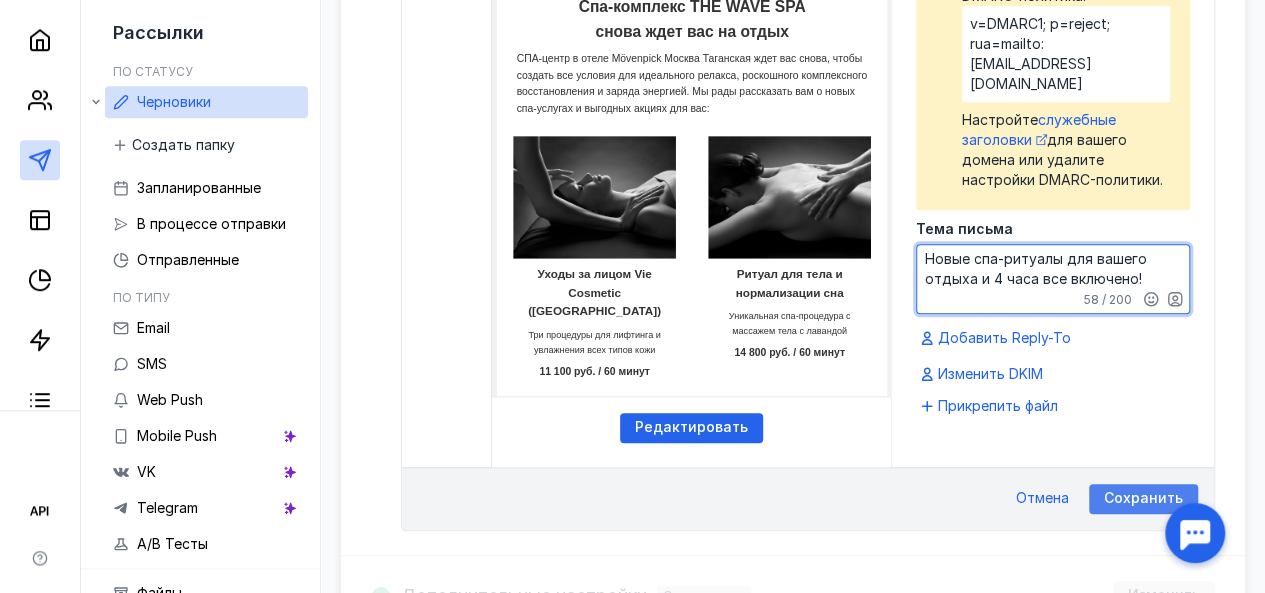 type on "Новые спа-ритуалы для вашего отдыха и 4 часа все включено!" 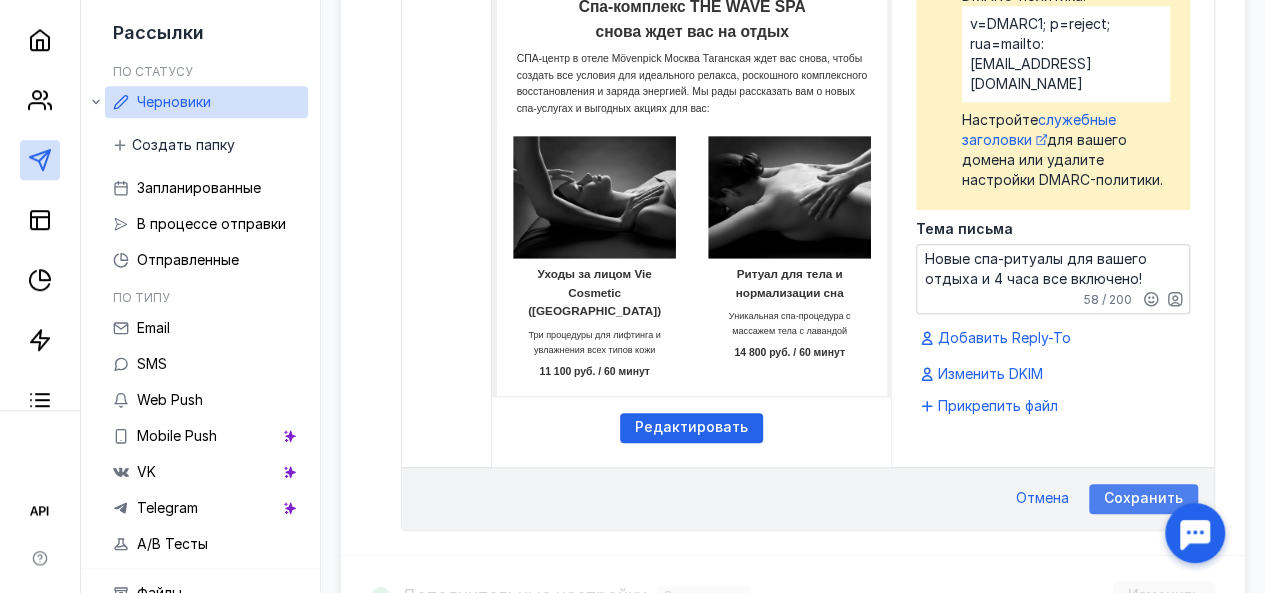 click on "Сохранить" at bounding box center [1143, 498] 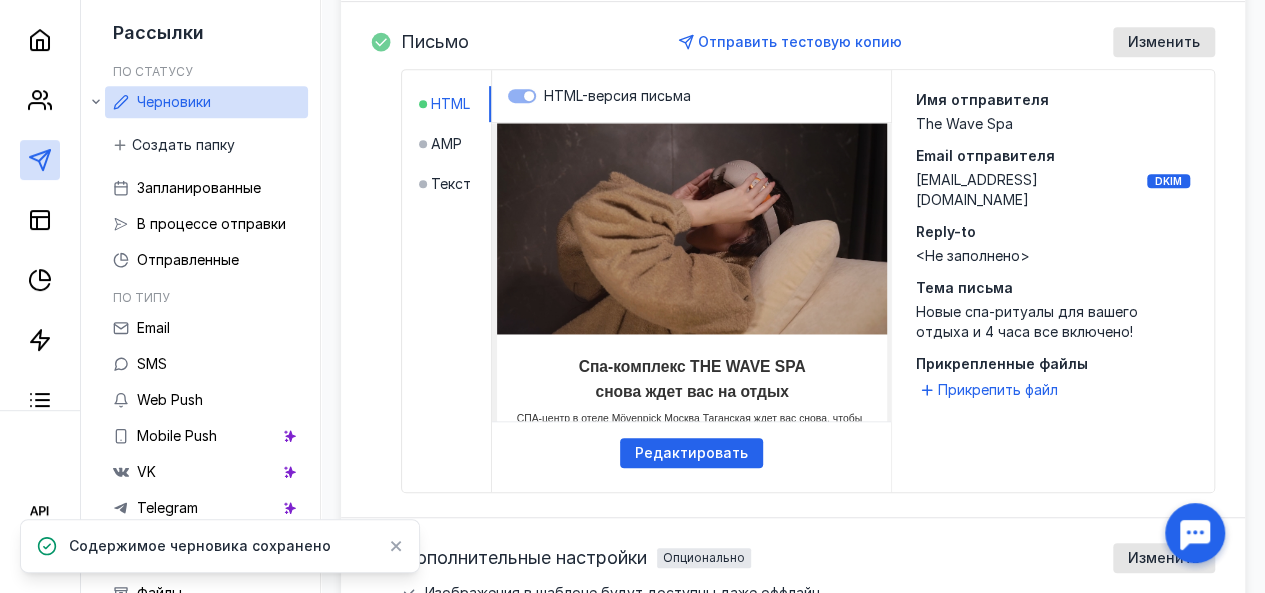 scroll, scrollTop: 448, scrollLeft: 0, axis: vertical 